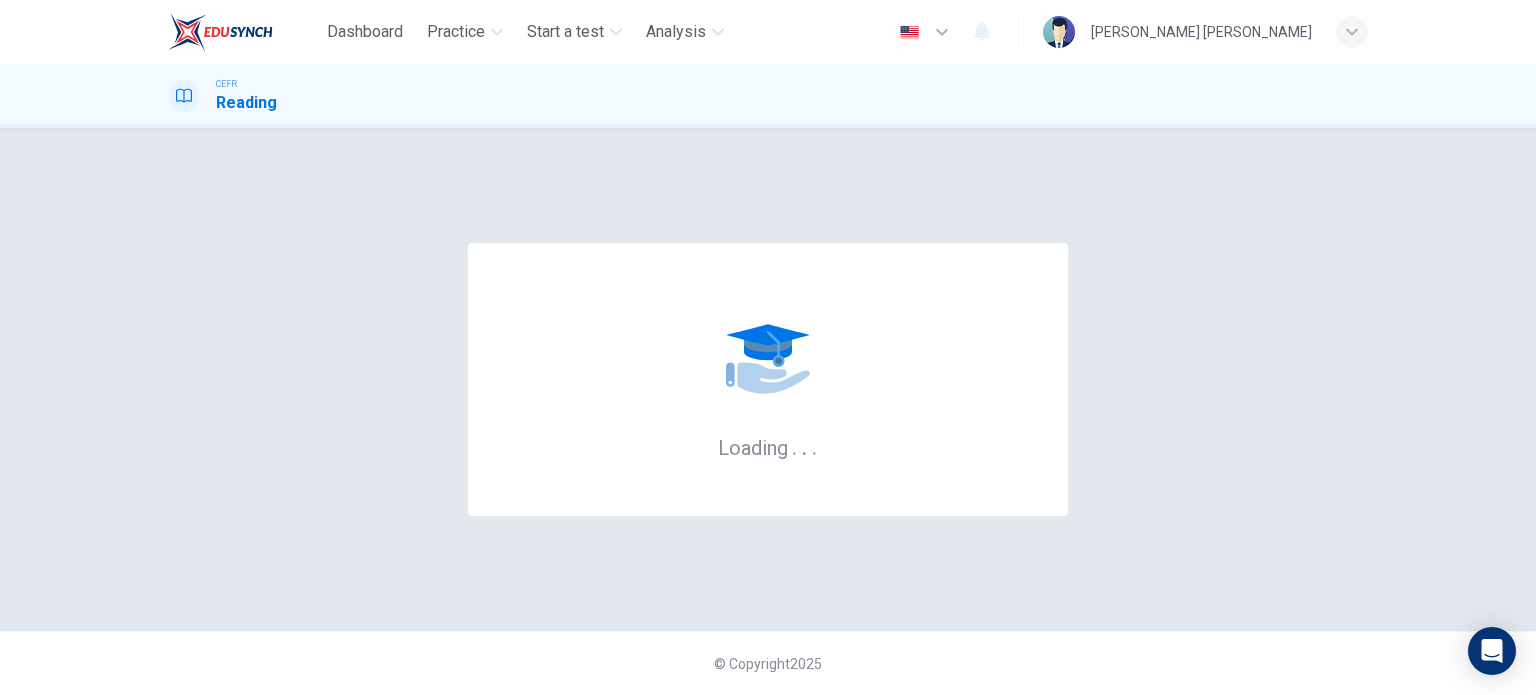 scroll, scrollTop: 0, scrollLeft: 0, axis: both 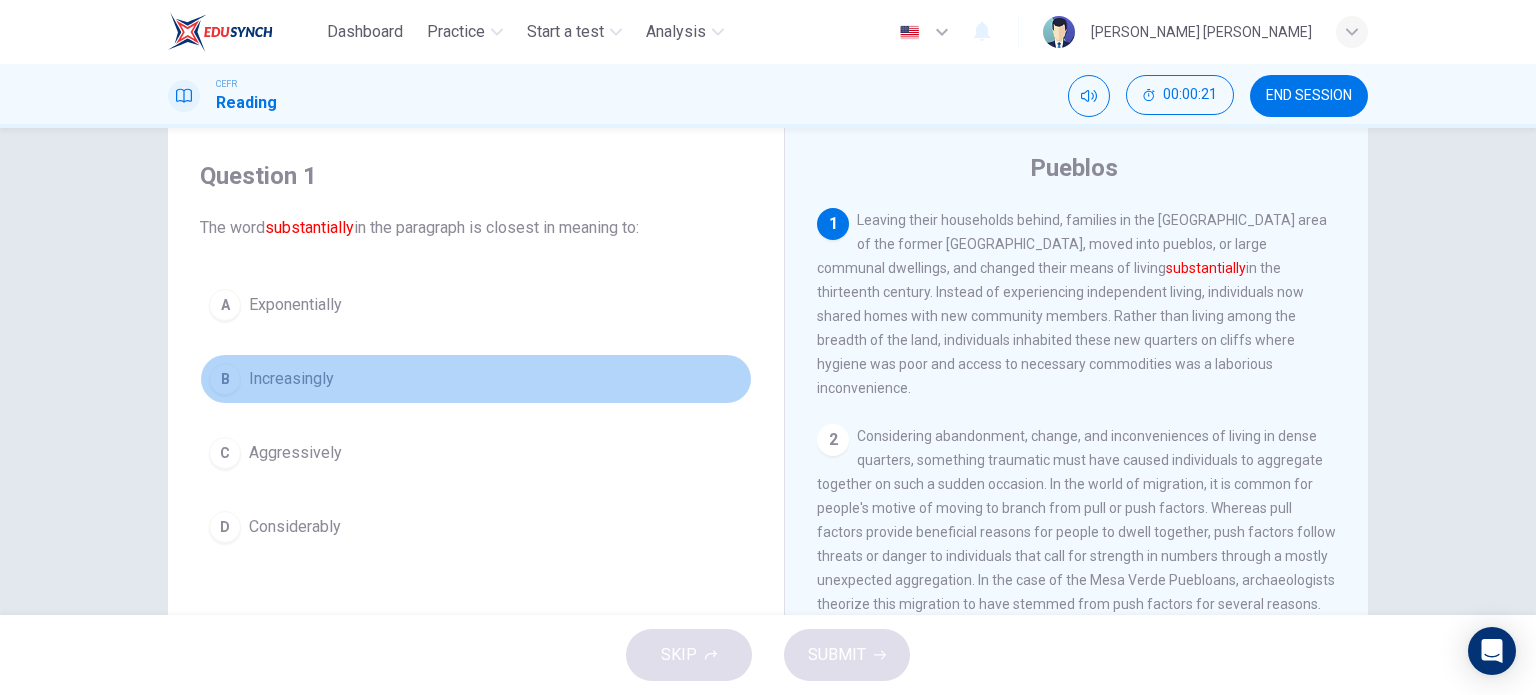 click on "Increasingly" at bounding box center [291, 379] 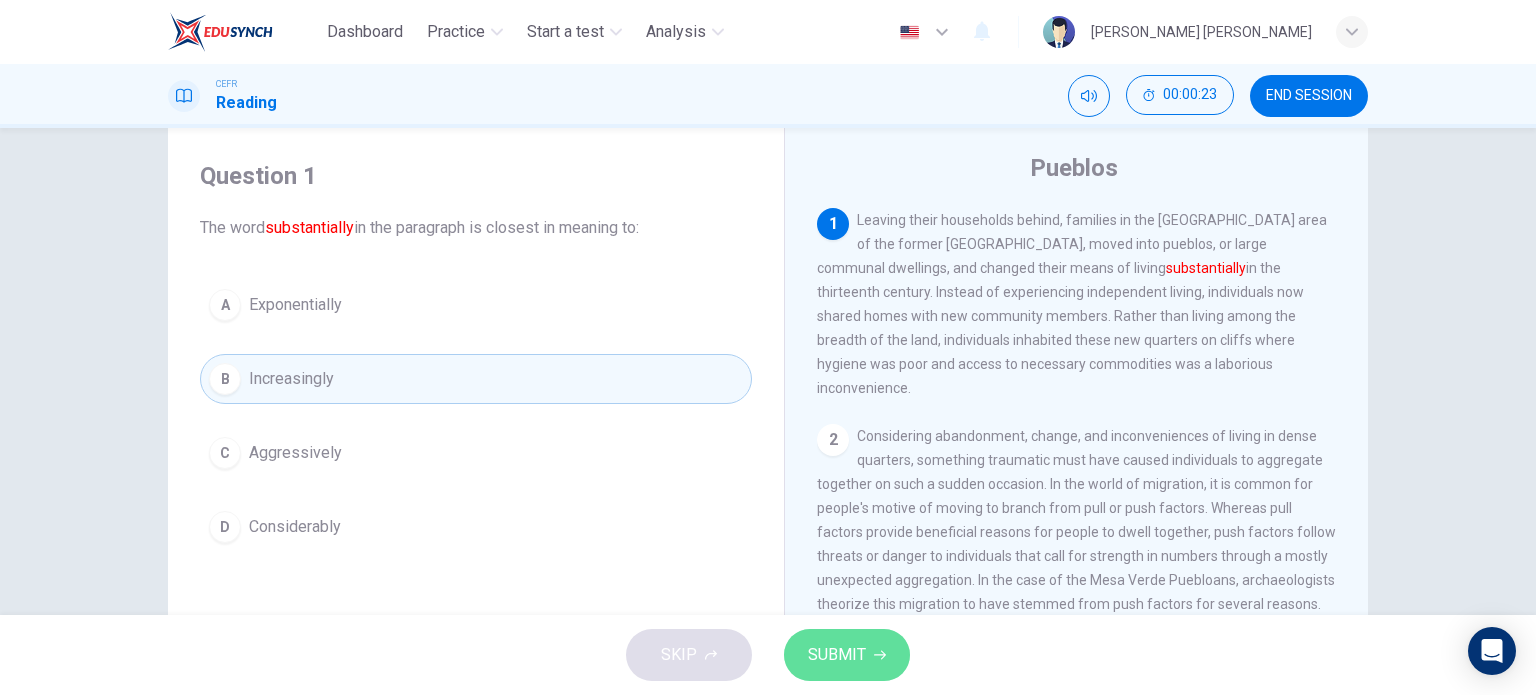 click on "SUBMIT" at bounding box center (837, 655) 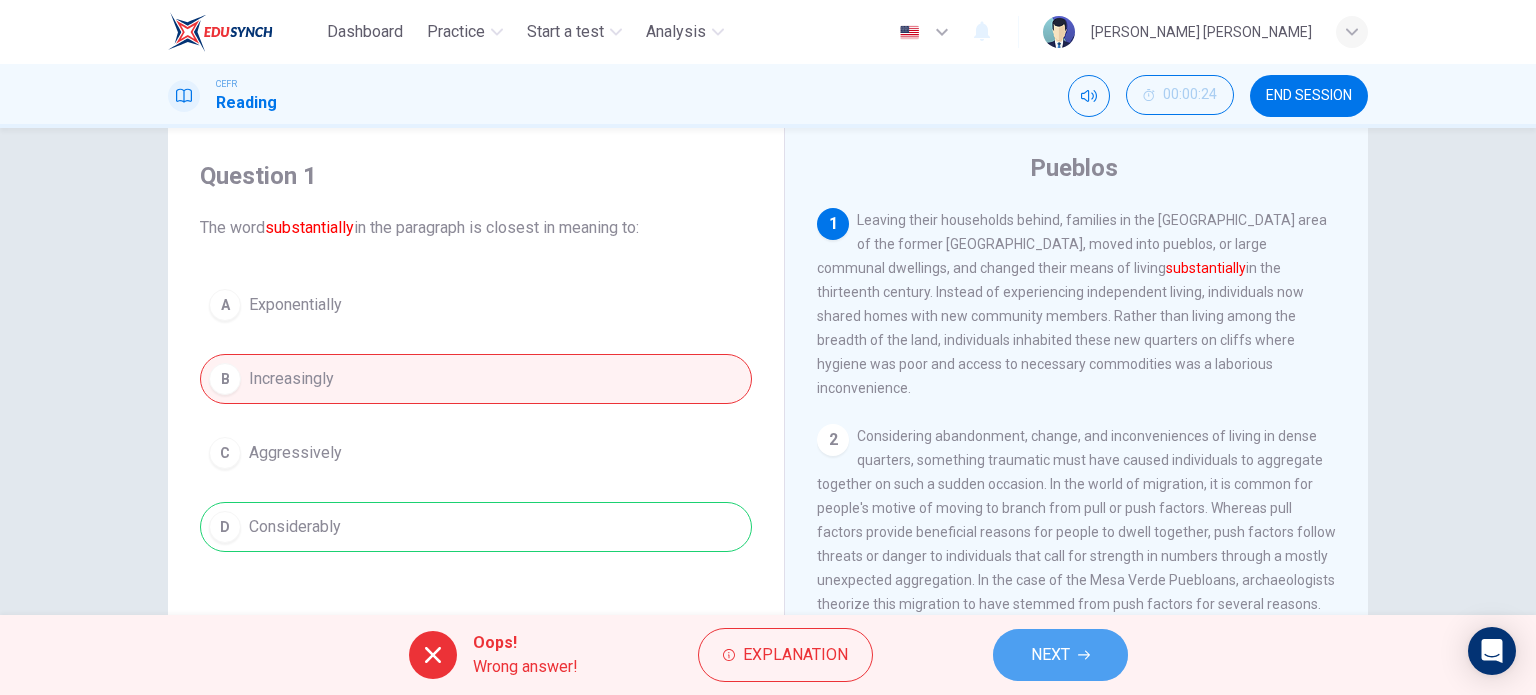 click on "NEXT" at bounding box center (1060, 655) 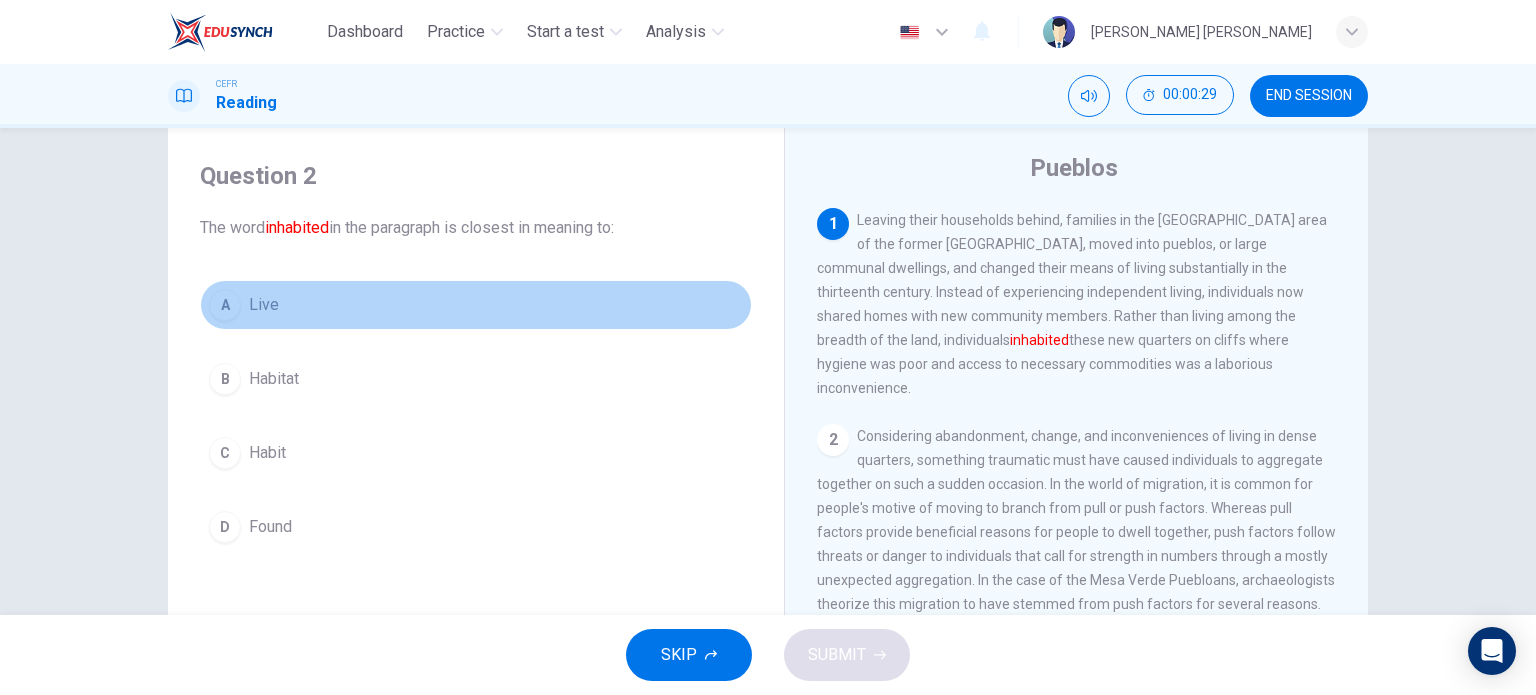 click on "A Live" at bounding box center (476, 305) 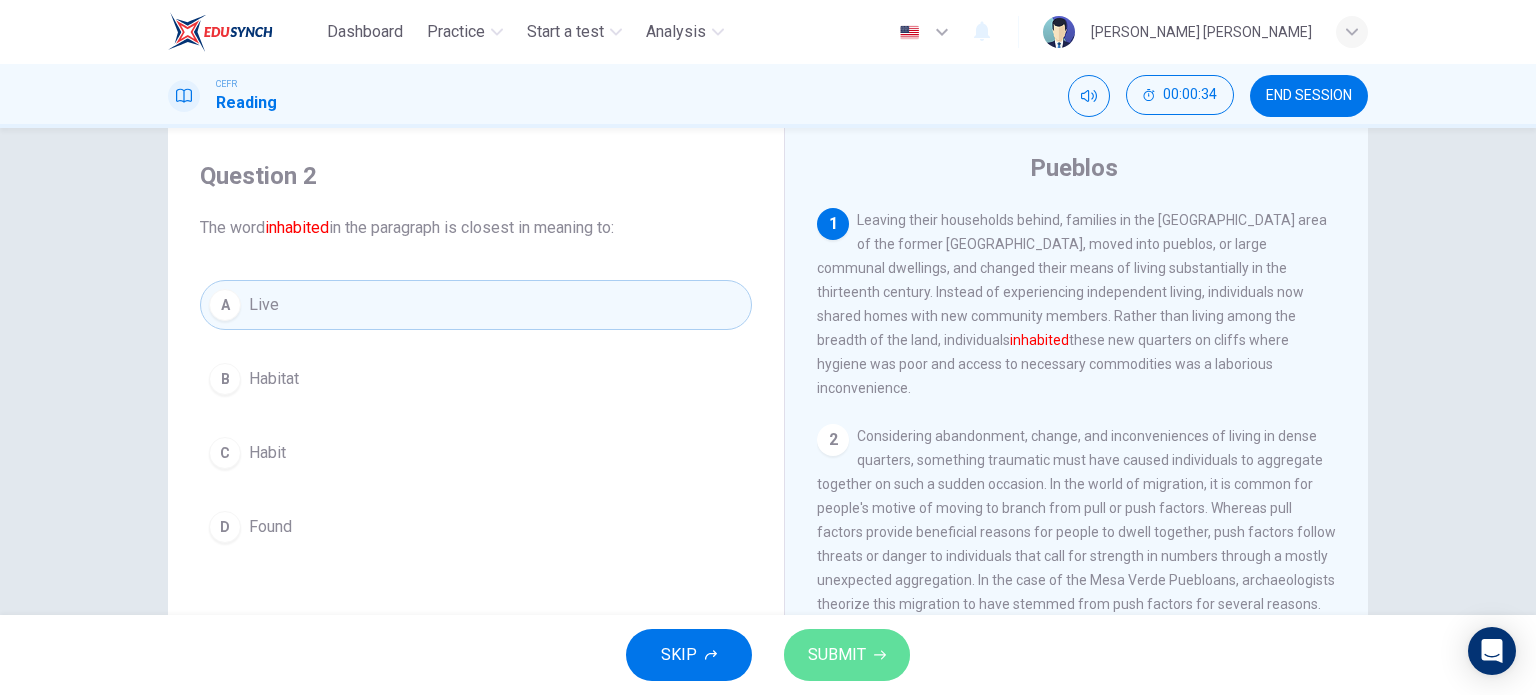 click on "SUBMIT" at bounding box center [837, 655] 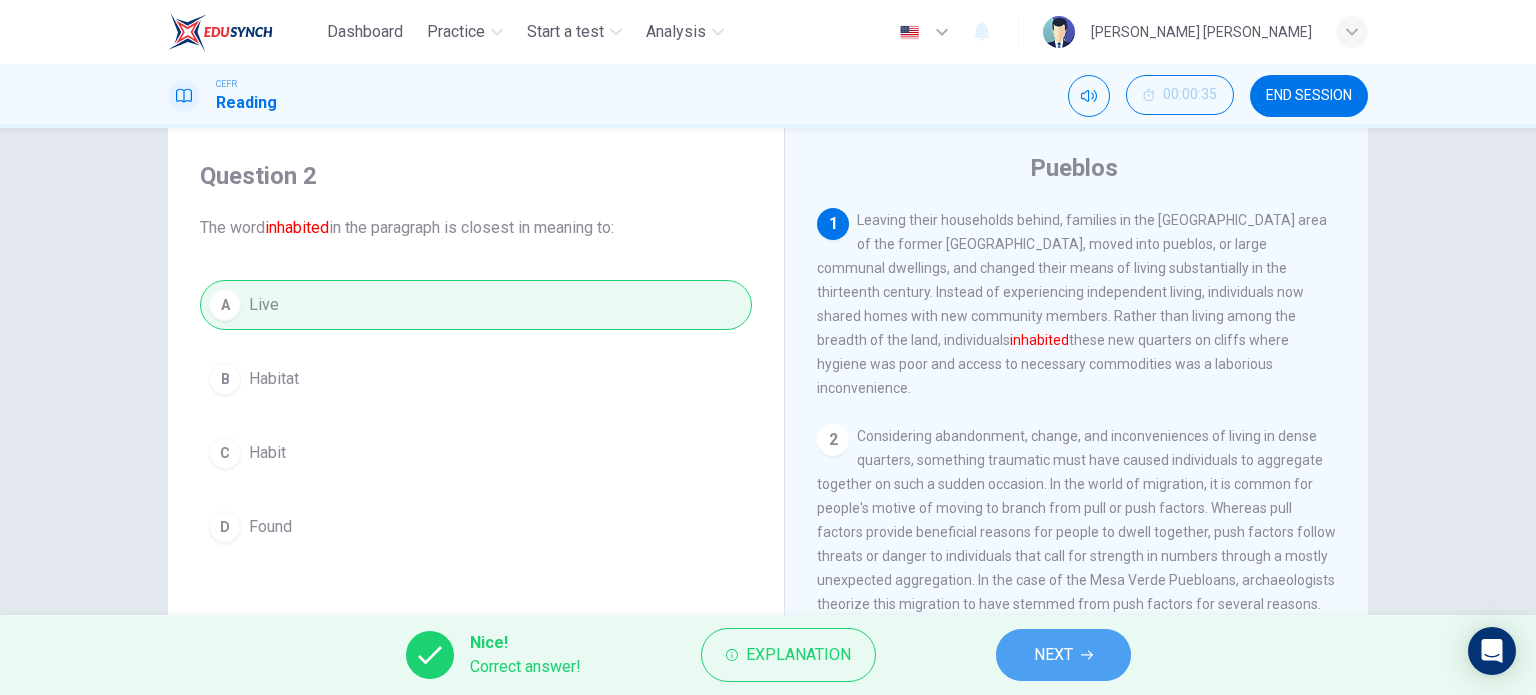 click on "NEXT" at bounding box center [1063, 655] 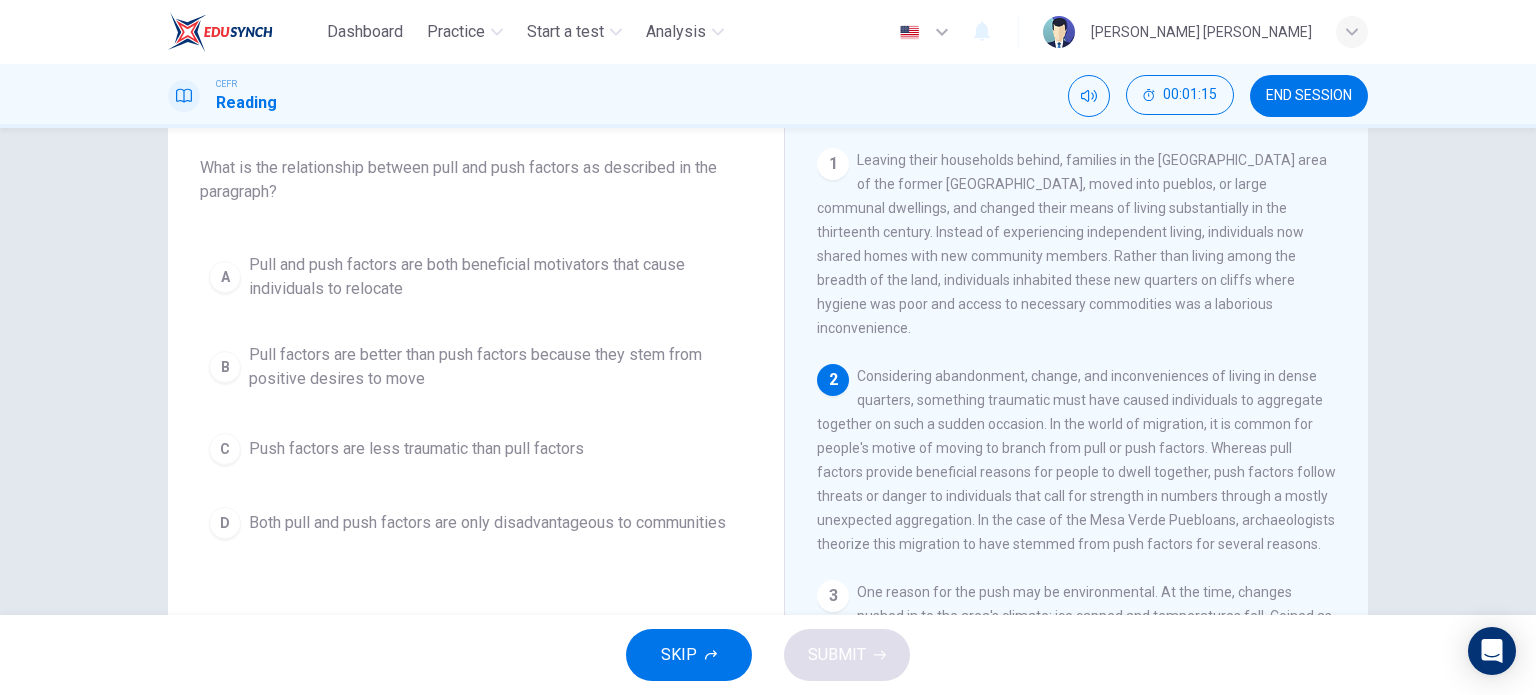 scroll, scrollTop: 108, scrollLeft: 0, axis: vertical 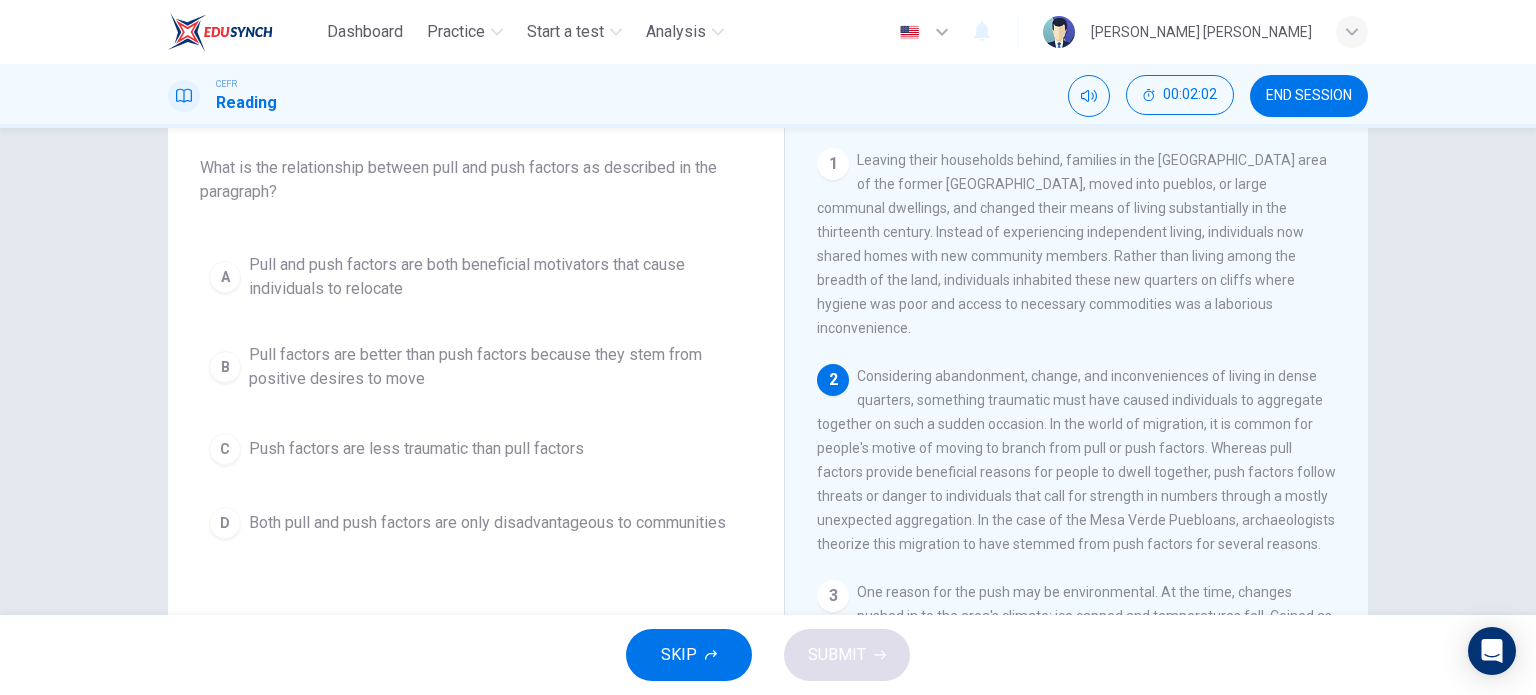 drag, startPoint x: 394, startPoint y: 442, endPoint x: 372, endPoint y: 520, distance: 81.0432 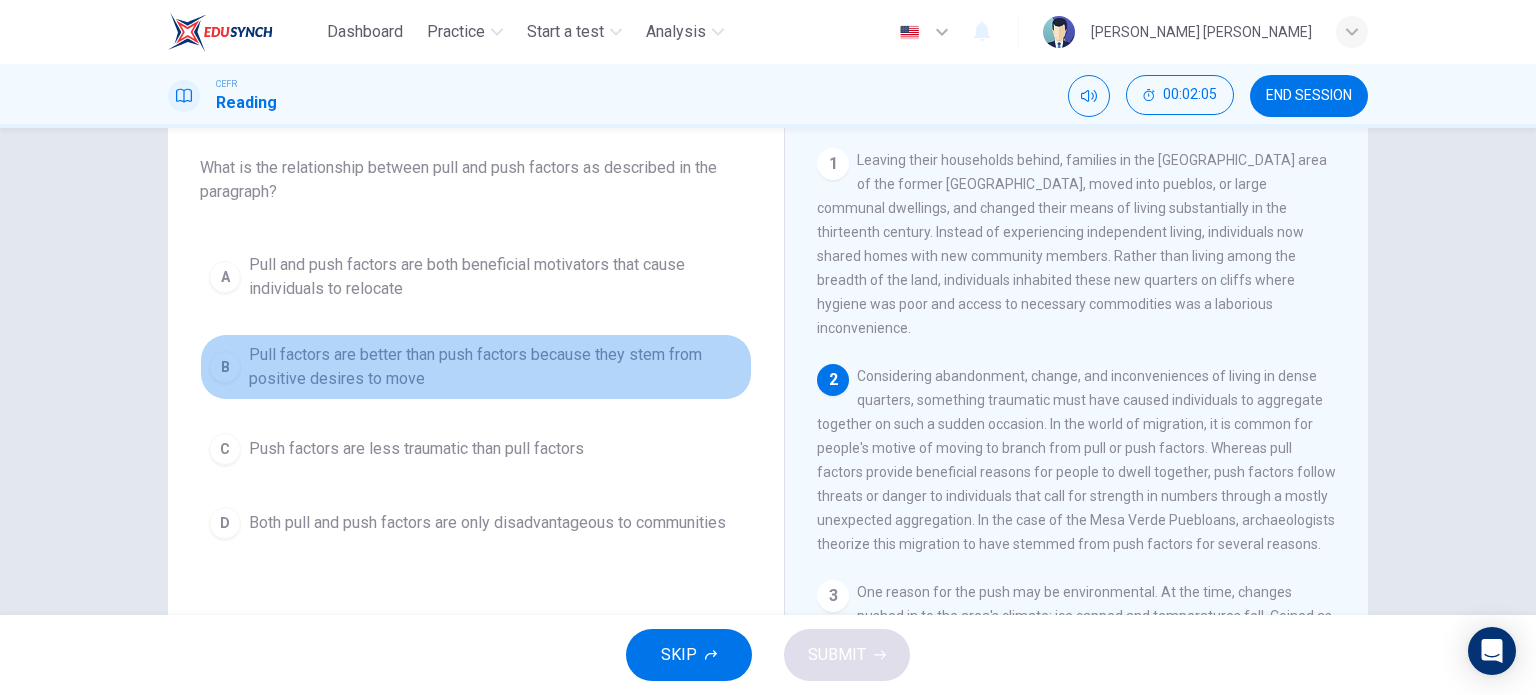 click on "Pull factors are better than push factors because they stem from positive desires to move" at bounding box center (496, 367) 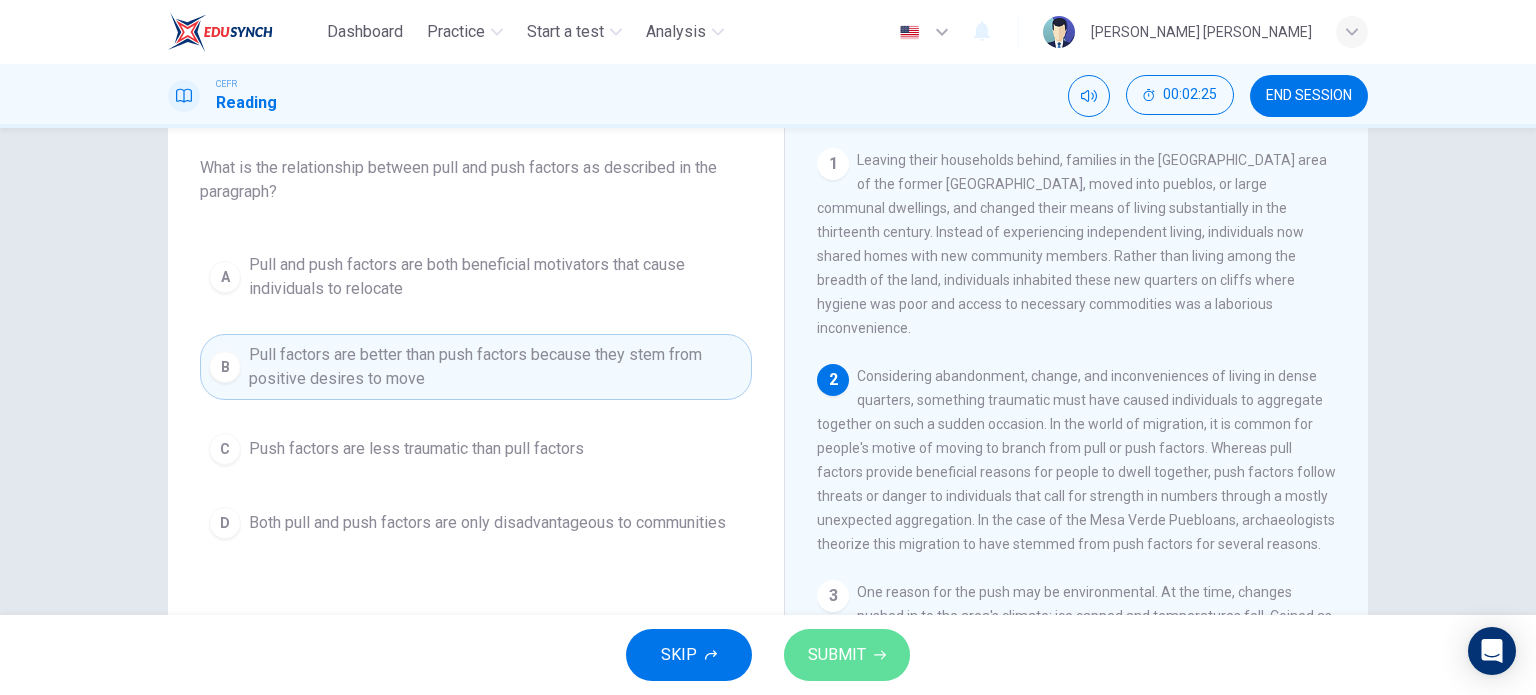 click on "SUBMIT" at bounding box center [837, 655] 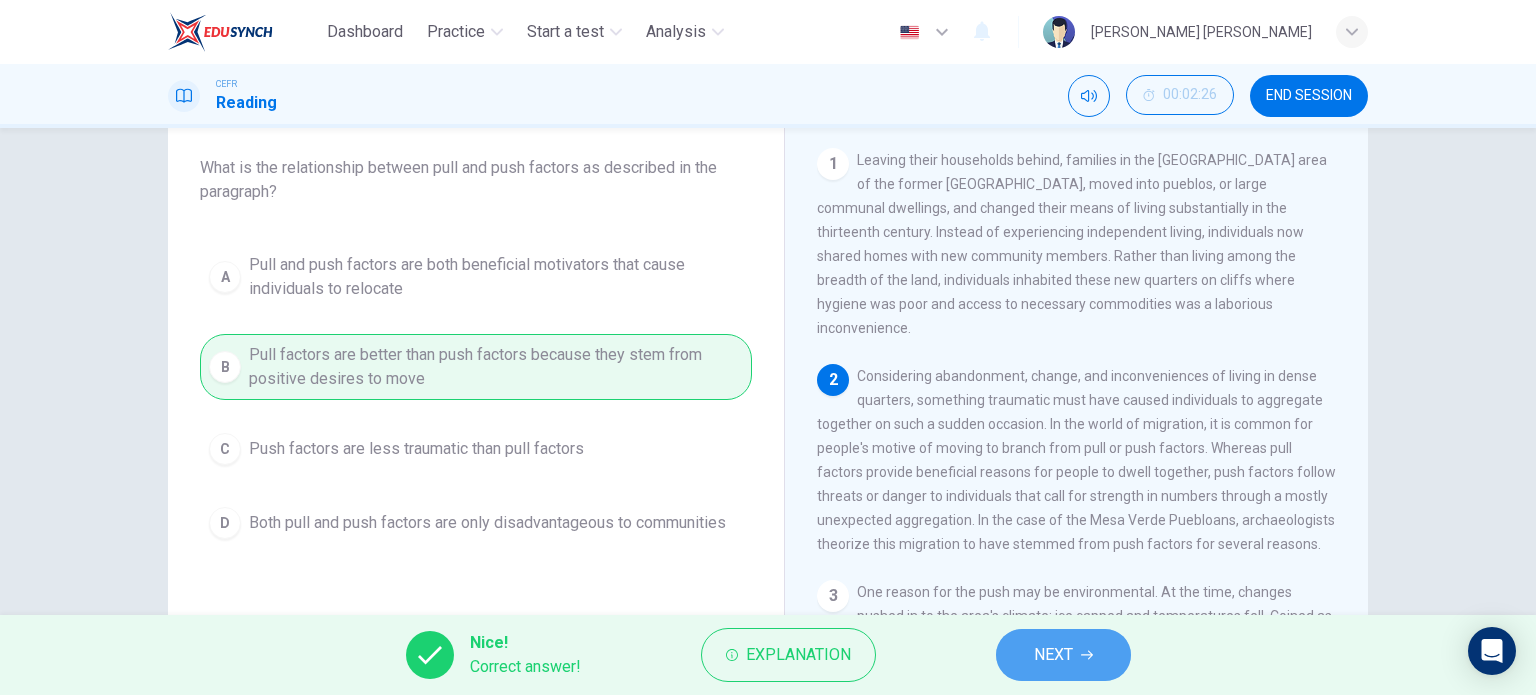 click on "NEXT" at bounding box center (1063, 655) 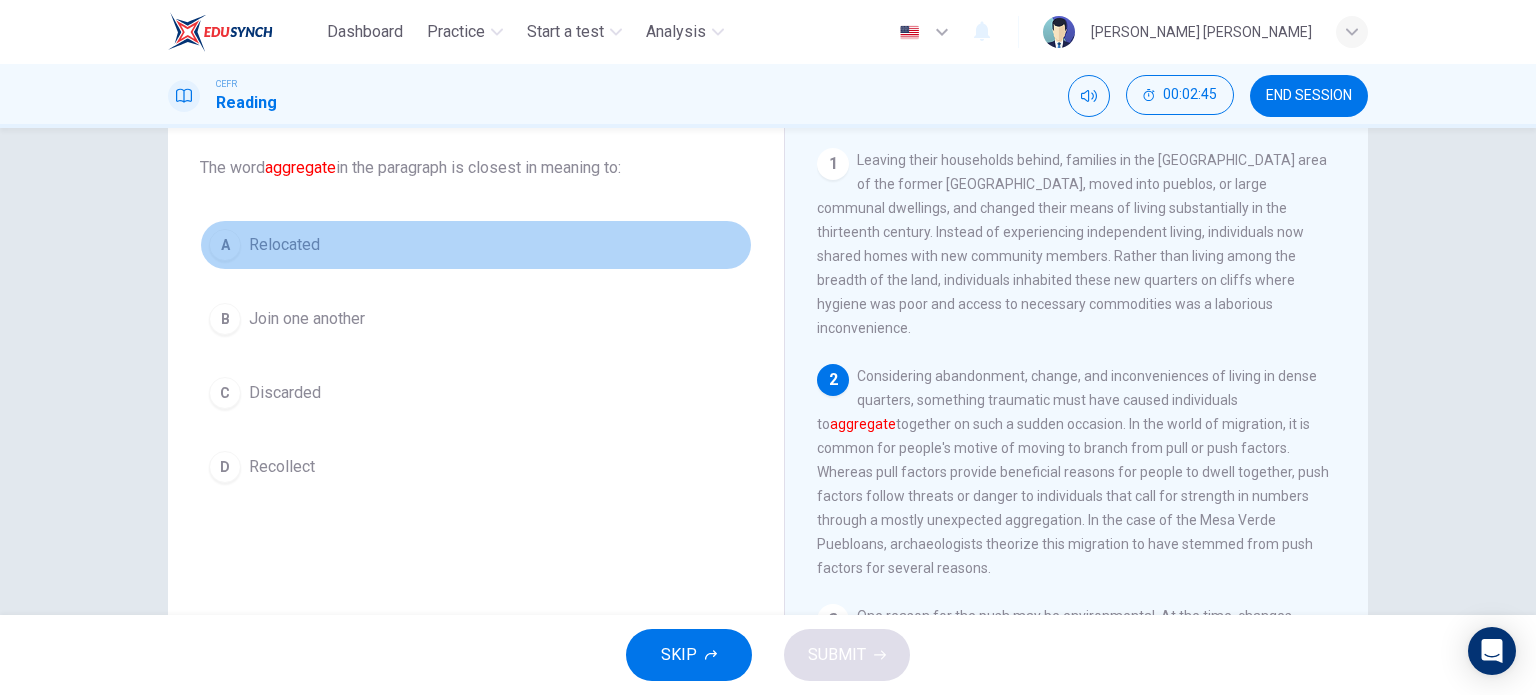 click on "A Relocated" at bounding box center [476, 245] 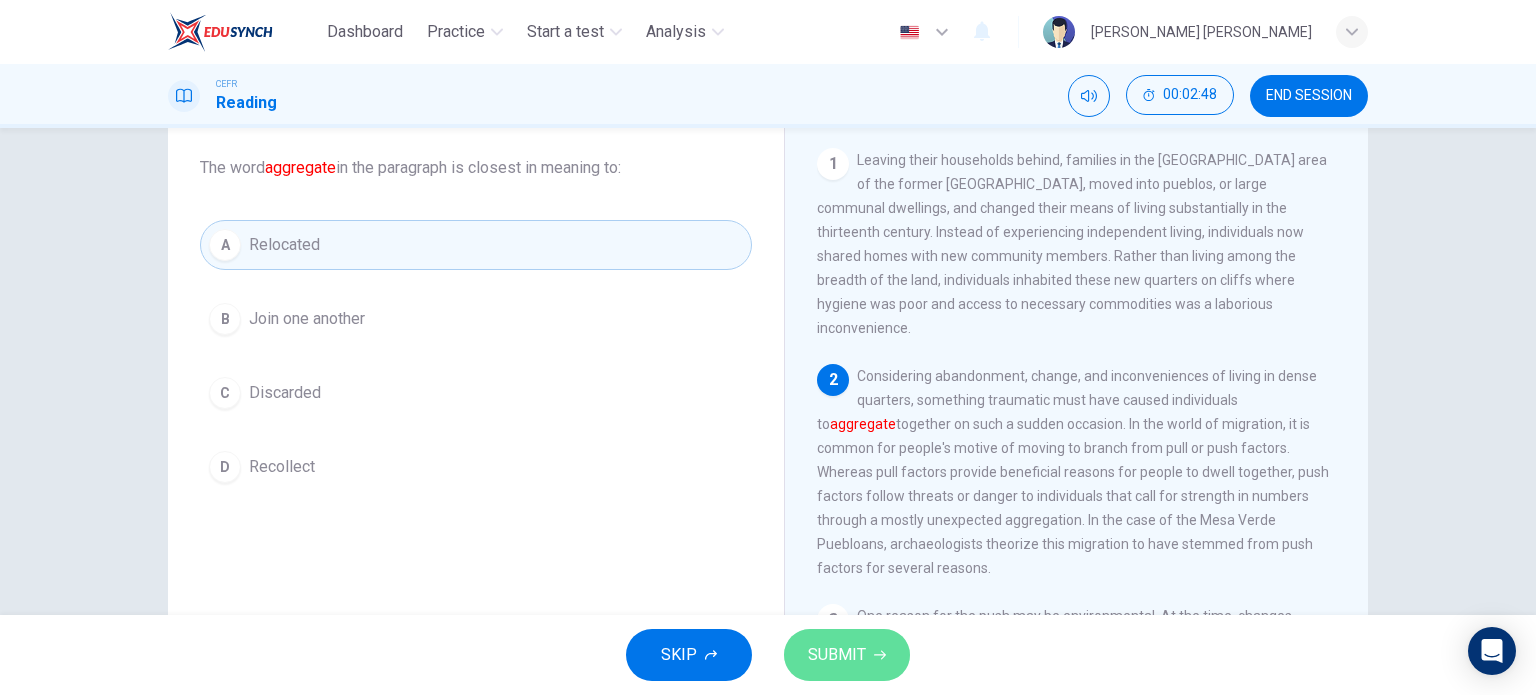 click on "SUBMIT" at bounding box center [847, 655] 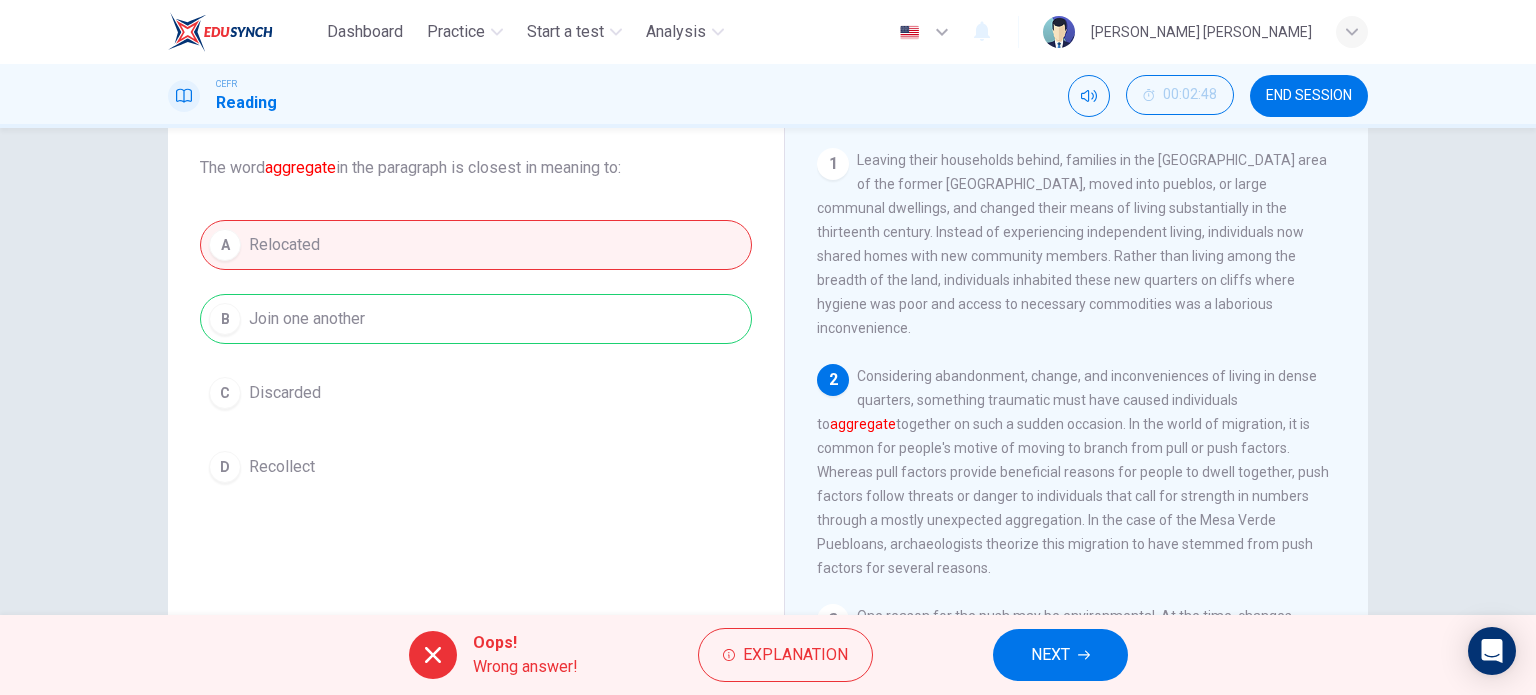 click on "NEXT" at bounding box center [1050, 655] 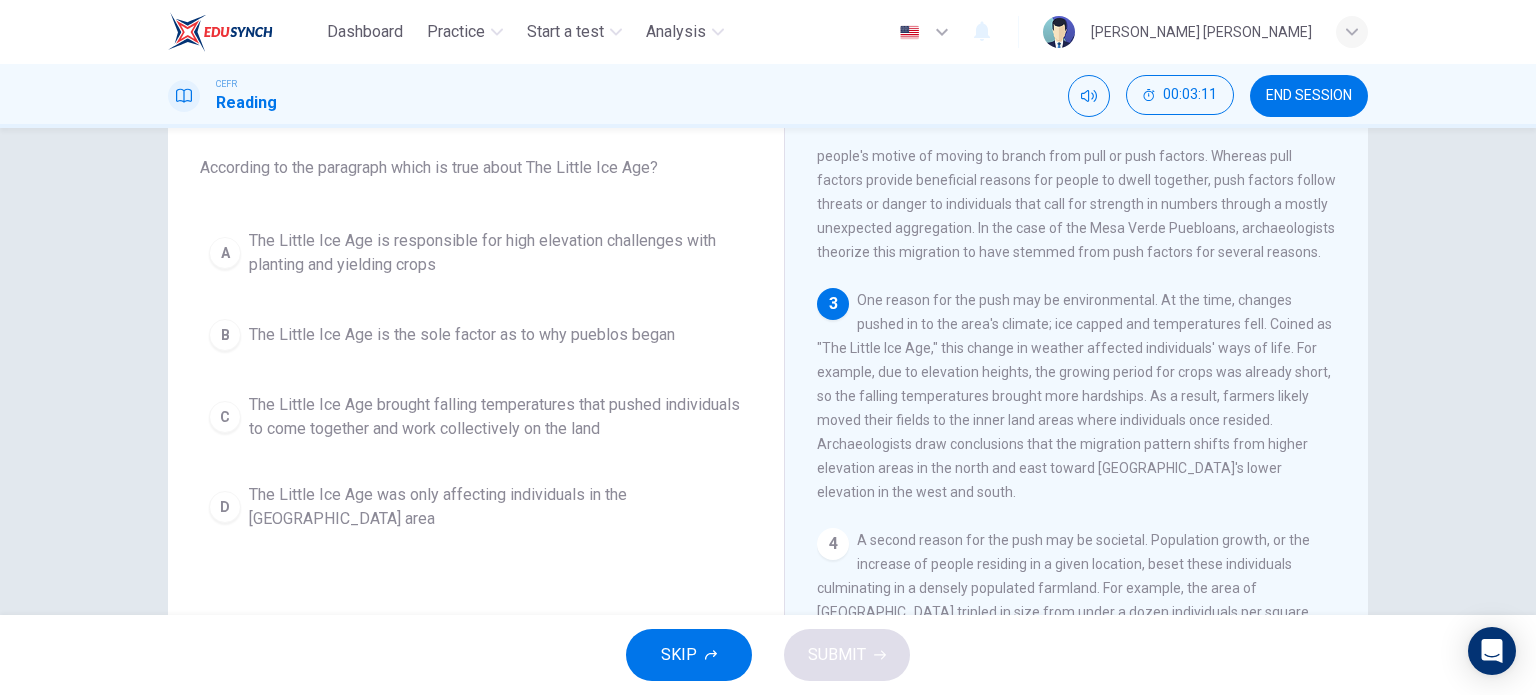 scroll, scrollTop: 294, scrollLeft: 0, axis: vertical 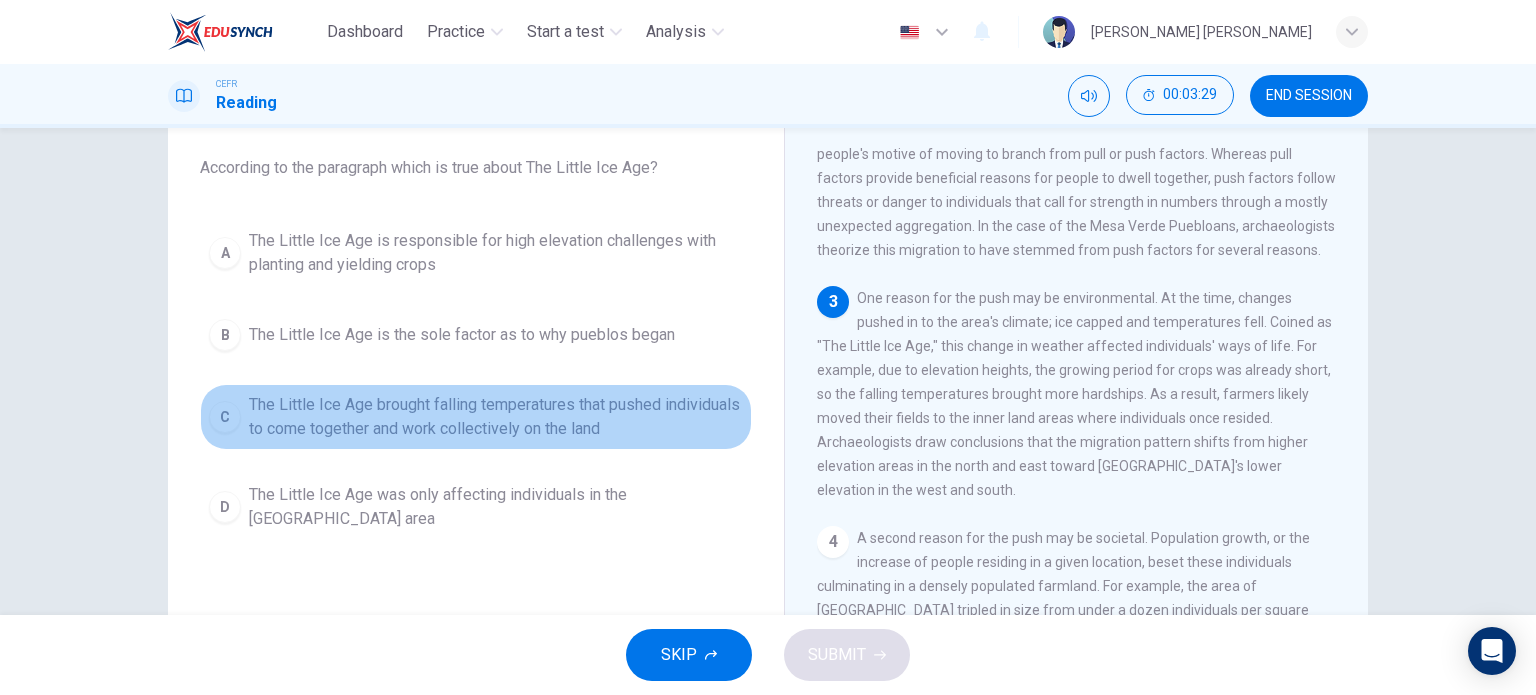 click on "The Little Ice Age brought falling temperatures that pushed individuals to come together and work collectively on the land" at bounding box center [496, 417] 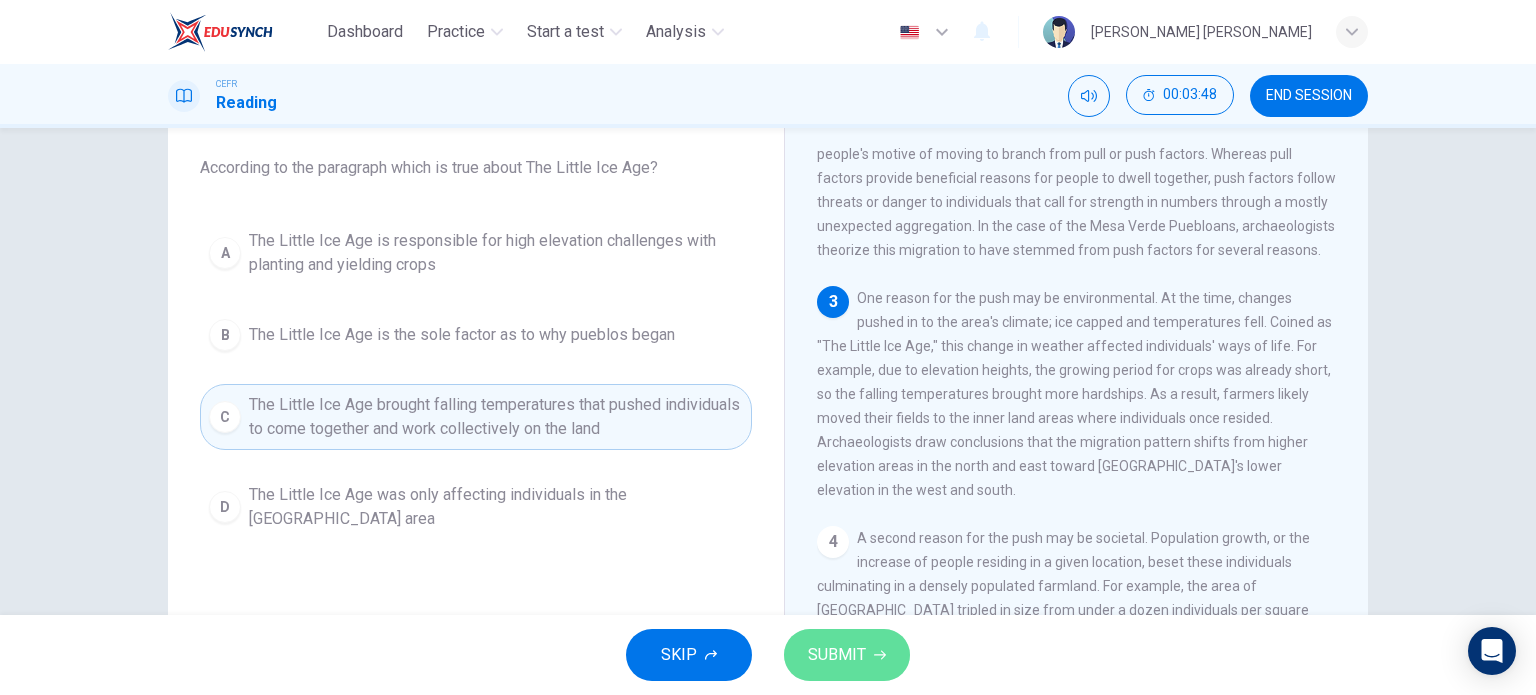 click on "SUBMIT" at bounding box center (847, 655) 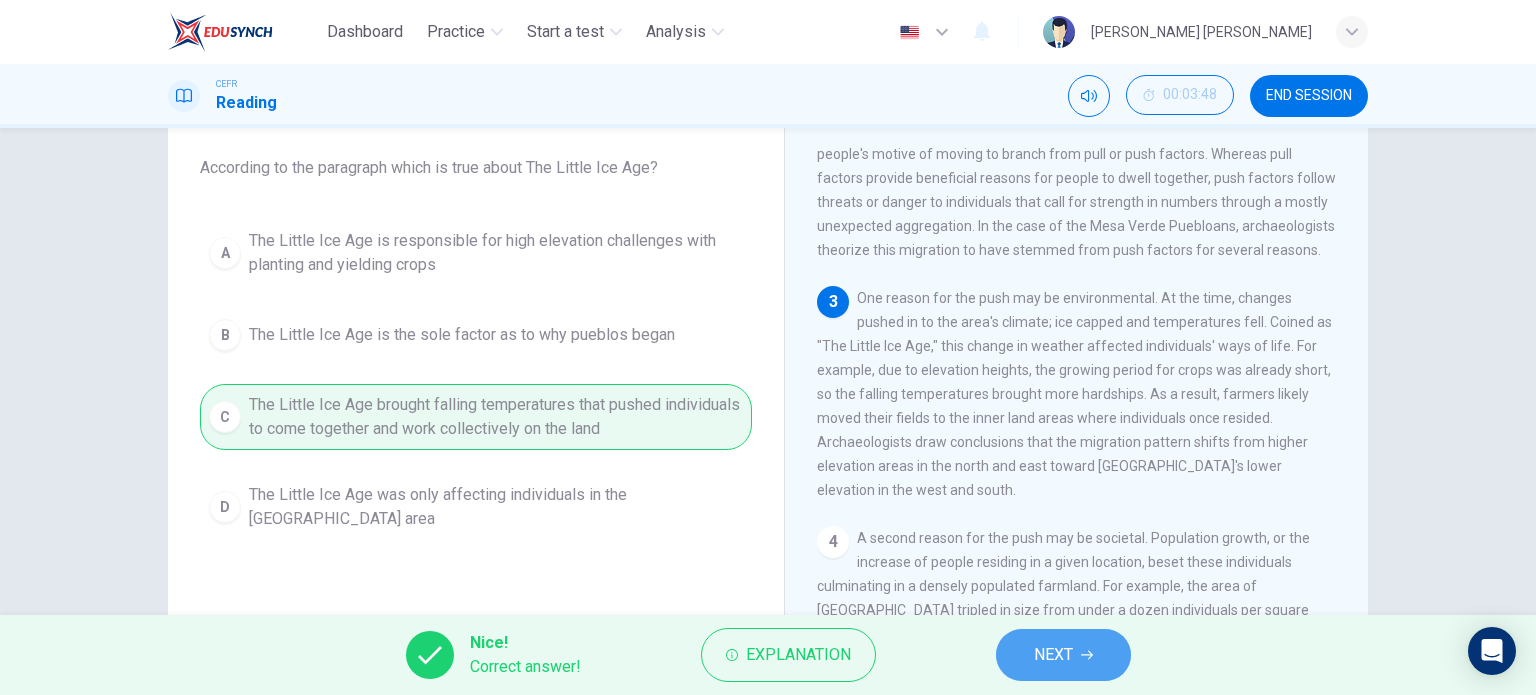 click on "NEXT" at bounding box center (1053, 655) 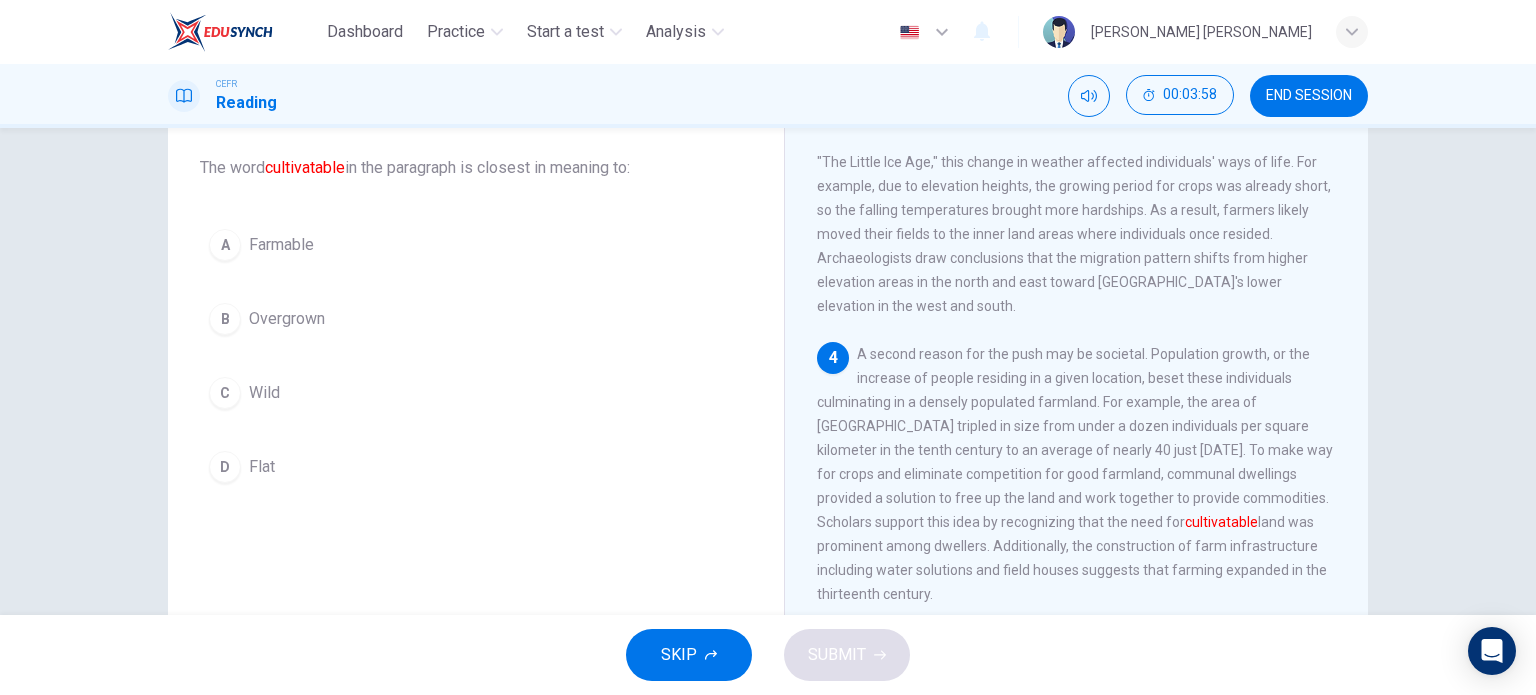 scroll, scrollTop: 479, scrollLeft: 0, axis: vertical 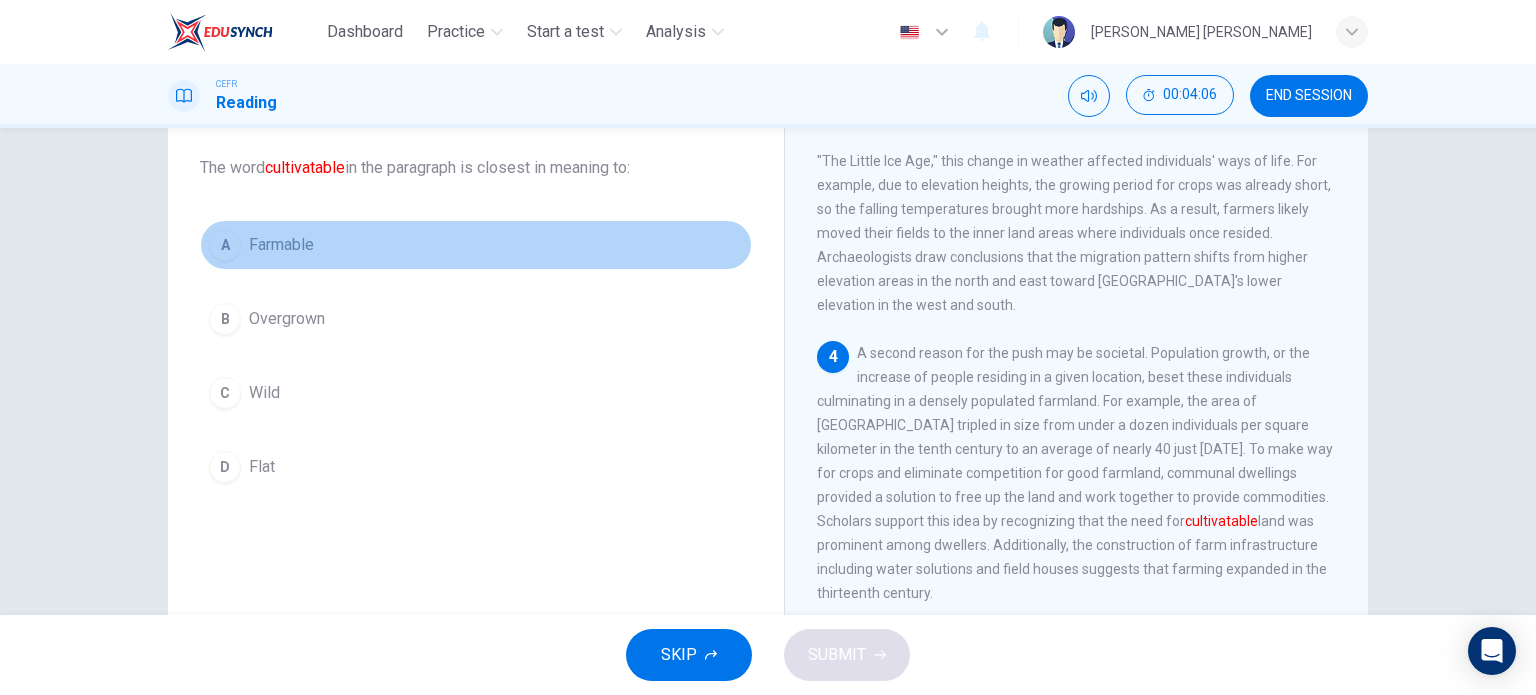 click on "Farmable" at bounding box center (281, 245) 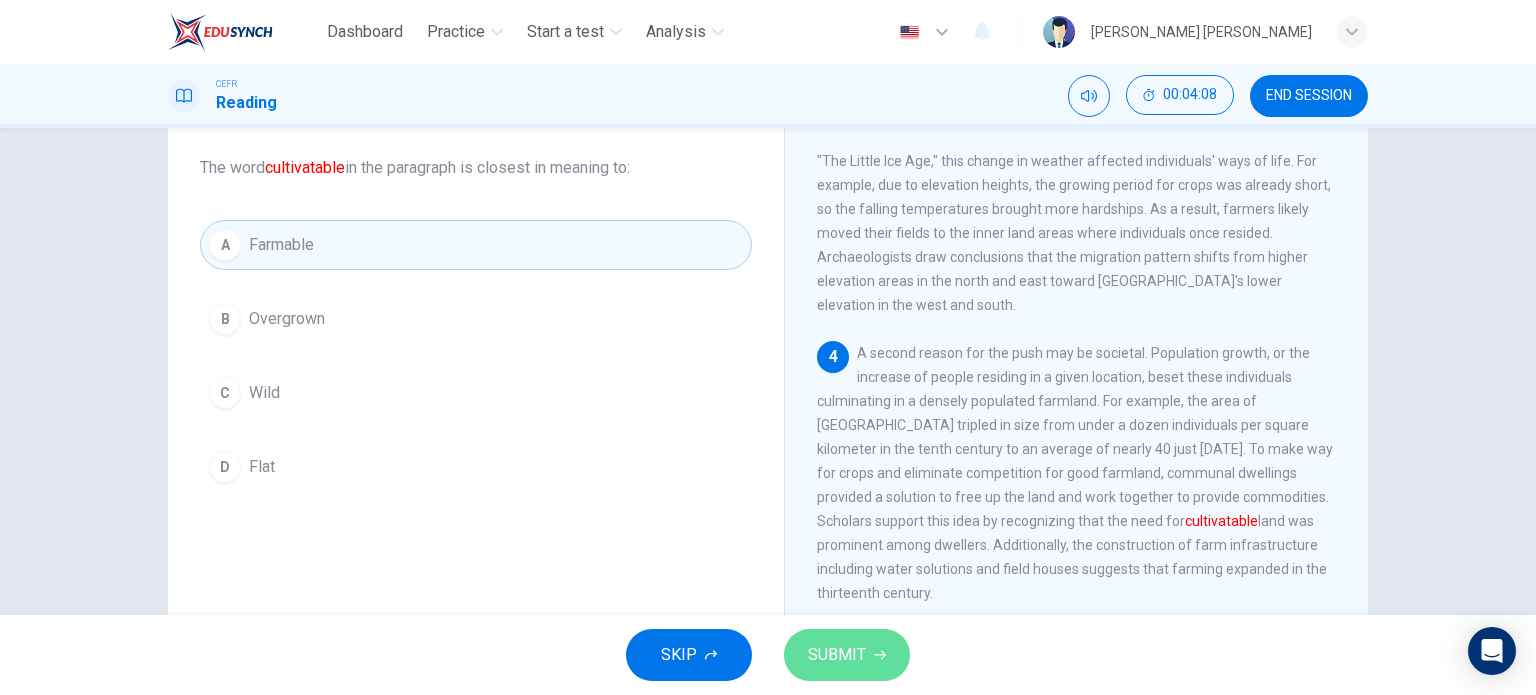 click on "SUBMIT" at bounding box center (837, 655) 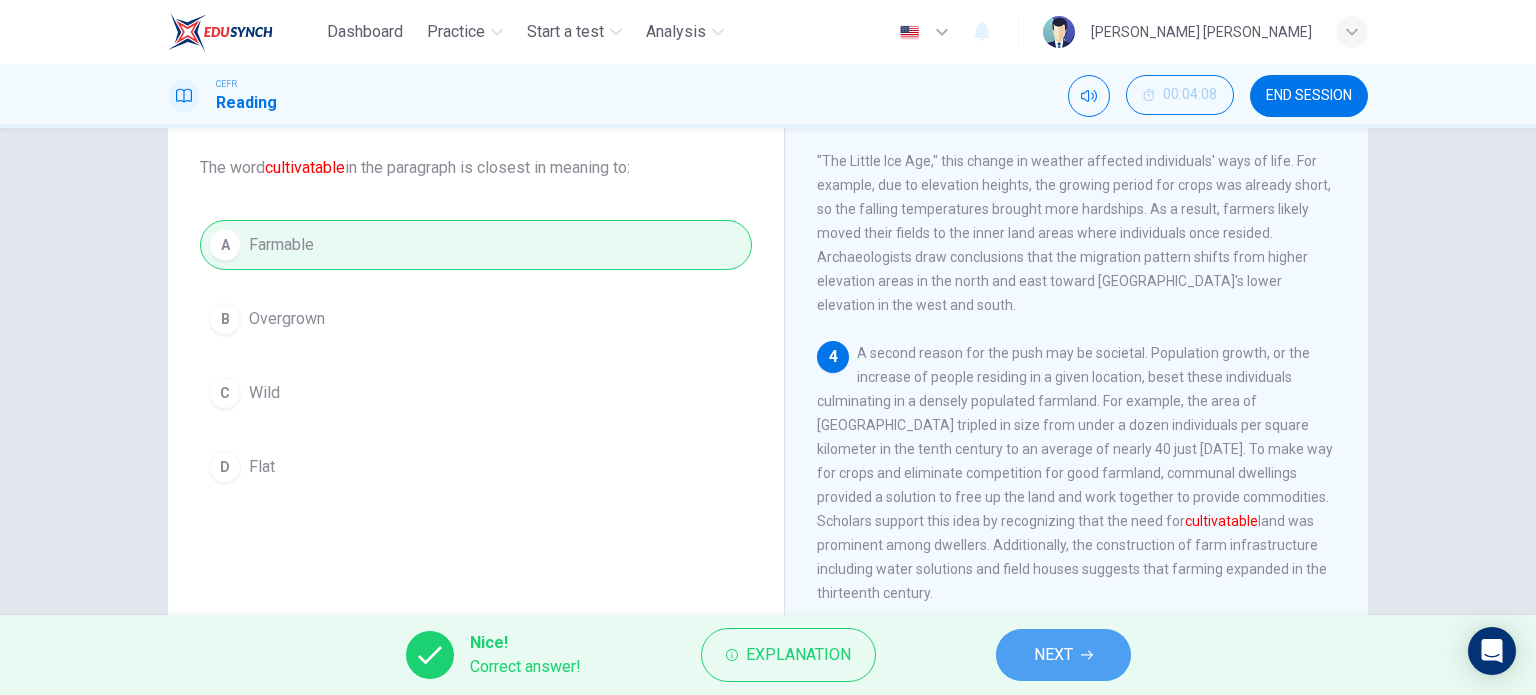 click on "NEXT" at bounding box center [1063, 655] 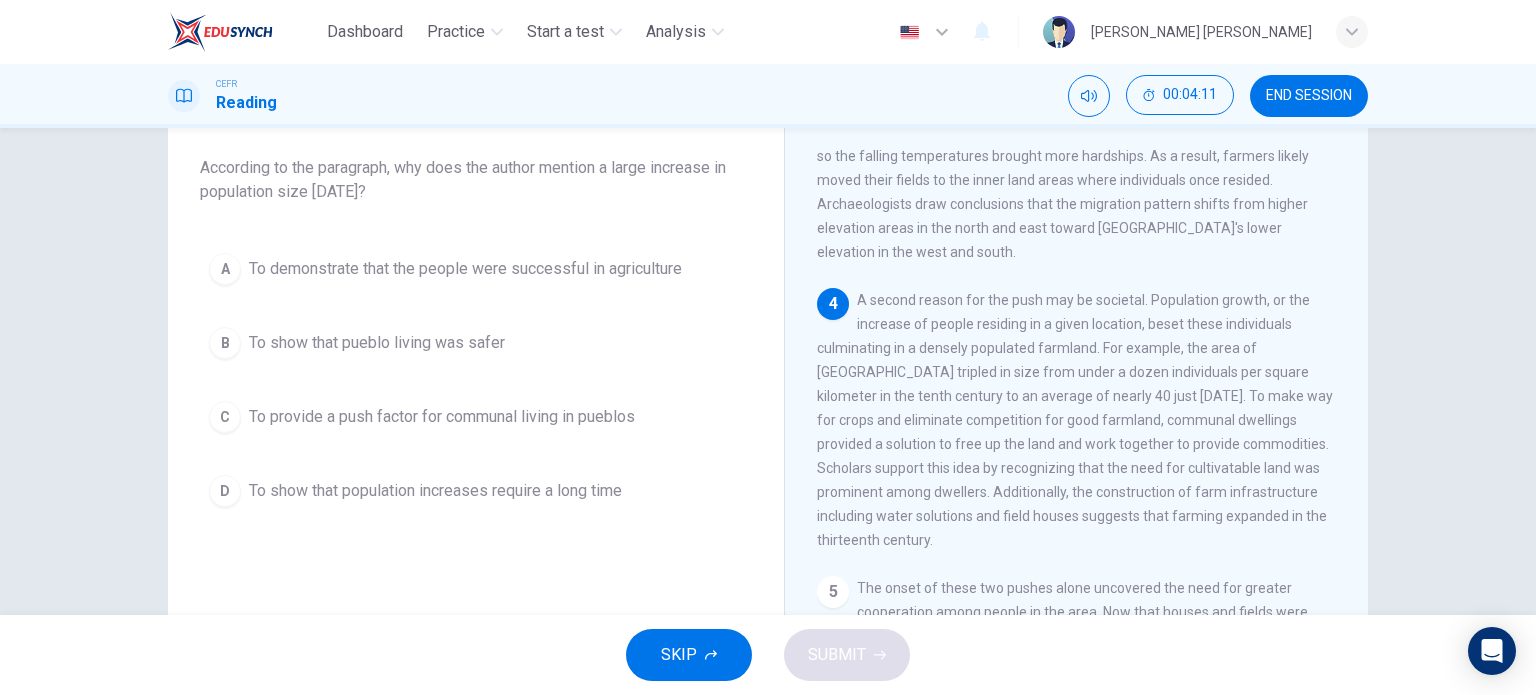 scroll, scrollTop: 534, scrollLeft: 0, axis: vertical 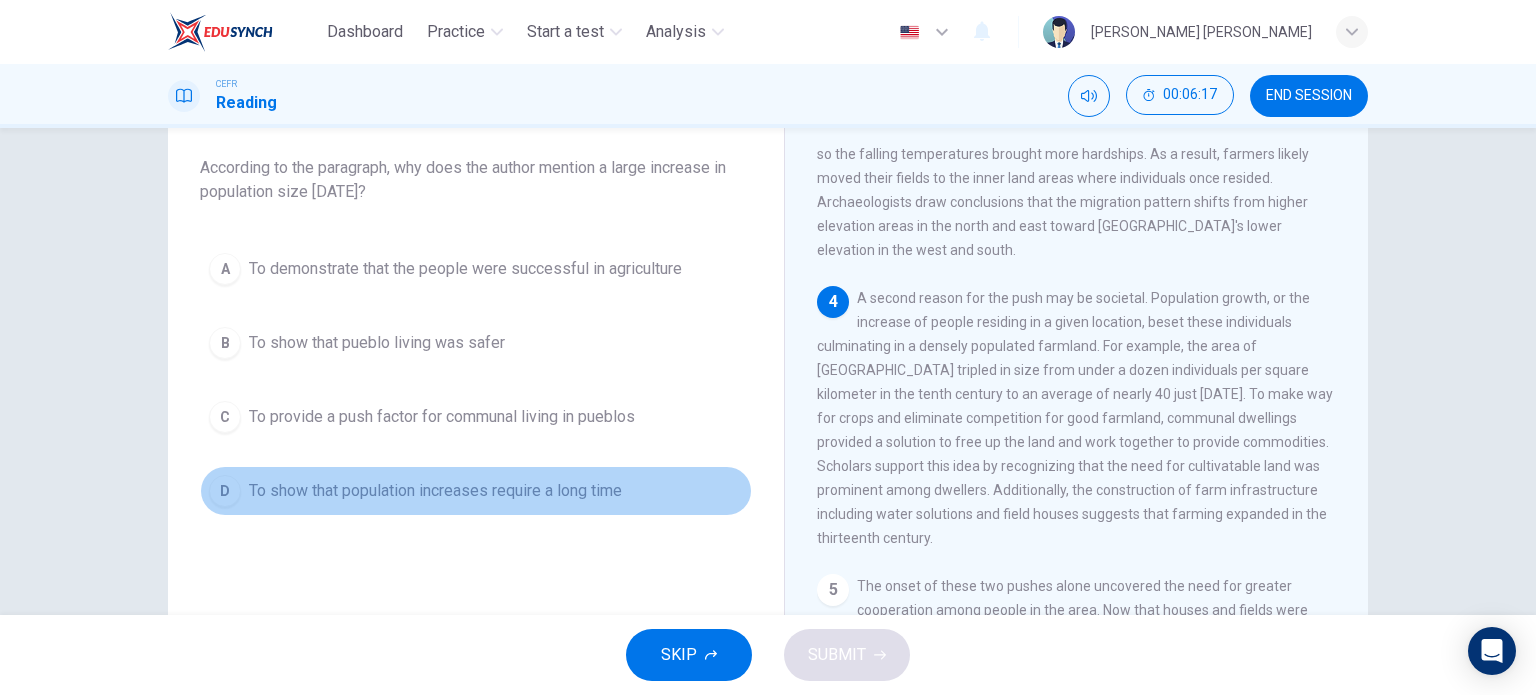 click on "To show that population increases require a long time" at bounding box center [435, 491] 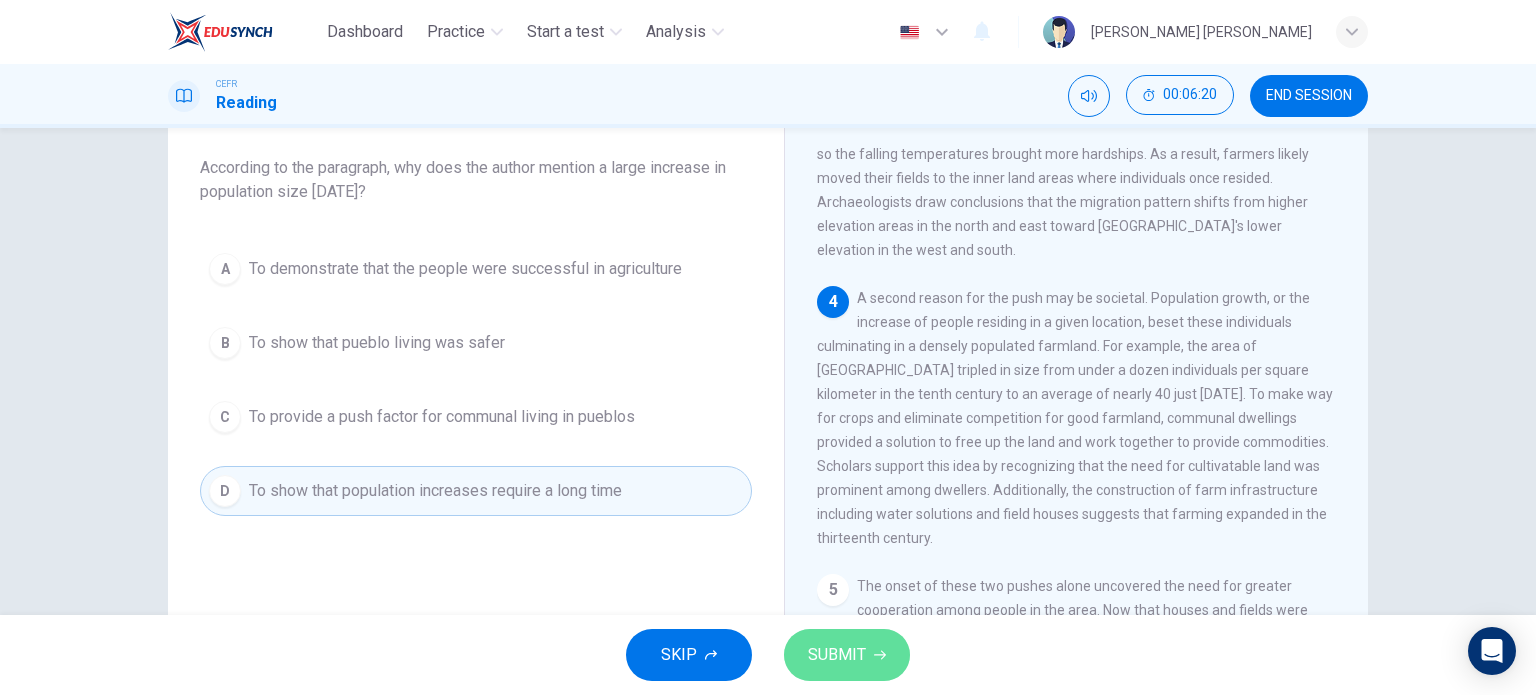 click on "SUBMIT" at bounding box center (837, 655) 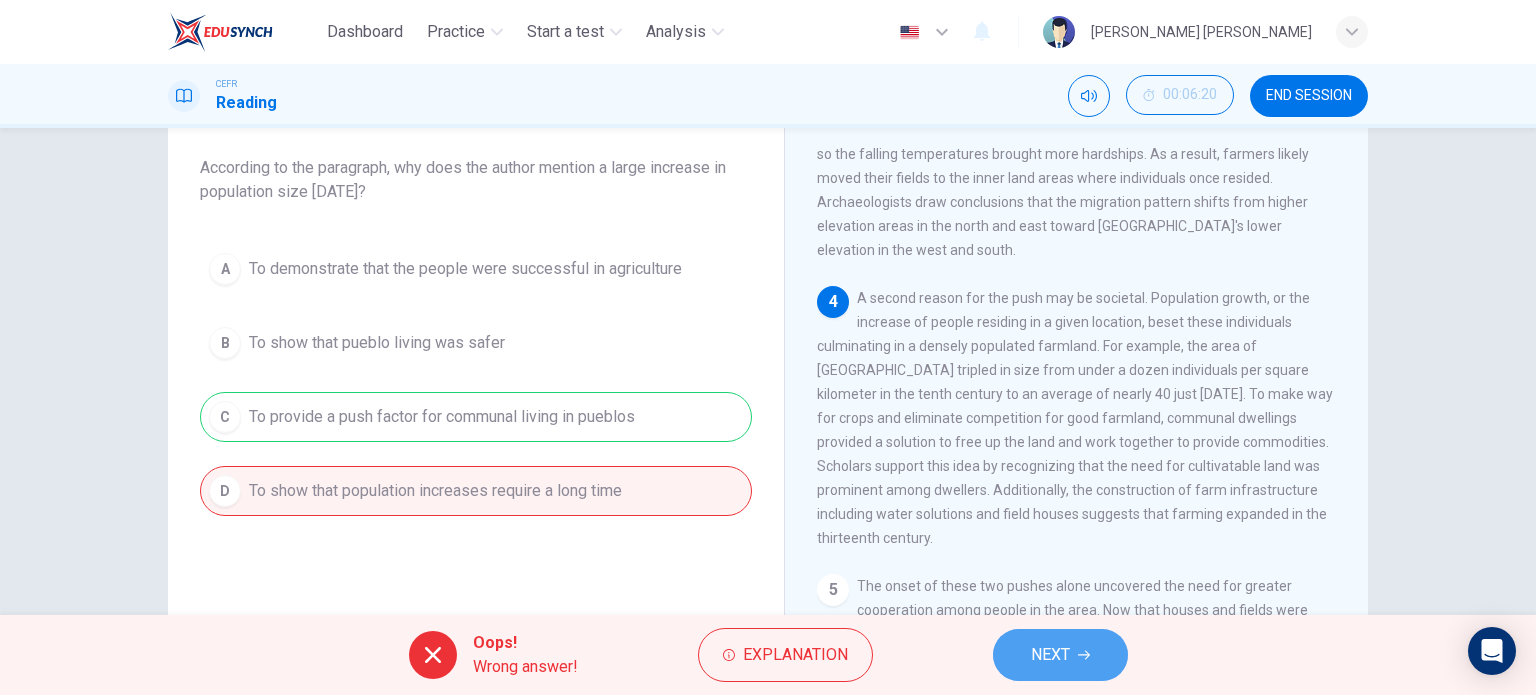 click on "NEXT" at bounding box center (1060, 655) 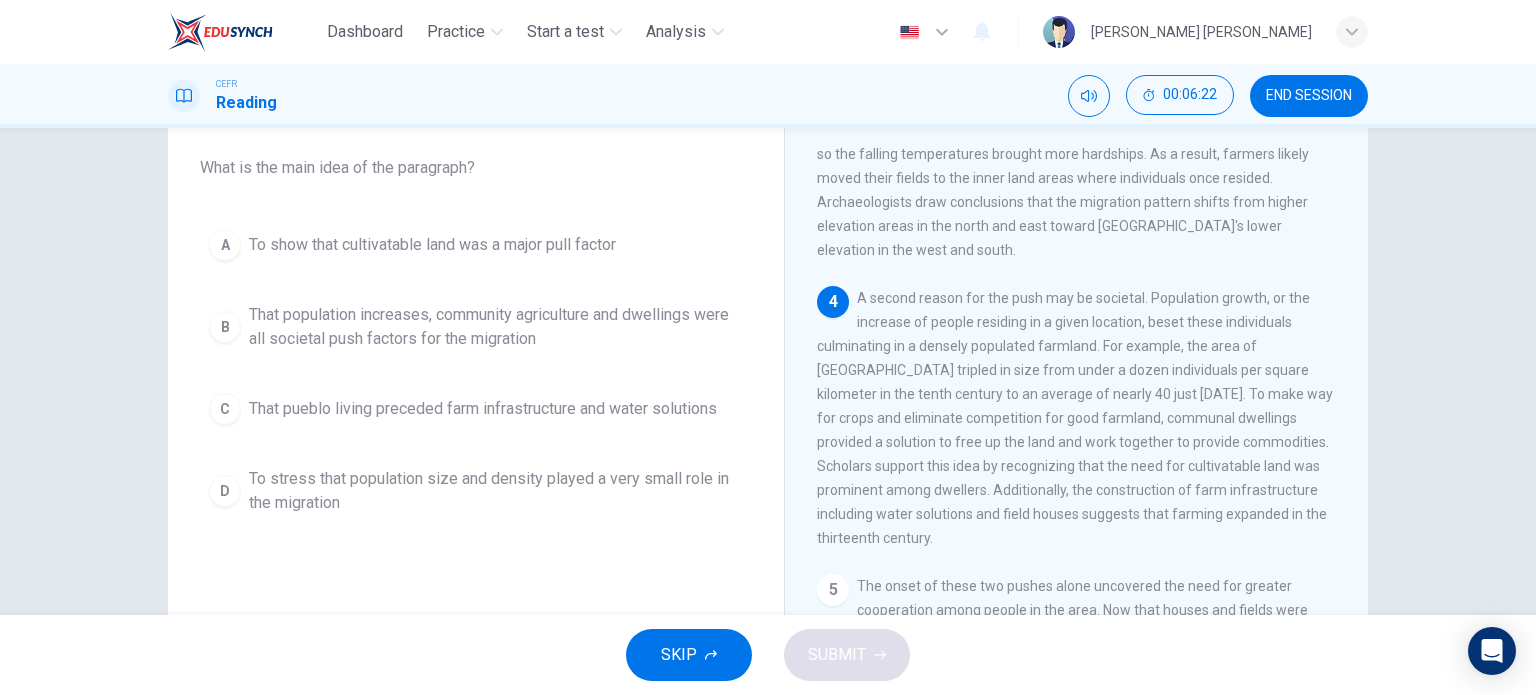scroll, scrollTop: 544, scrollLeft: 0, axis: vertical 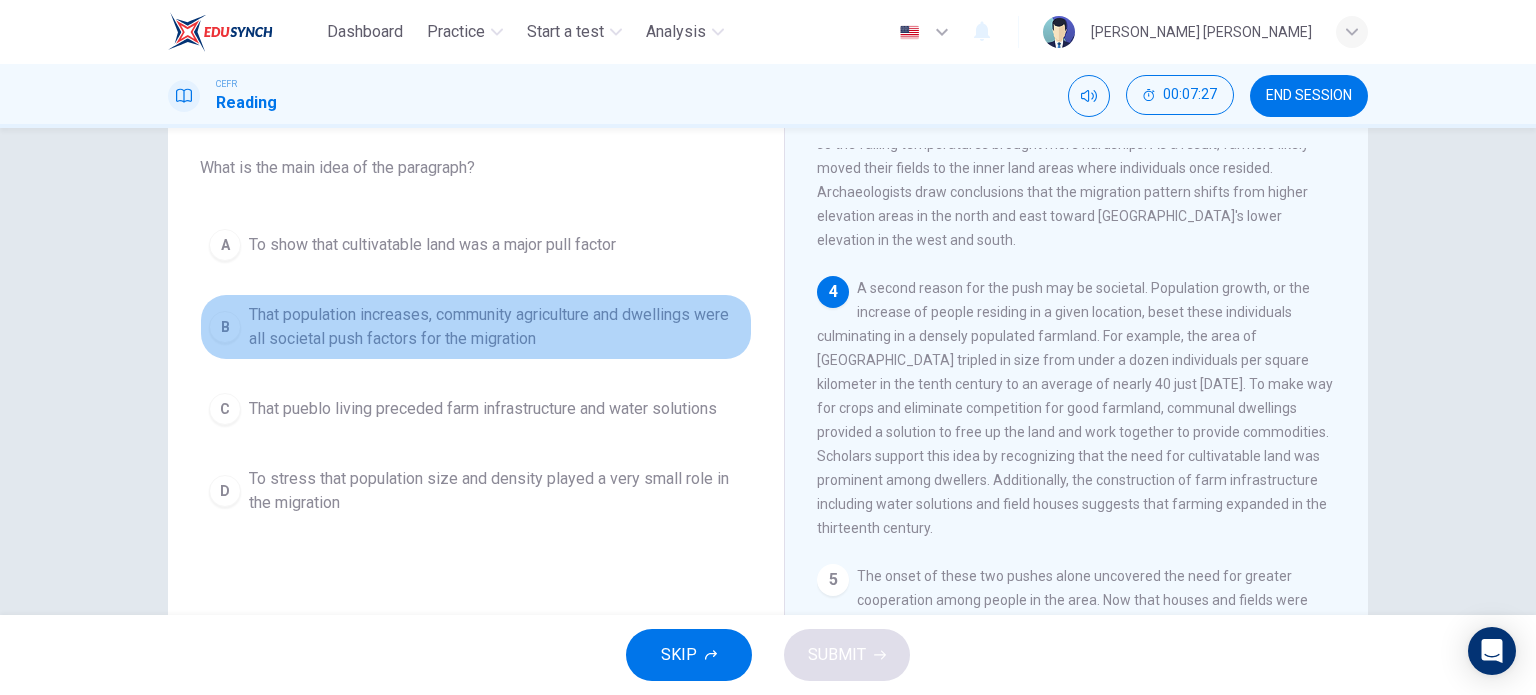 click on "That population increases, community agriculture and dwellings were all societal push factors for the migration" at bounding box center (496, 327) 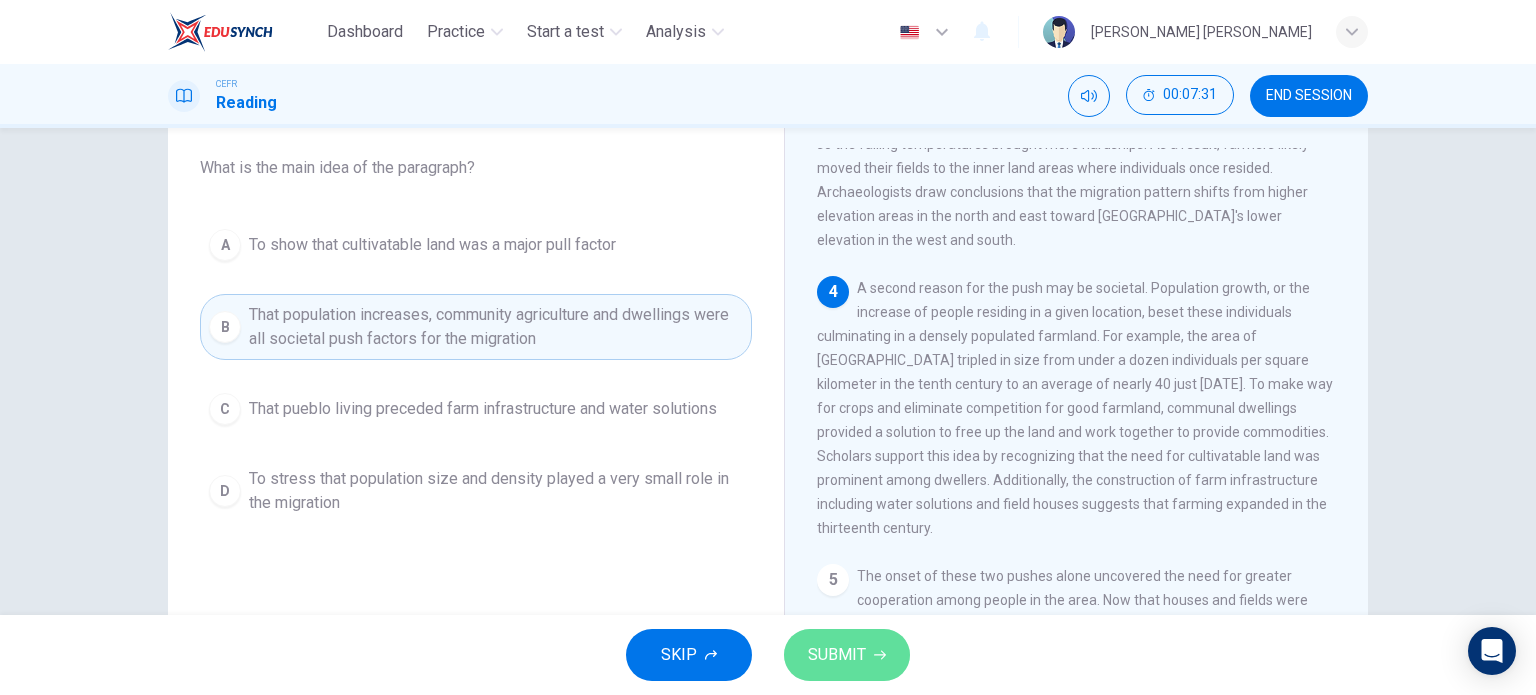 click on "SUBMIT" at bounding box center (837, 655) 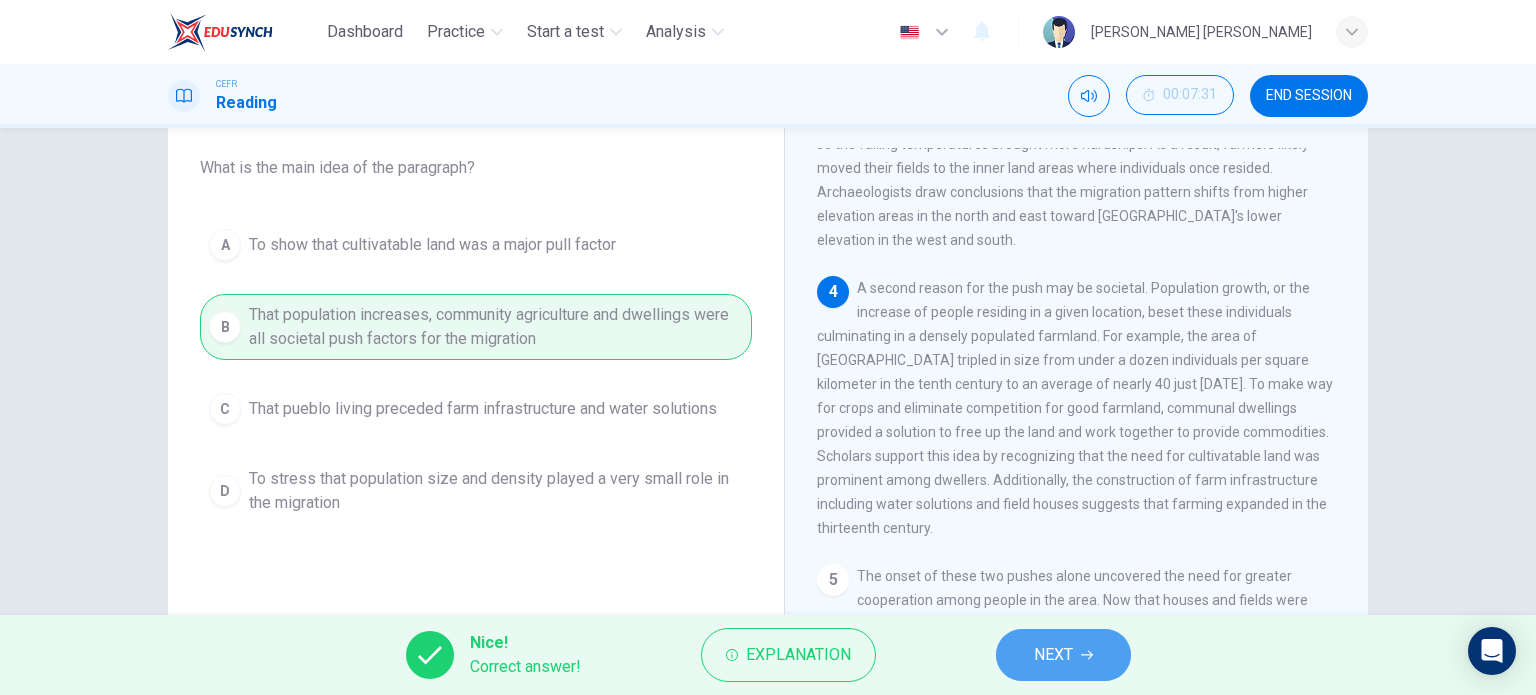 click on "NEXT" at bounding box center (1063, 655) 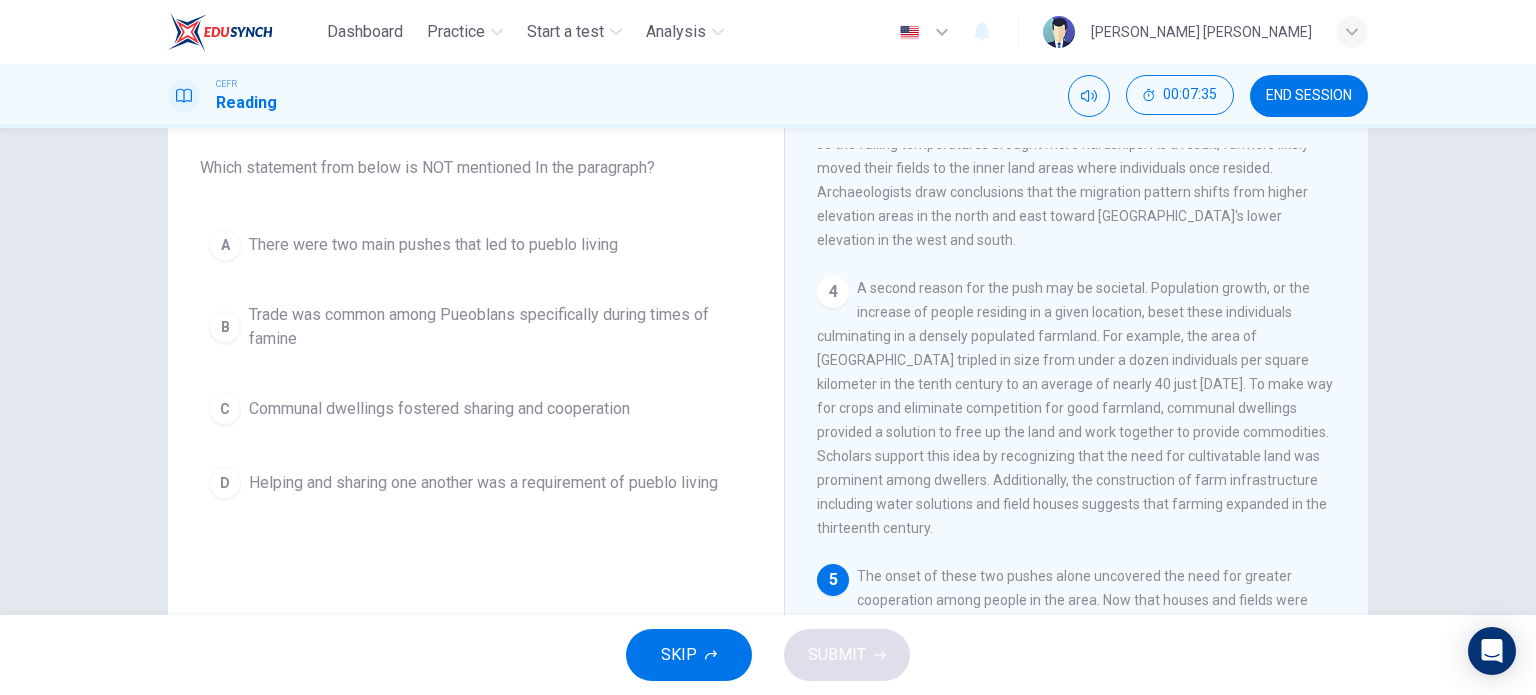 scroll, scrollTop: 653, scrollLeft: 0, axis: vertical 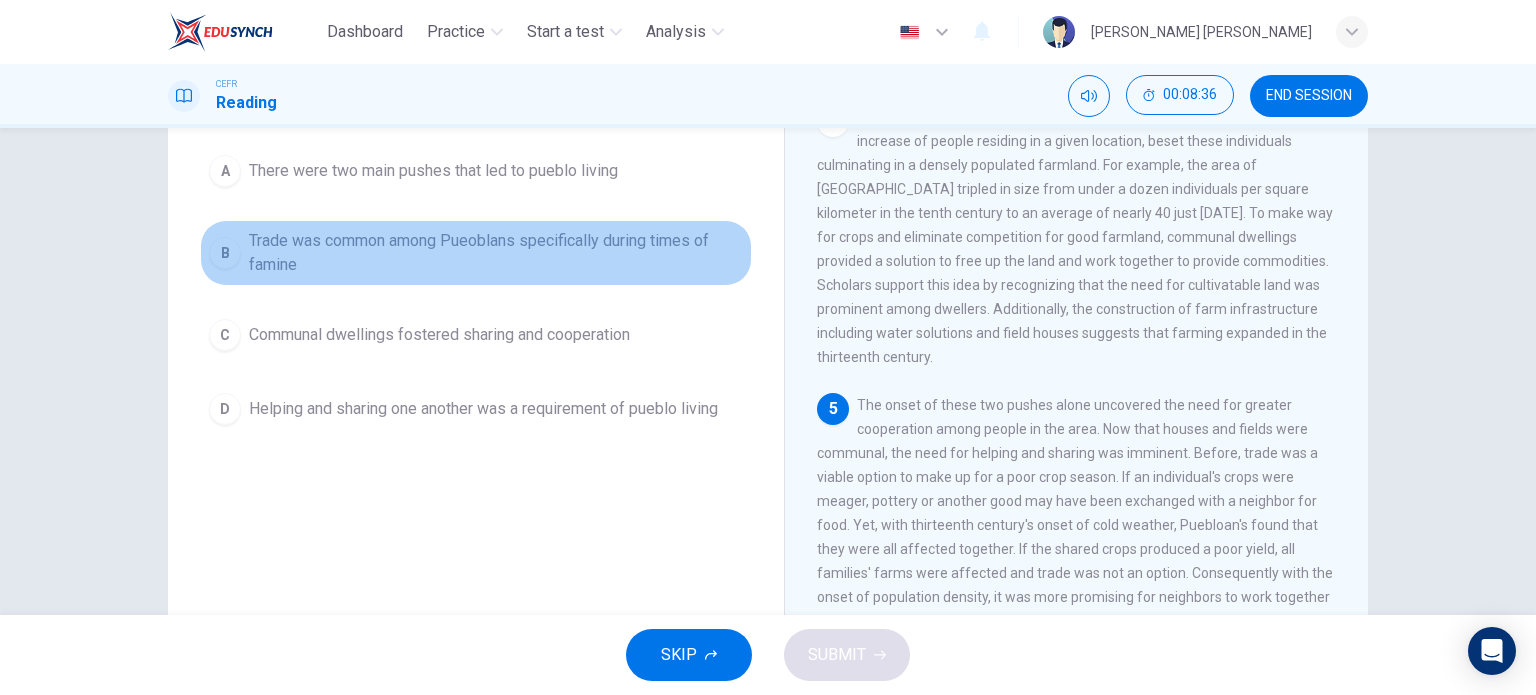 click on "Trade was common among Pueoblans specifically during times of famine" at bounding box center (496, 253) 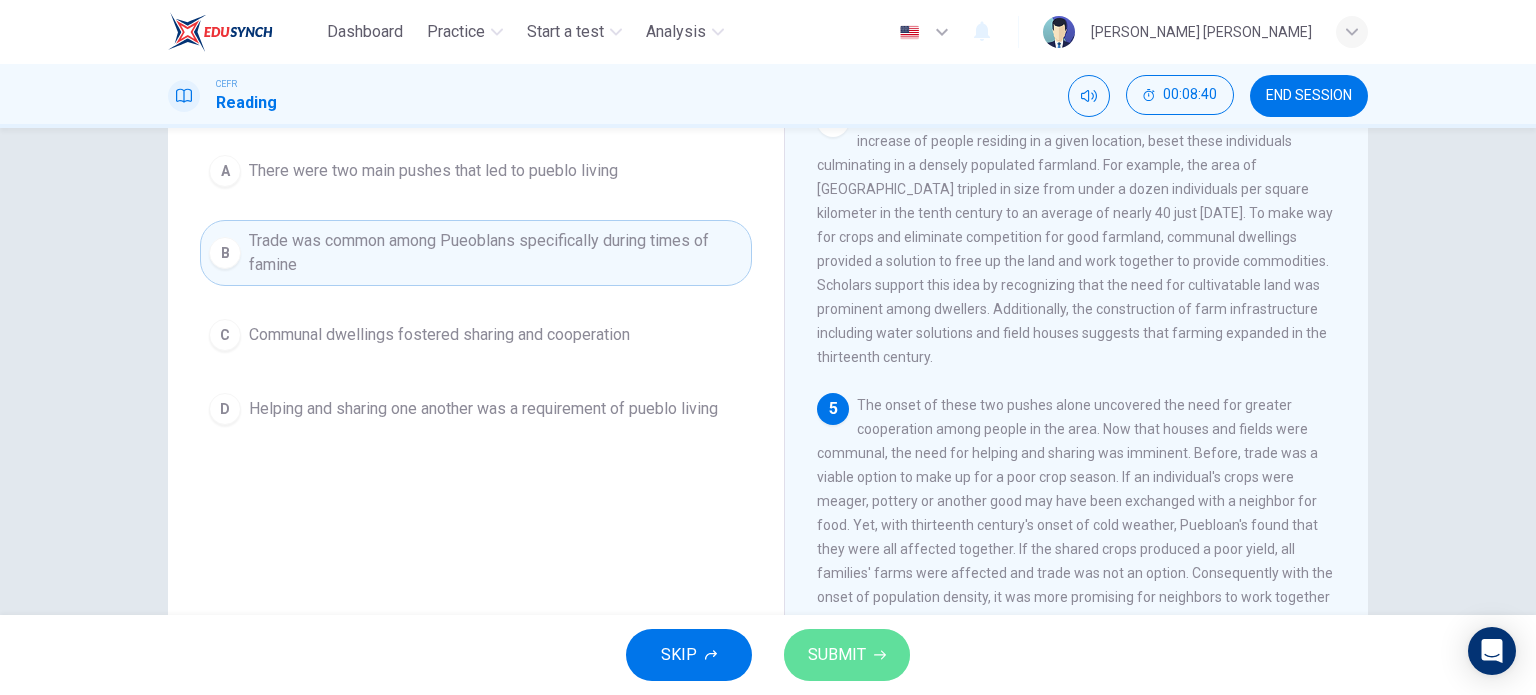 click on "SUBMIT" at bounding box center [847, 655] 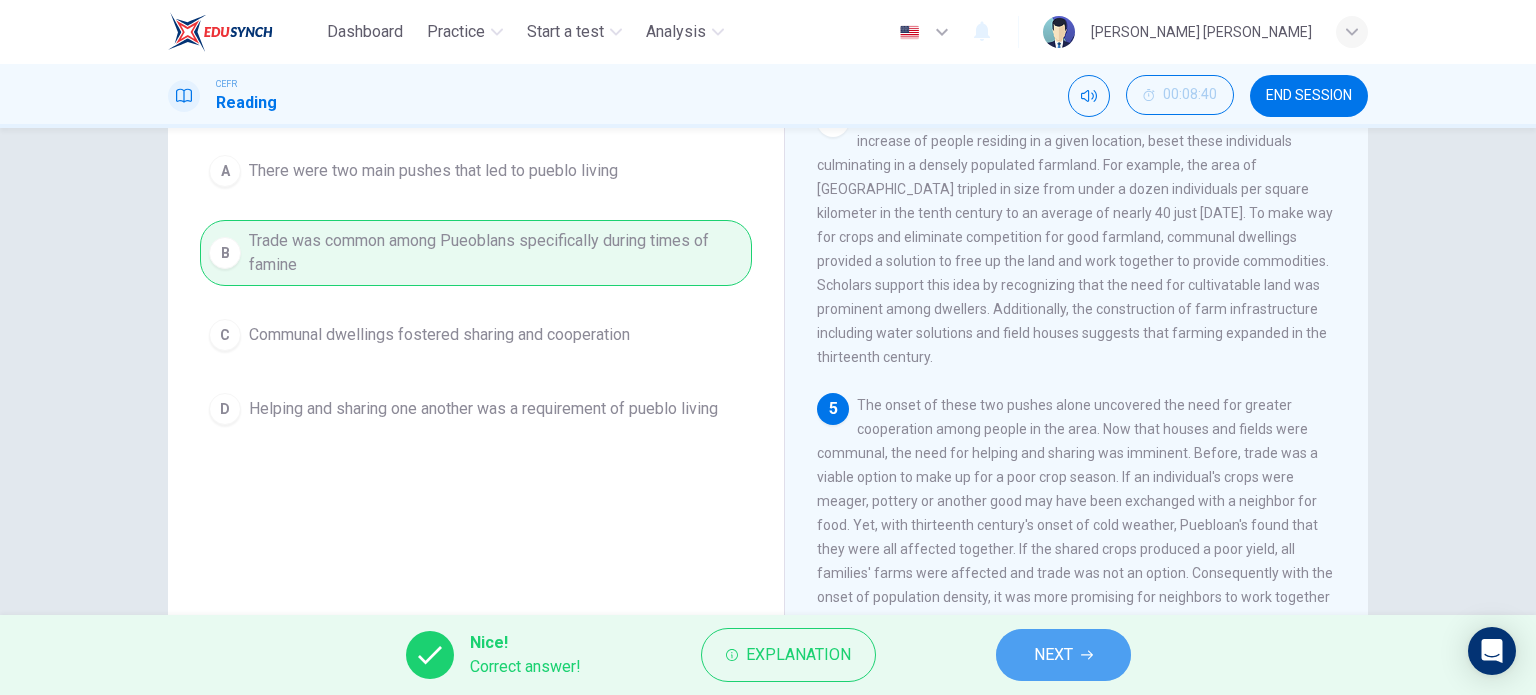 click on "NEXT" at bounding box center (1063, 655) 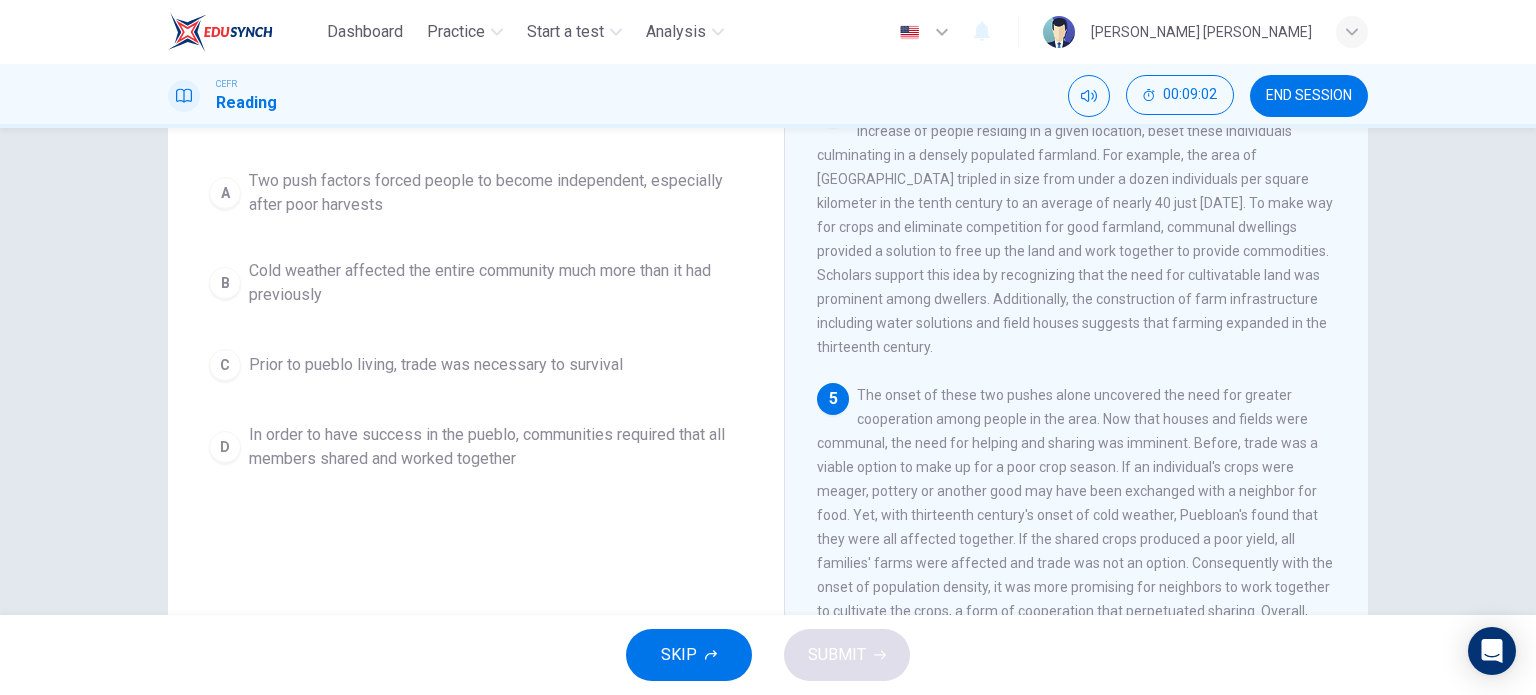 scroll, scrollTop: 194, scrollLeft: 0, axis: vertical 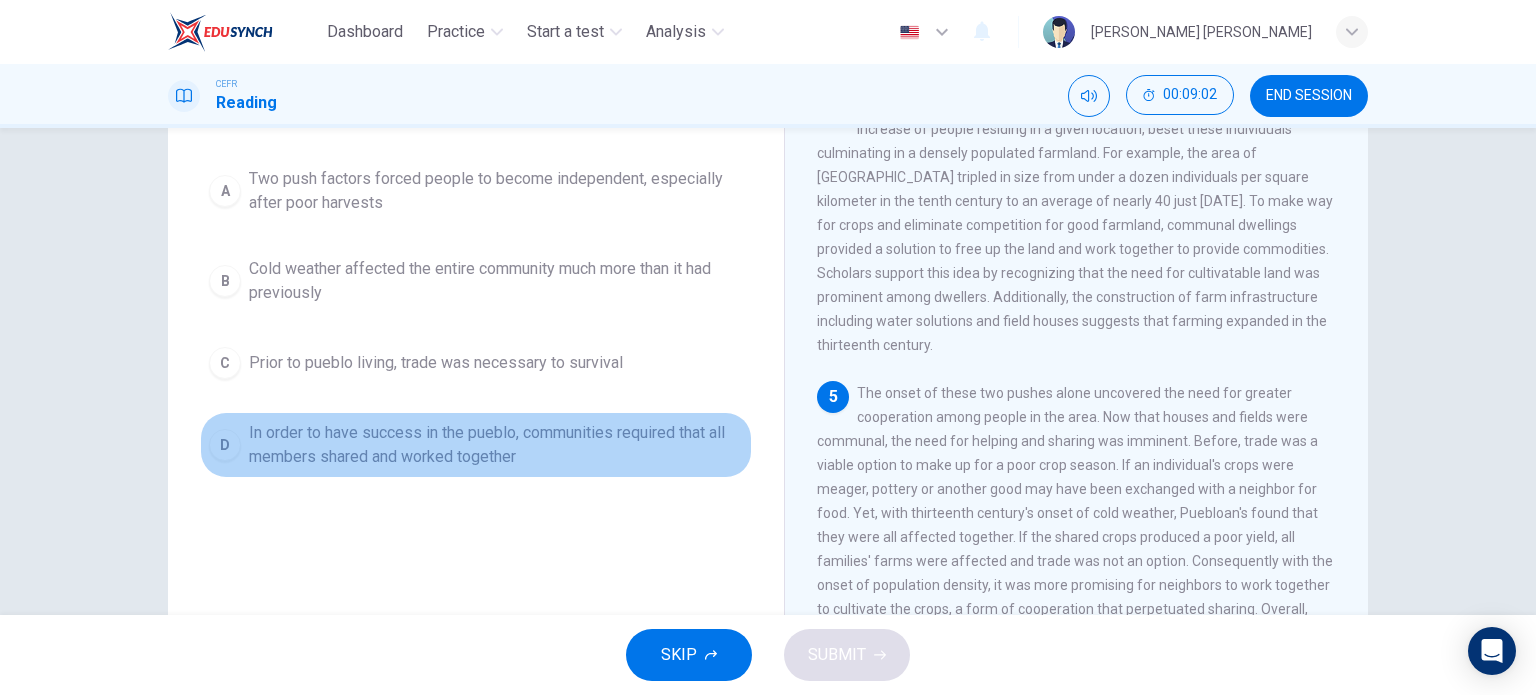 click on "In order to have success in the pueblo, communities required that all members shared and worked together" at bounding box center (496, 445) 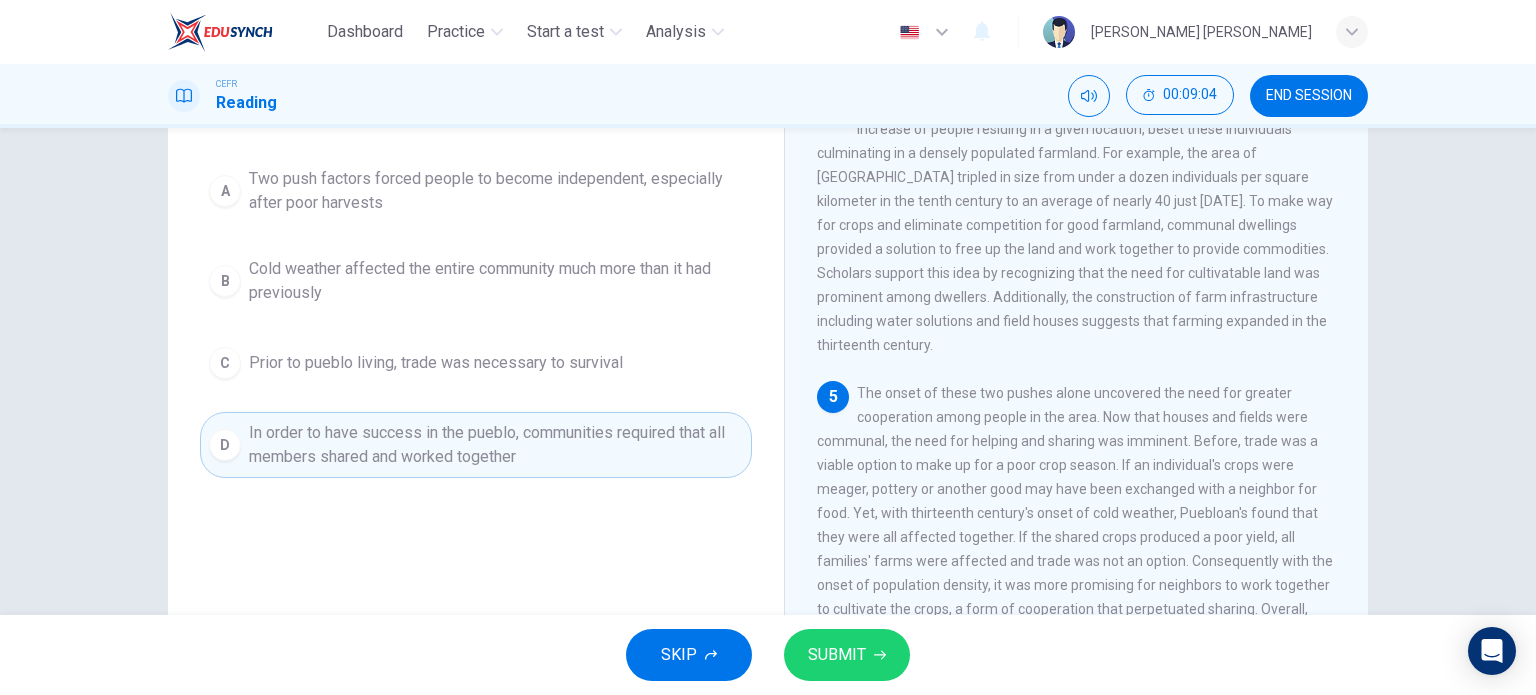 click on "SUBMIT" at bounding box center [847, 655] 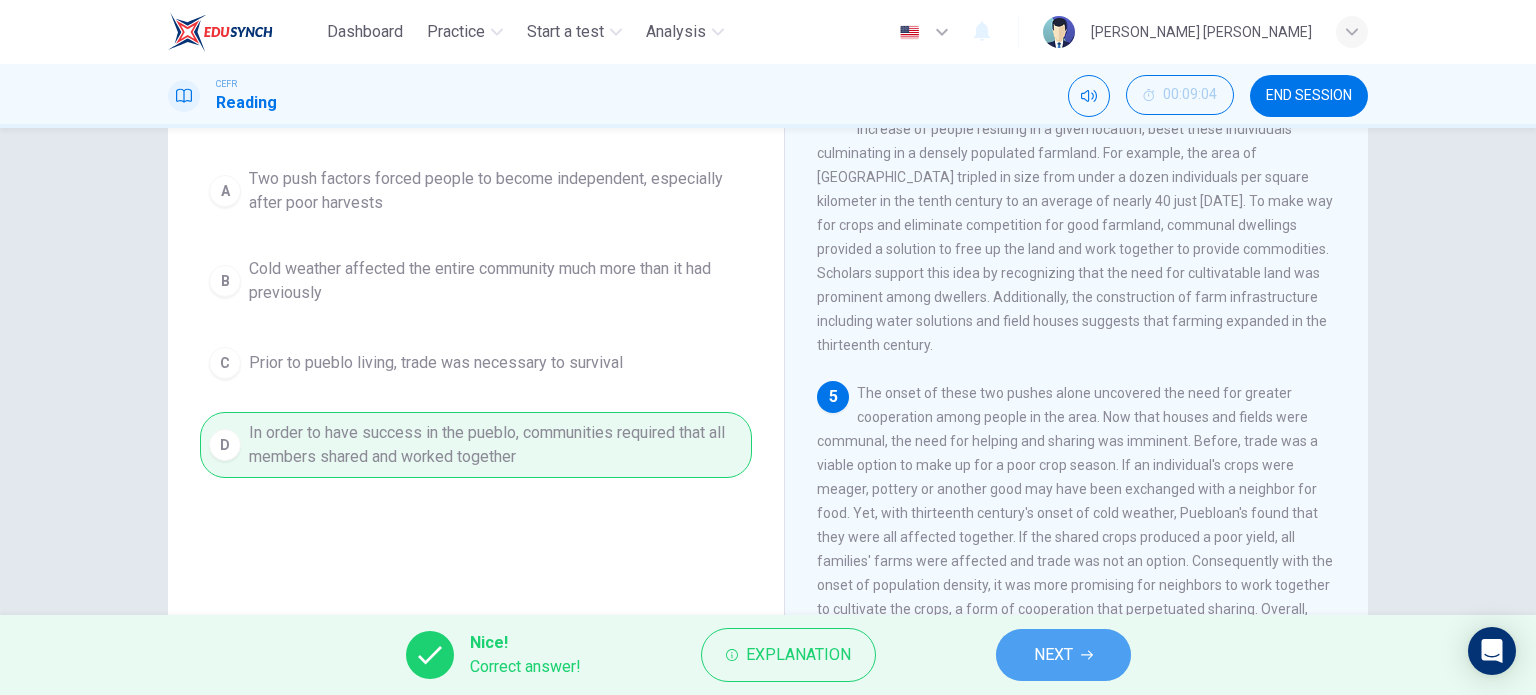 click on "NEXT" at bounding box center (1053, 655) 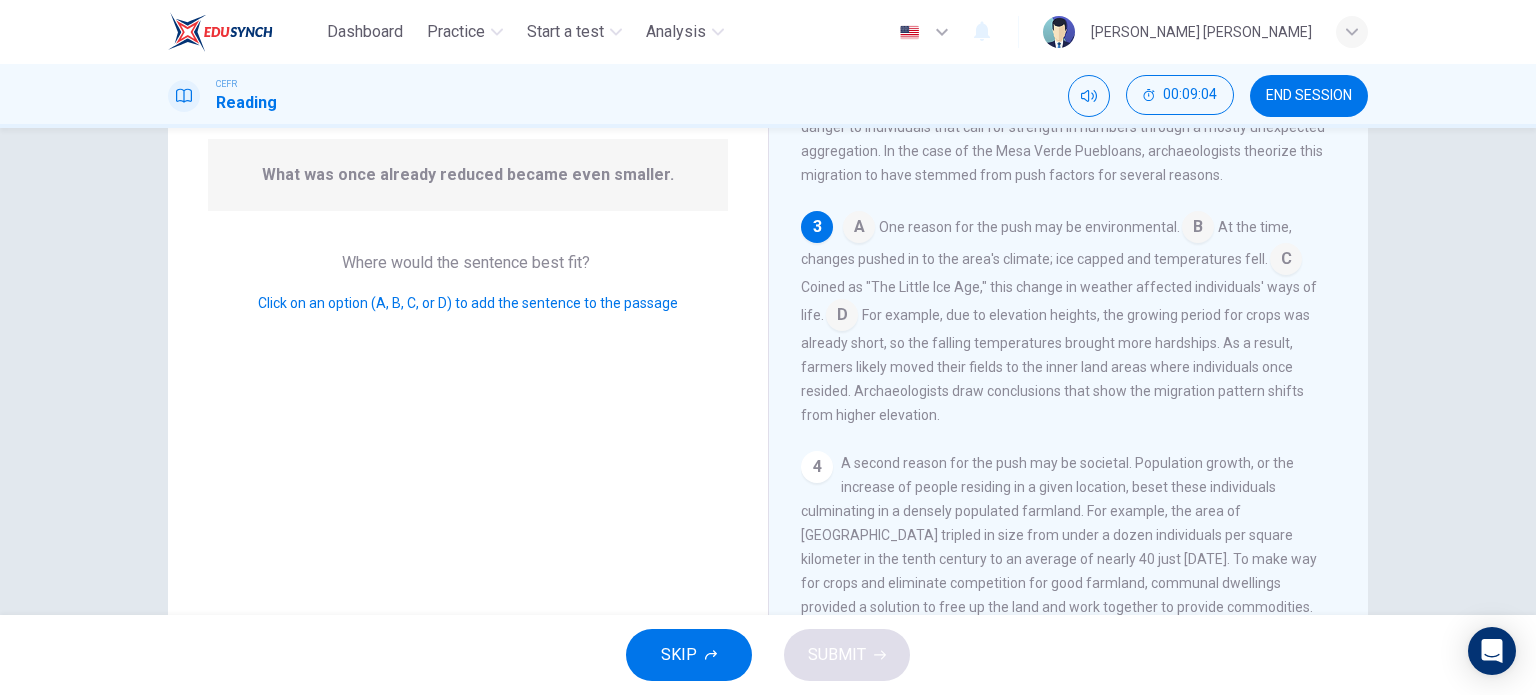 scroll, scrollTop: 260, scrollLeft: 0, axis: vertical 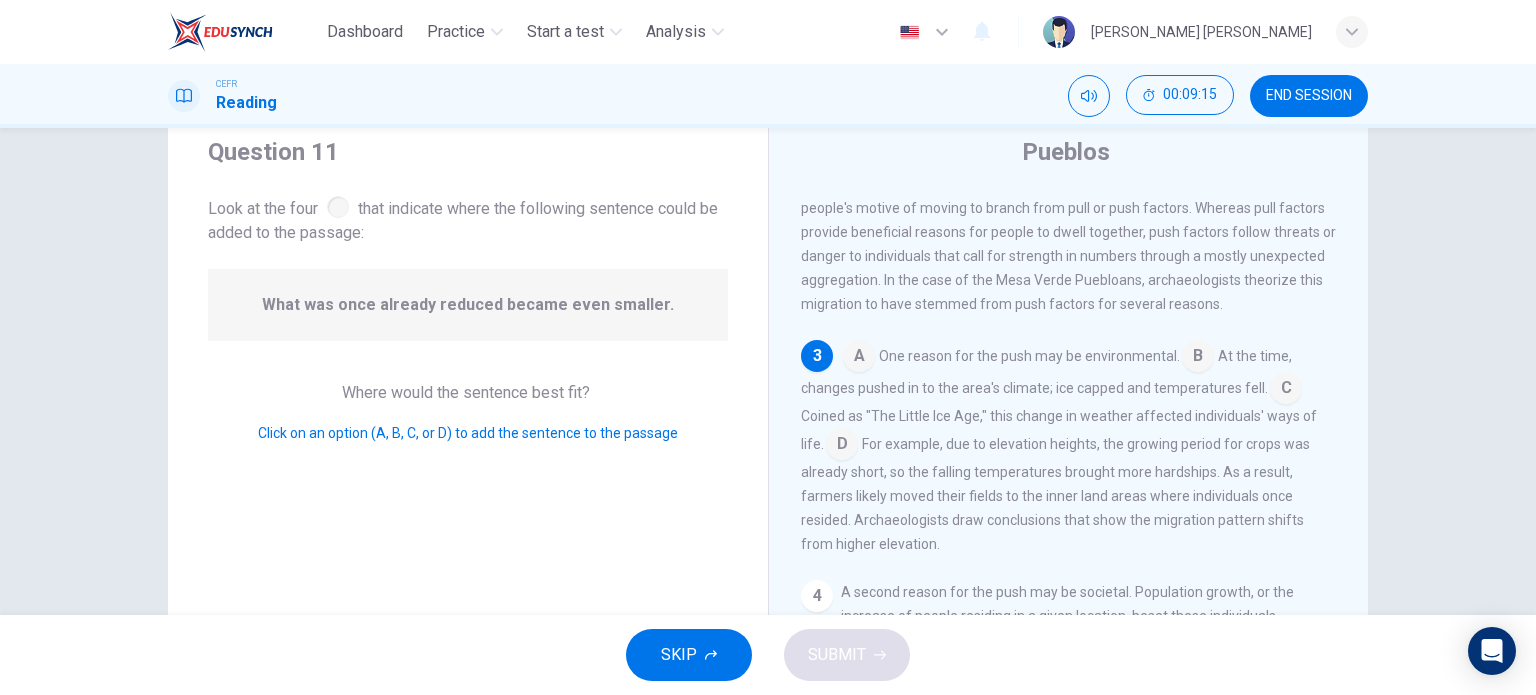 drag, startPoint x: 344, startPoint y: 393, endPoint x: 388, endPoint y: 393, distance: 44 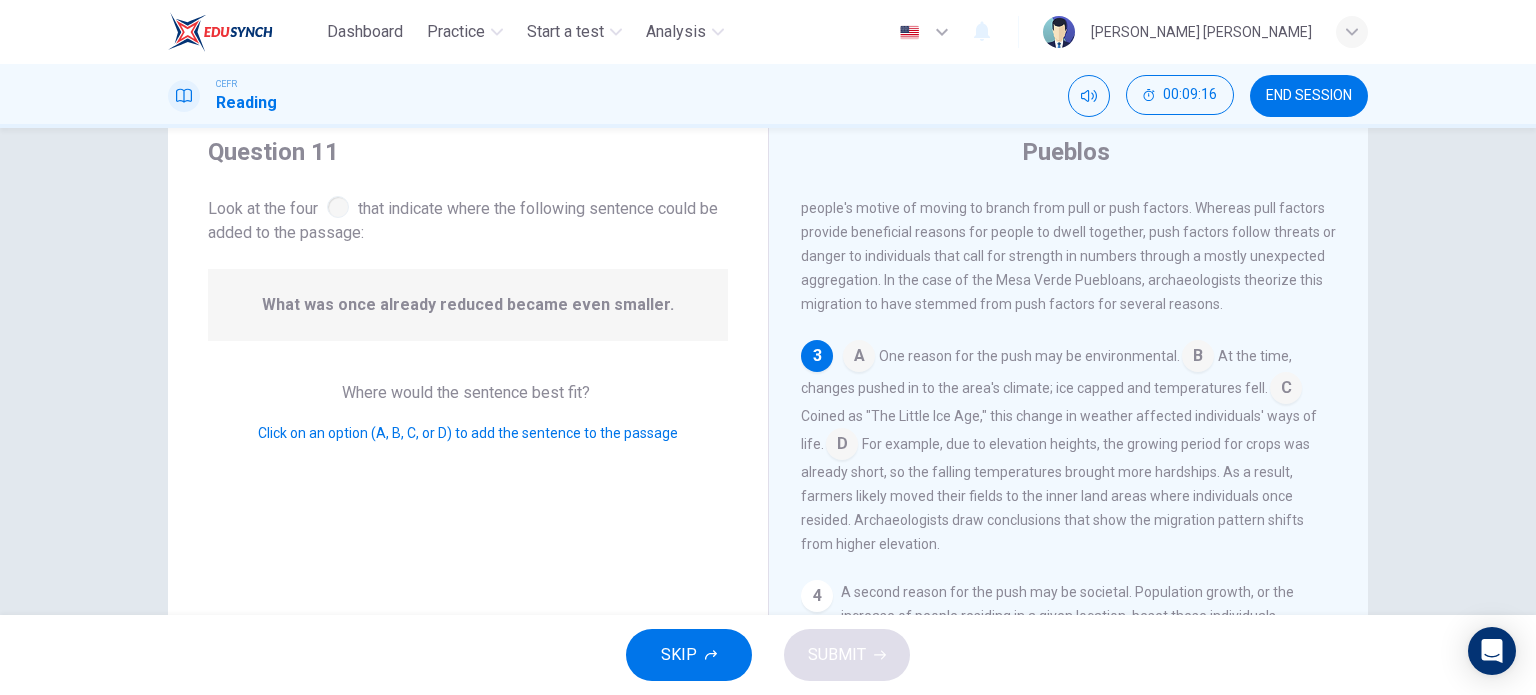 click on "Where would the sentence best fit?" at bounding box center [468, 392] 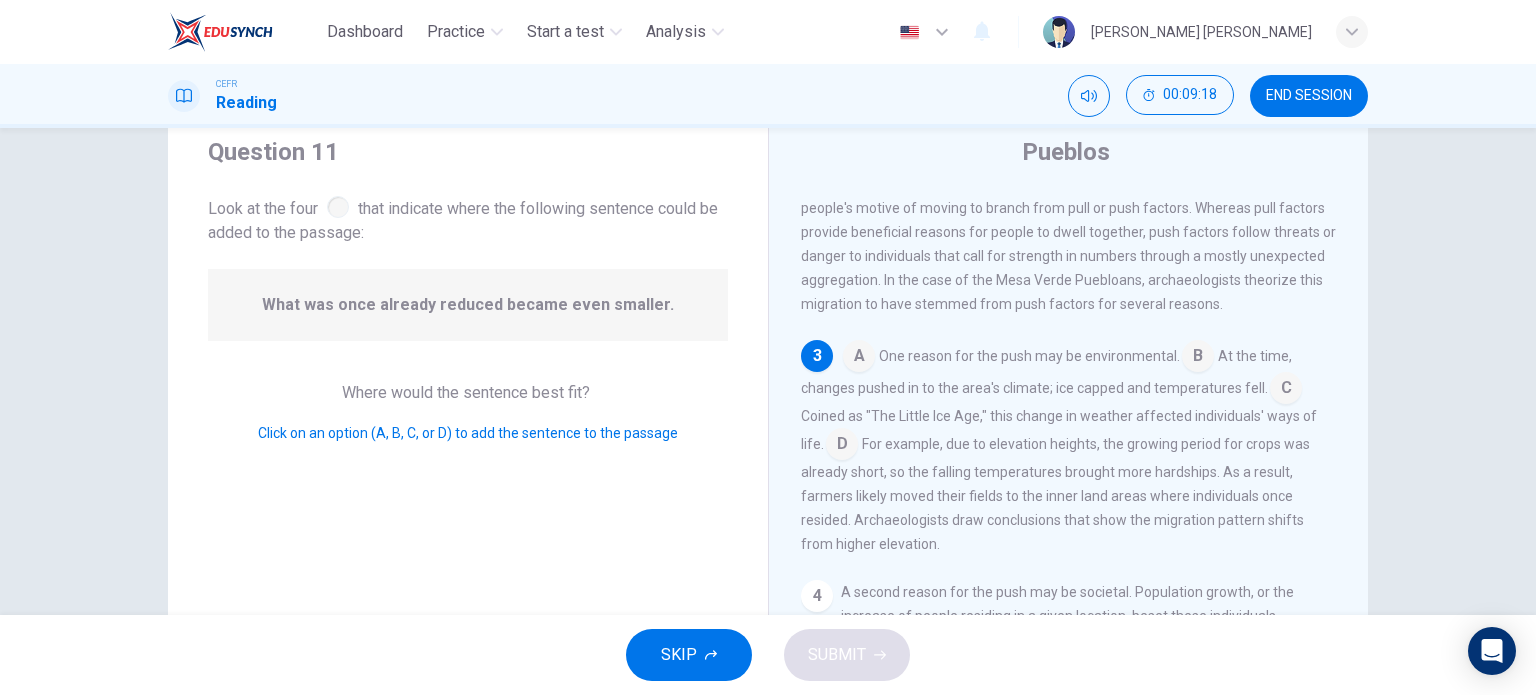 drag, startPoint x: 340, startPoint y: 394, endPoint x: 448, endPoint y: 412, distance: 109.48972 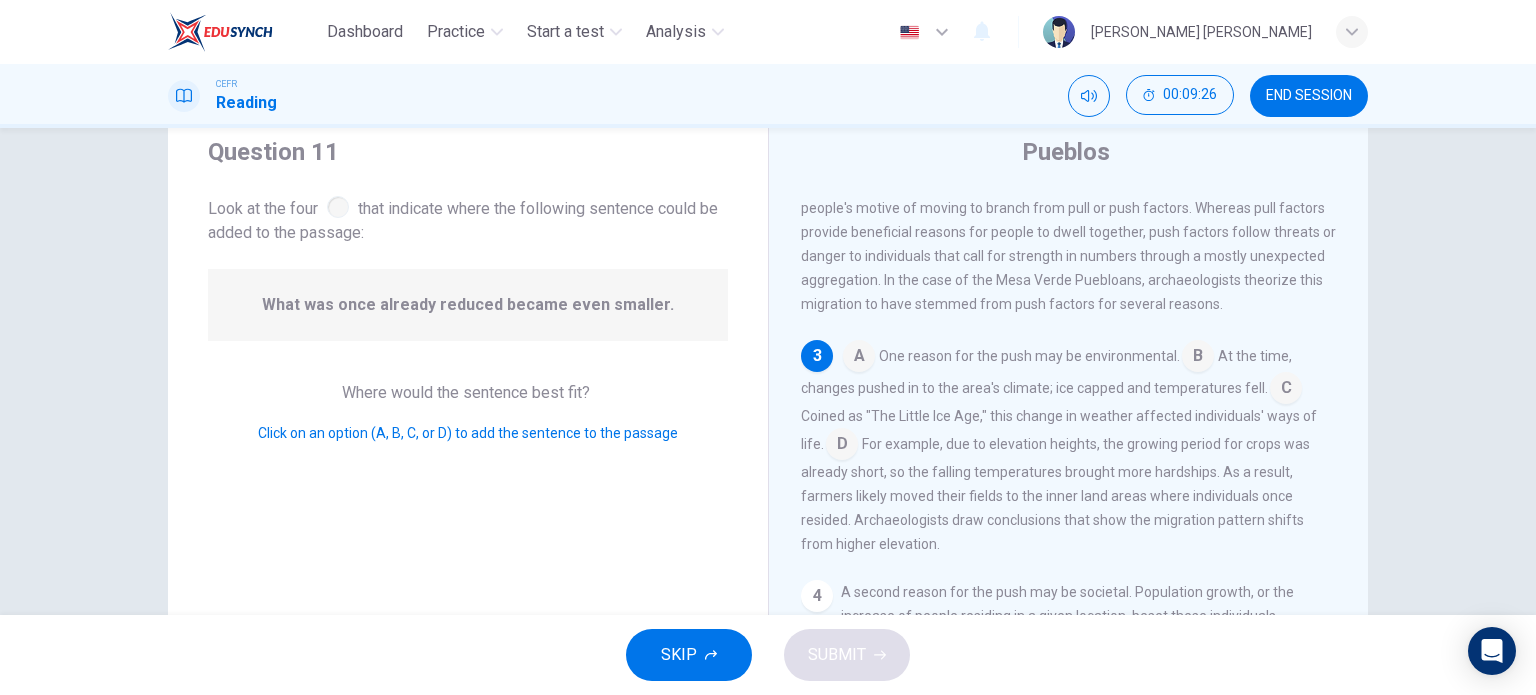 click at bounding box center (338, 207) 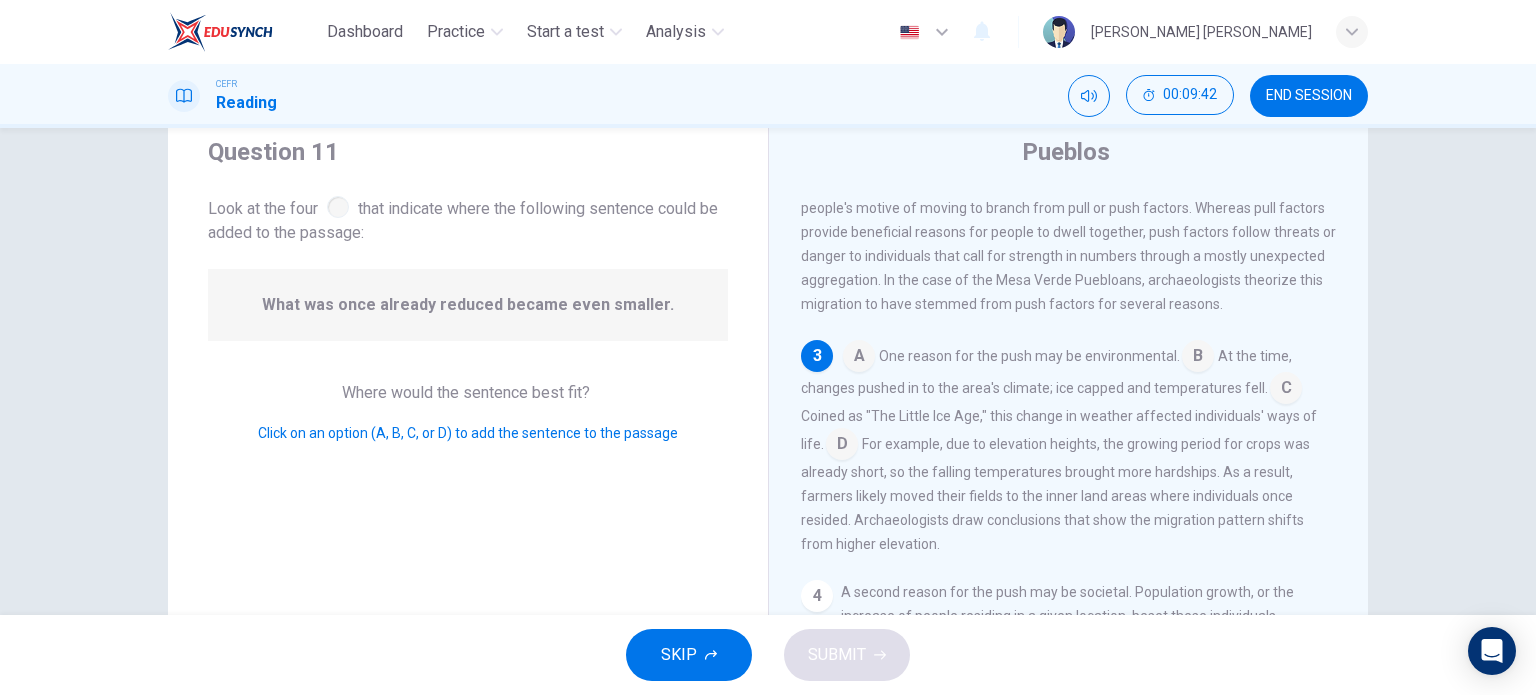 click on "What was once already reduced became even smaller." at bounding box center (468, 305) 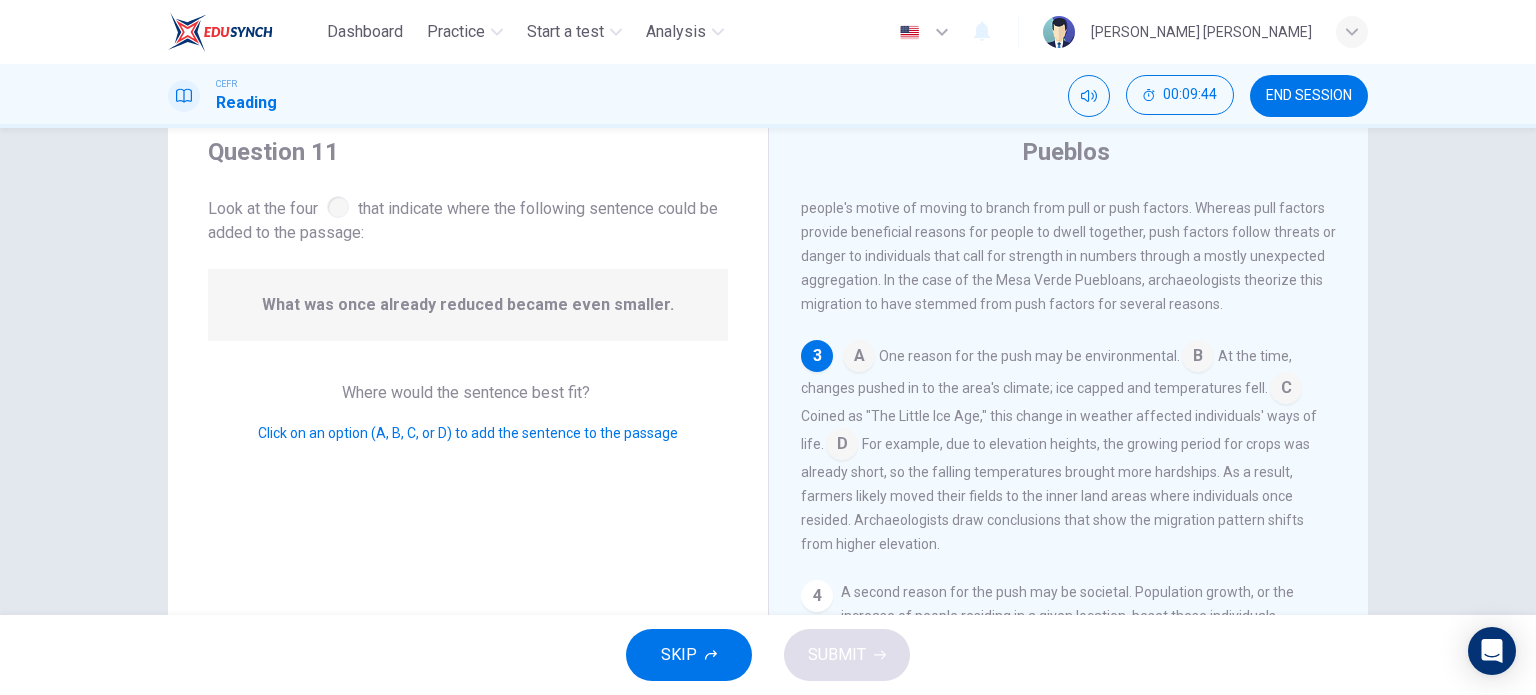 drag, startPoint x: 275, startPoint y: 302, endPoint x: 356, endPoint y: 298, distance: 81.09871 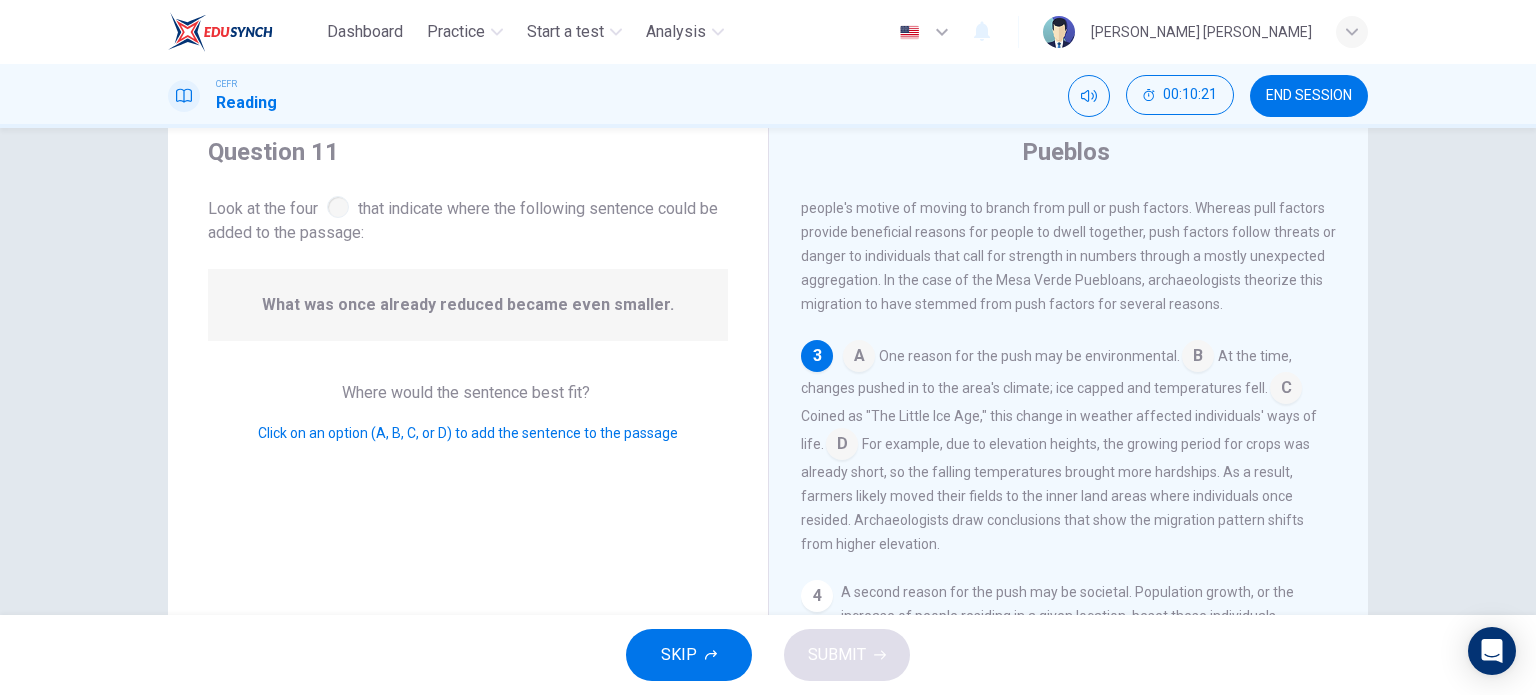 click on "At the time, changes pushed in to the area's climate; ice capped and temperatures fell." at bounding box center [1046, 372] 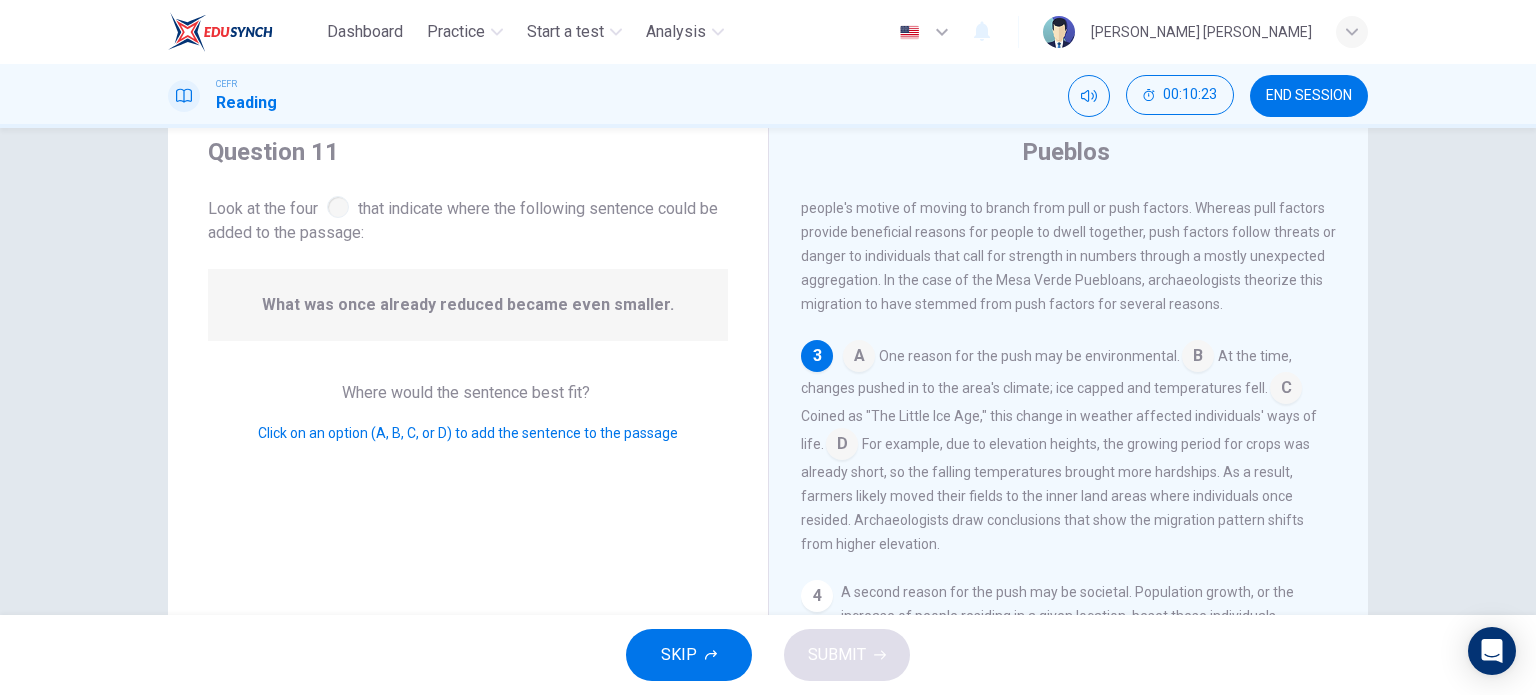 click on "At the time, changes pushed in to the area's climate; ice capped and temperatures fell." at bounding box center (1046, 372) 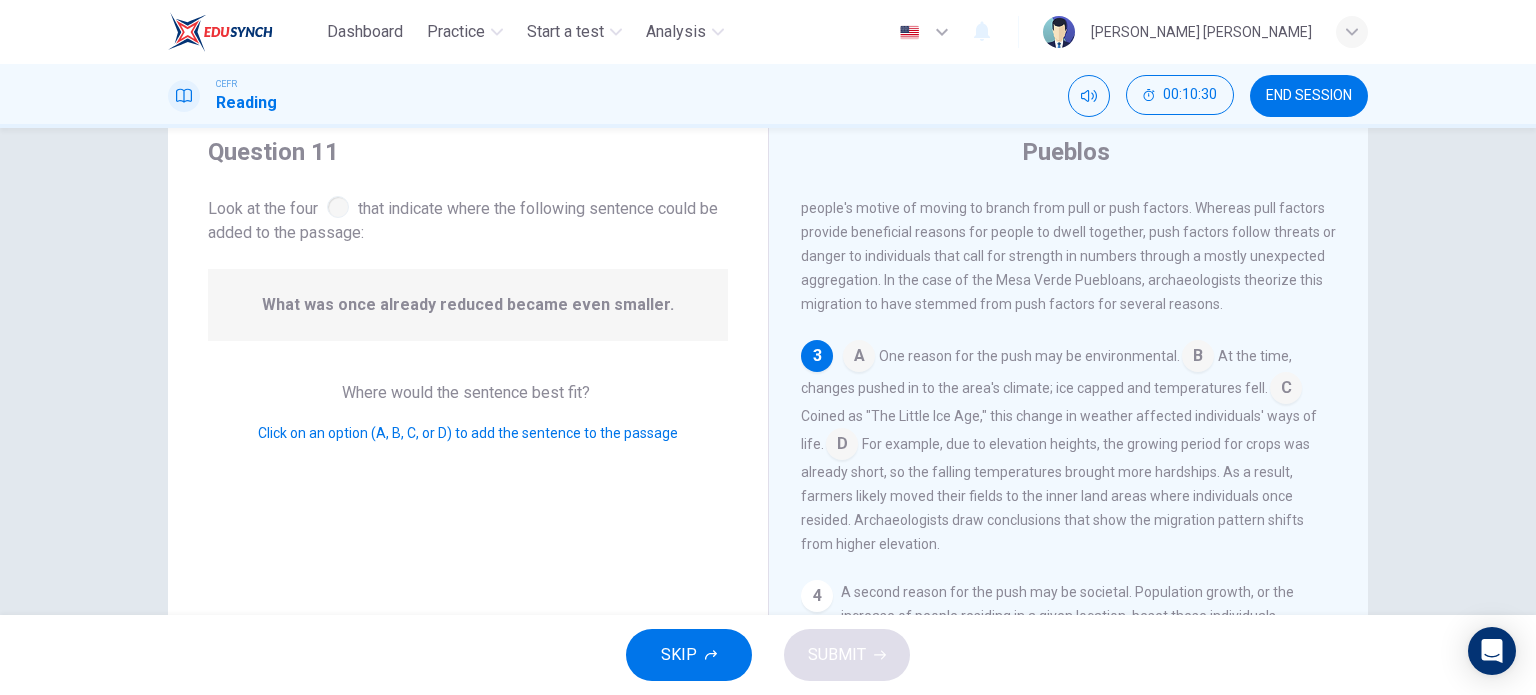 drag, startPoint x: 856, startPoint y: 402, endPoint x: 884, endPoint y: 403, distance: 28.01785 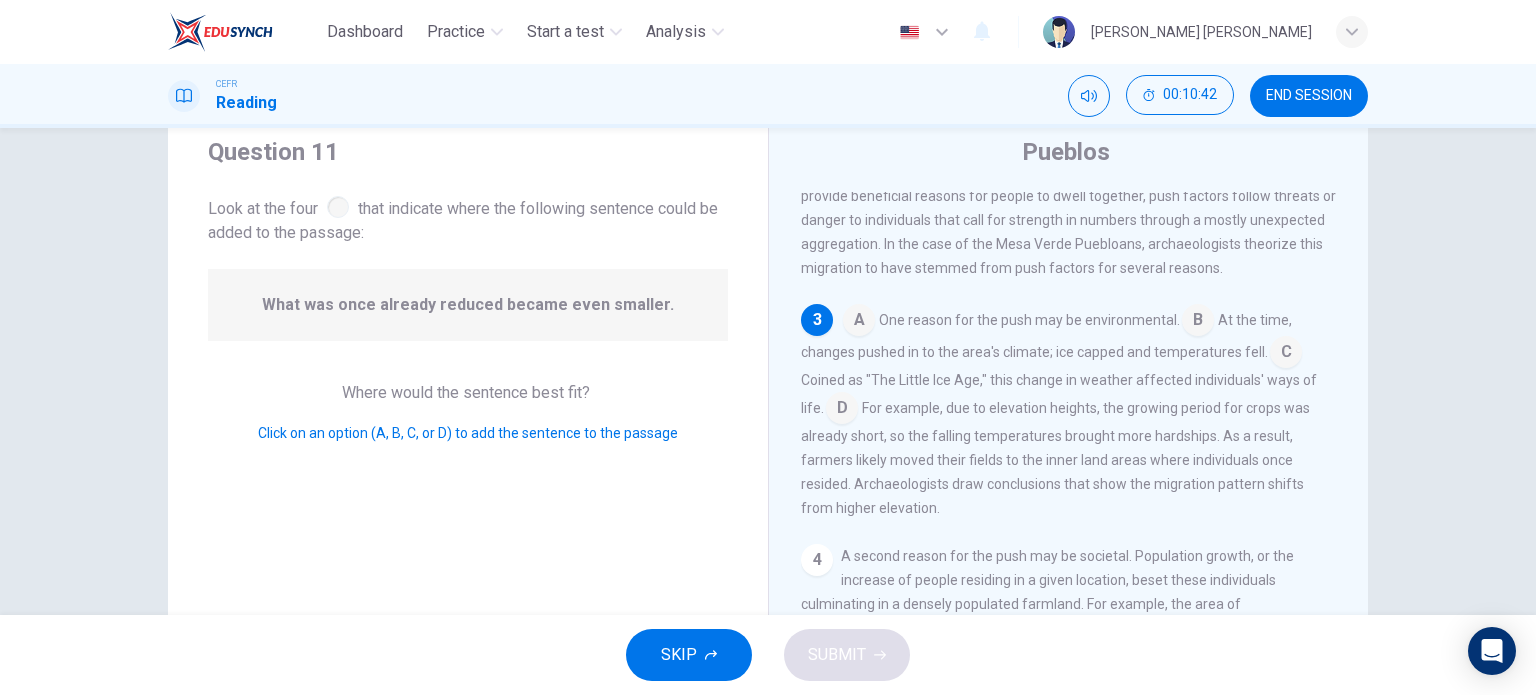 scroll, scrollTop: 296, scrollLeft: 0, axis: vertical 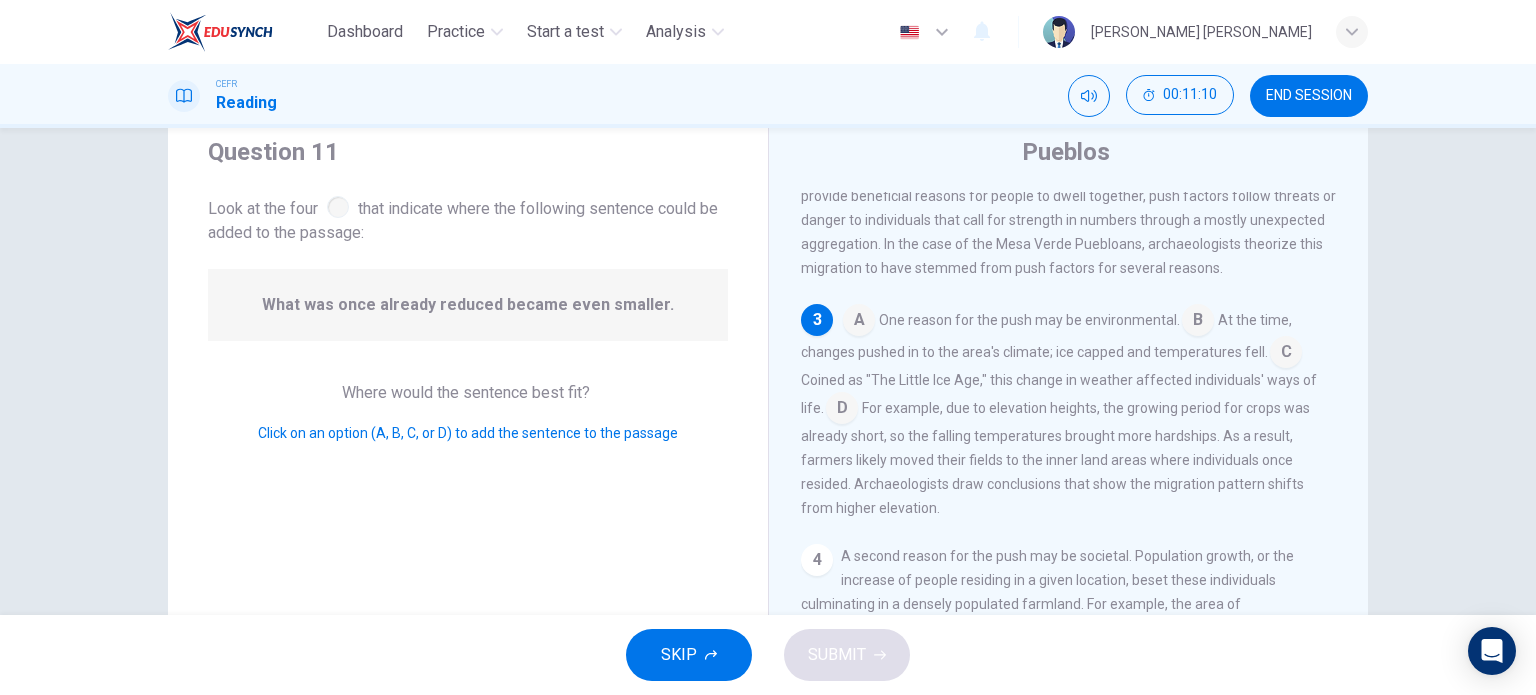 click at bounding box center [1286, 354] 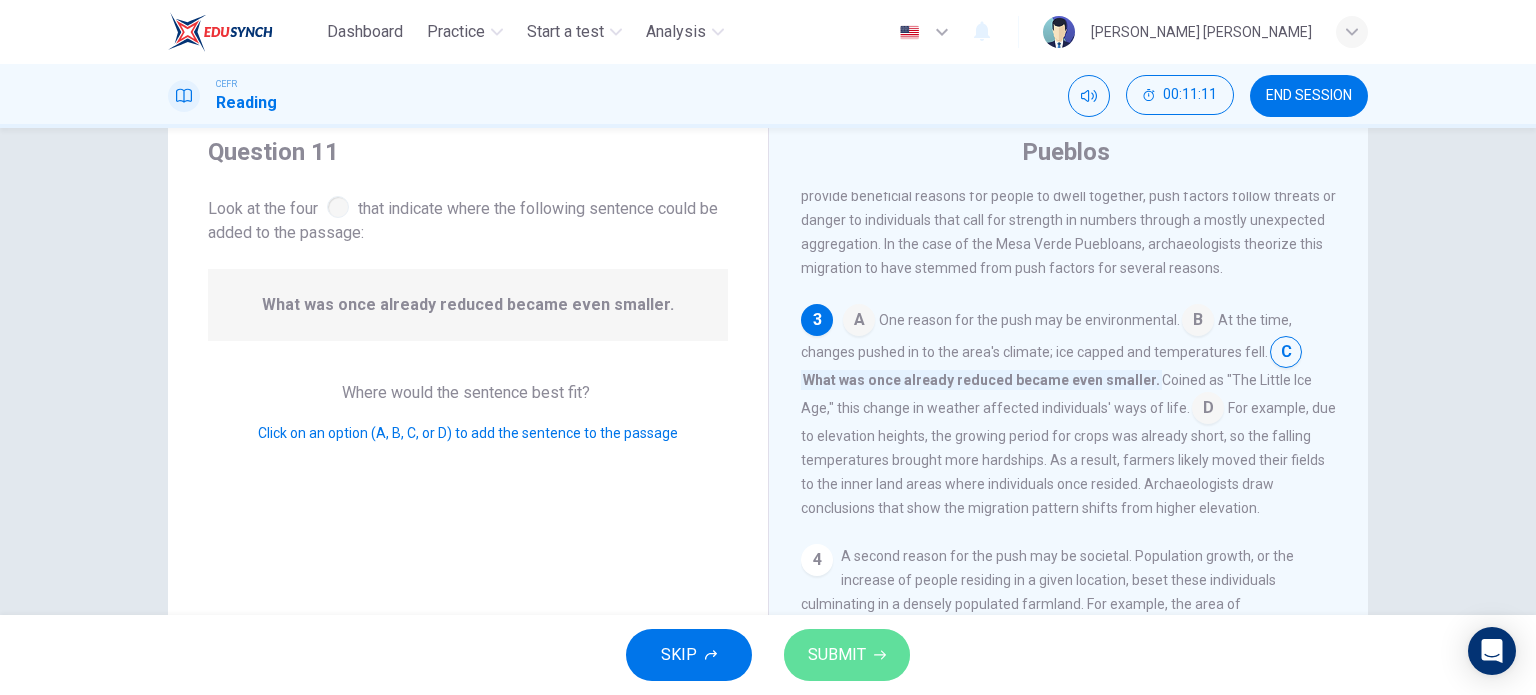 click on "SUBMIT" at bounding box center [847, 655] 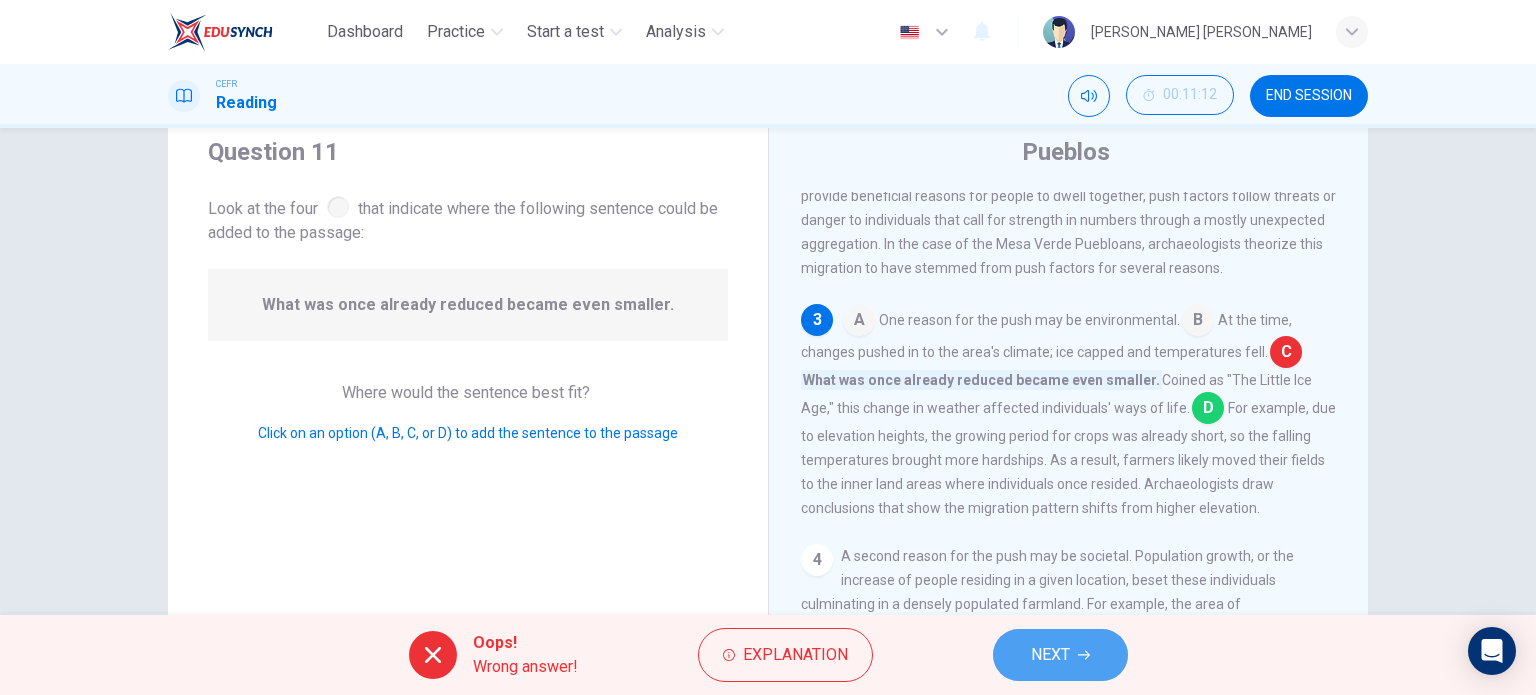 click on "NEXT" at bounding box center [1060, 655] 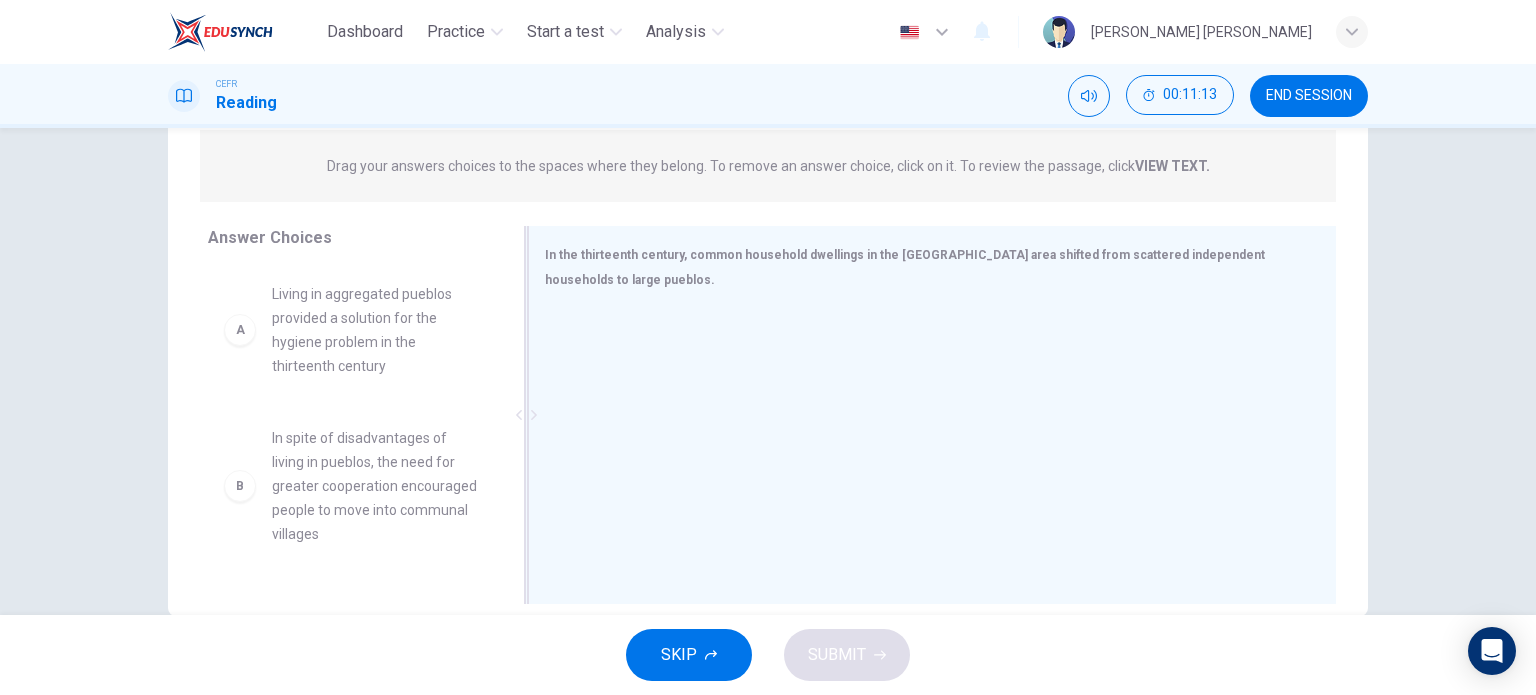 scroll, scrollTop: 246, scrollLeft: 0, axis: vertical 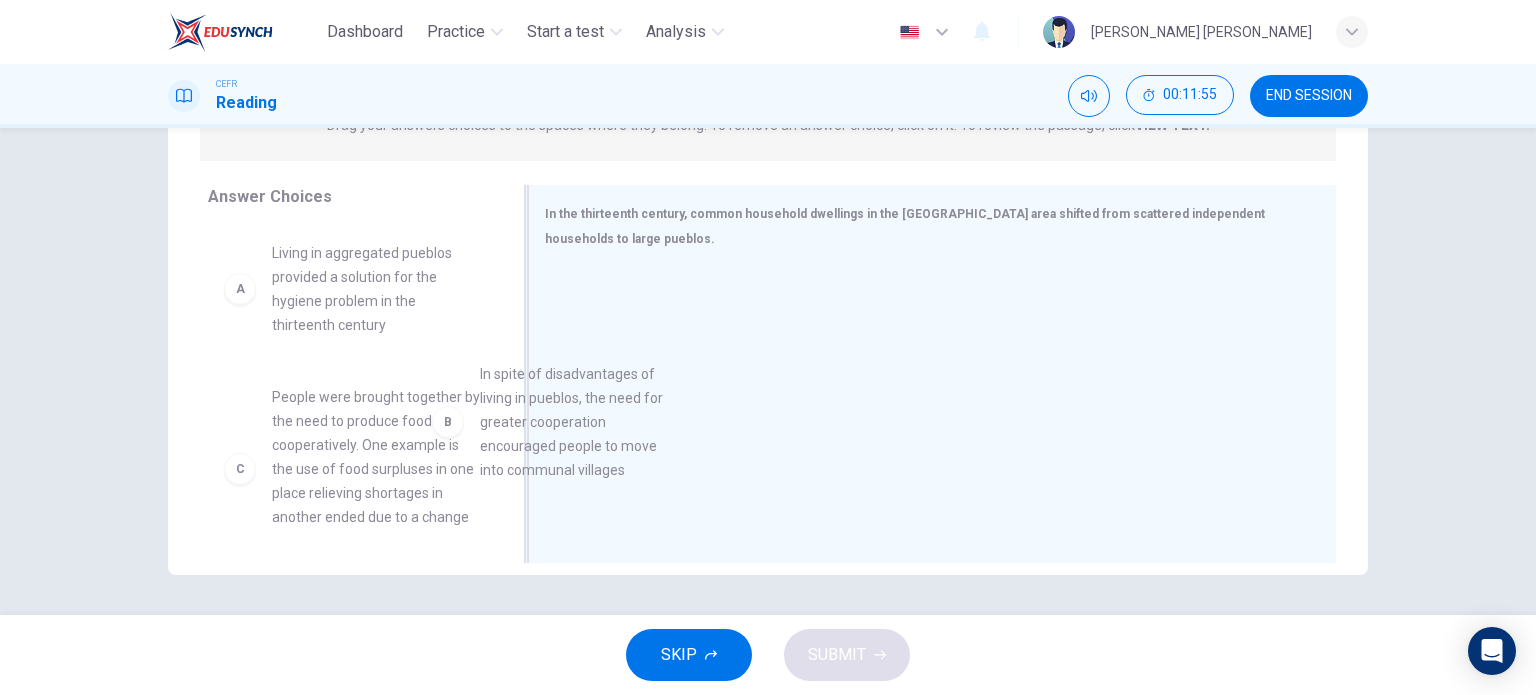 drag, startPoint x: 376, startPoint y: 422, endPoint x: 680, endPoint y: 379, distance: 307.02606 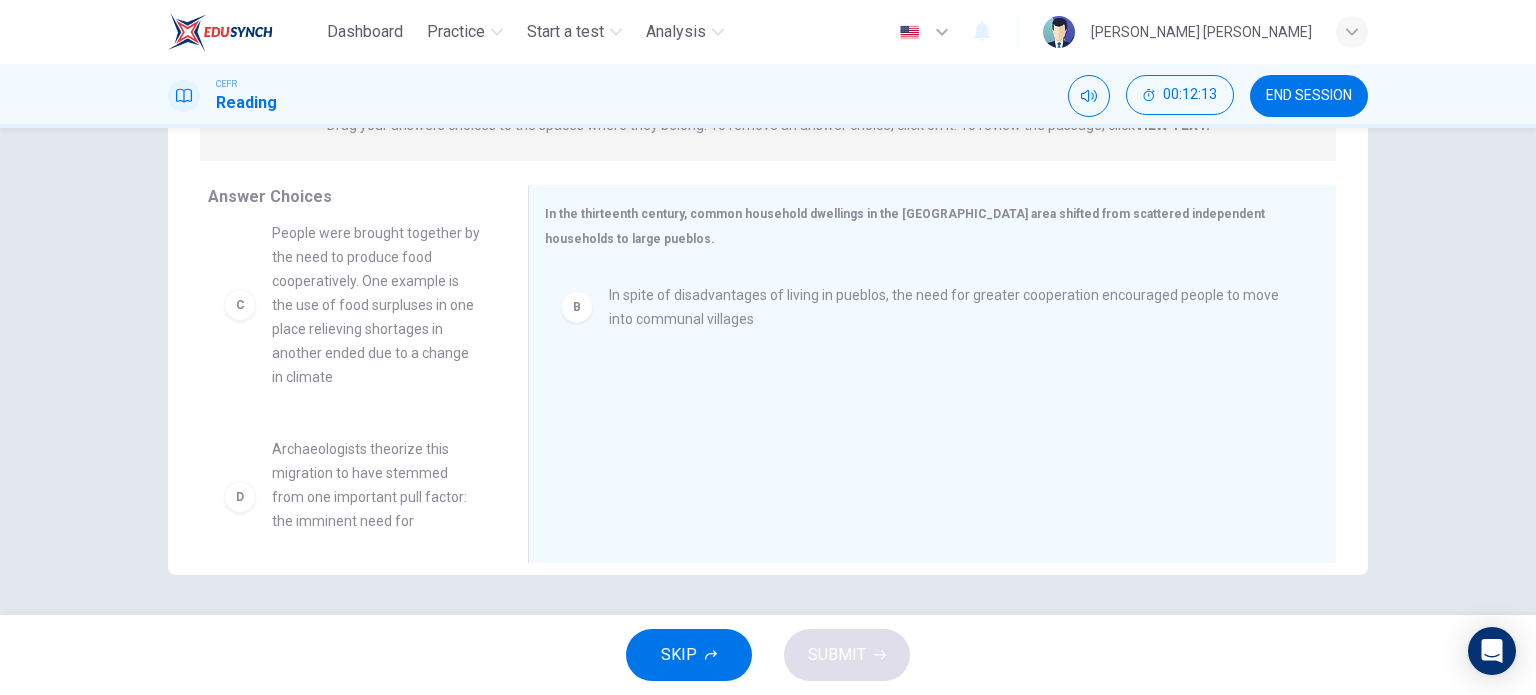 scroll, scrollTop: 160, scrollLeft: 0, axis: vertical 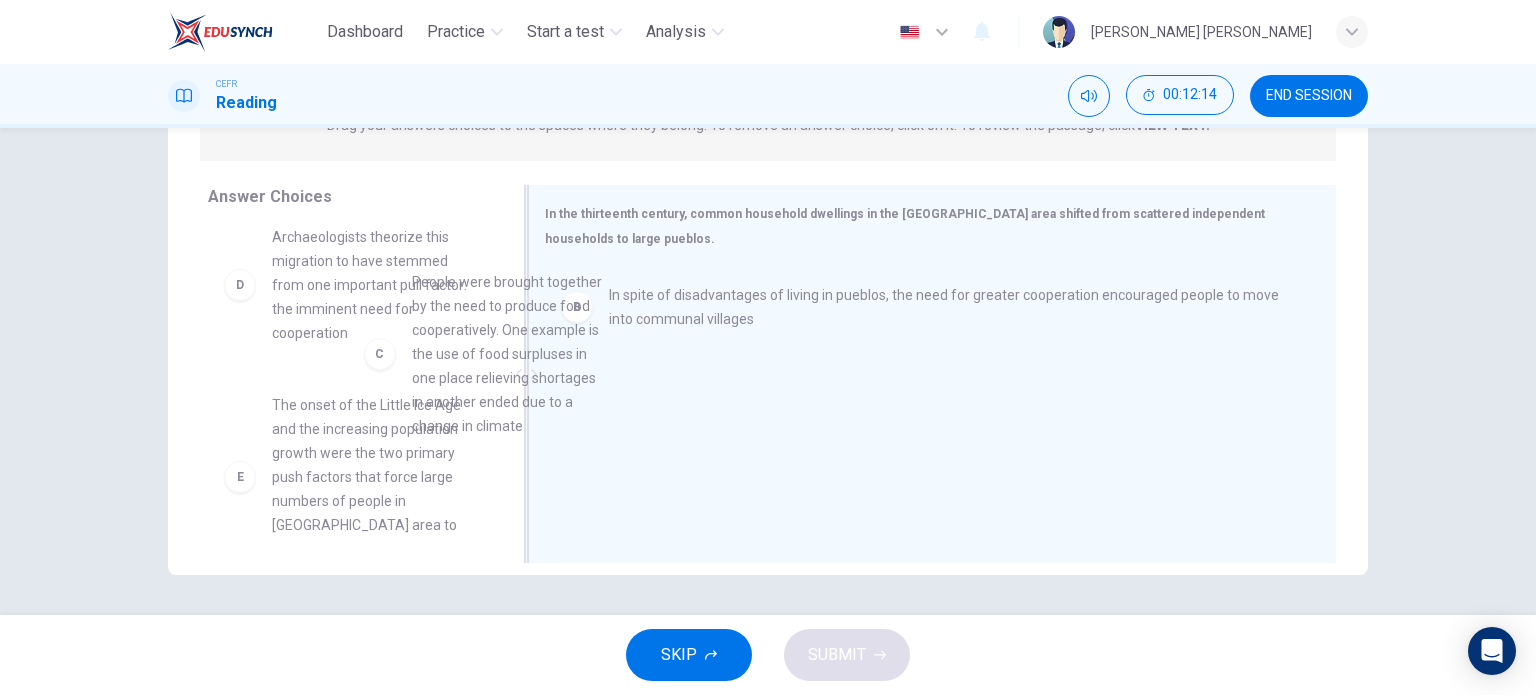 drag, startPoint x: 344, startPoint y: 311, endPoint x: 664, endPoint y: 427, distance: 340.37625 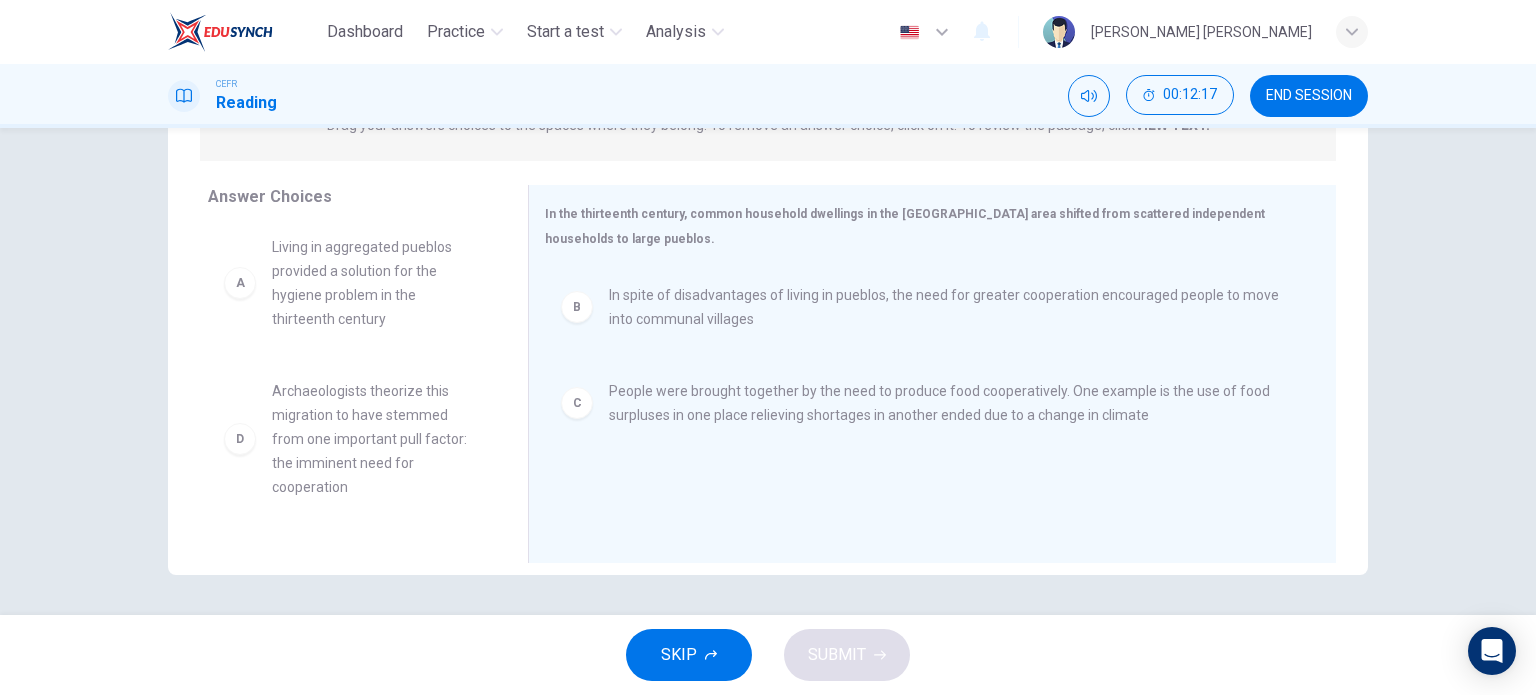 scroll, scrollTop: 0, scrollLeft: 0, axis: both 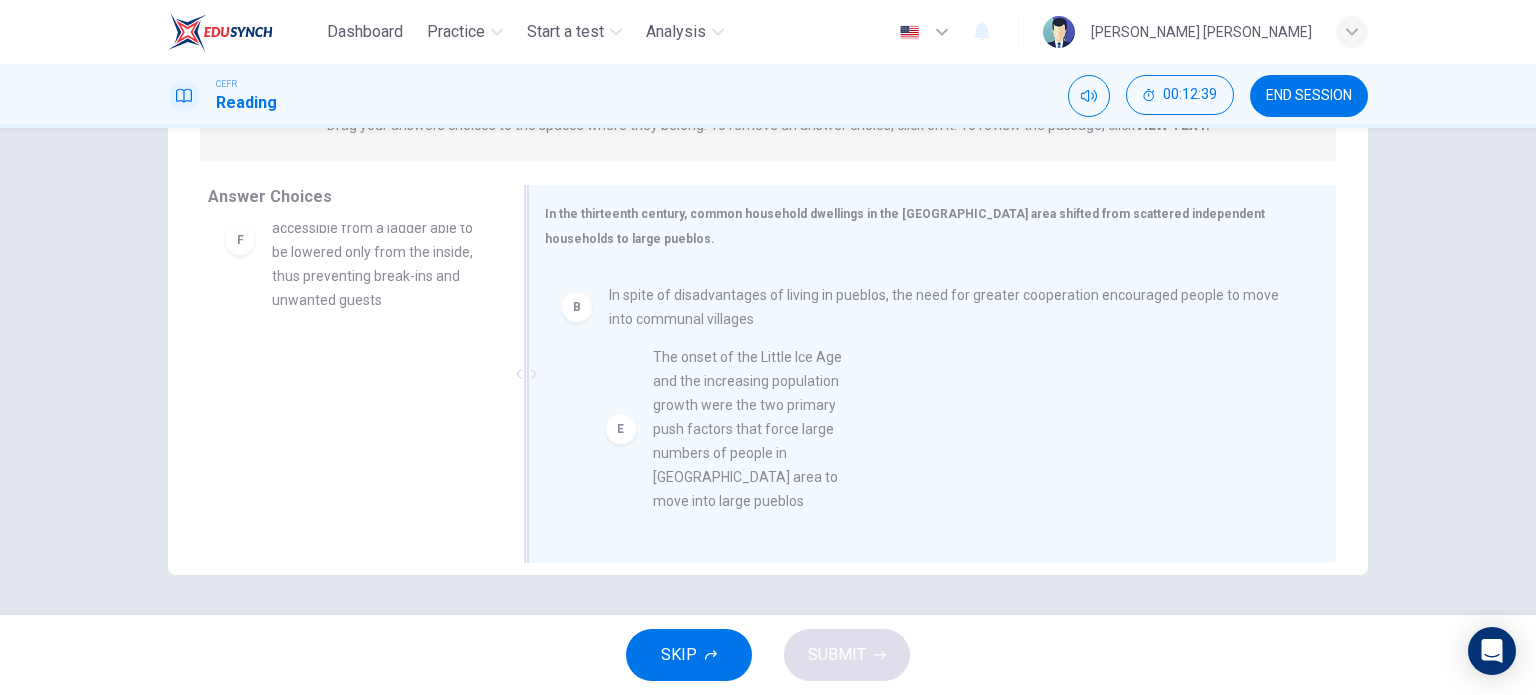 drag, startPoint x: 324, startPoint y: 277, endPoint x: 722, endPoint y: 470, distance: 442.3268 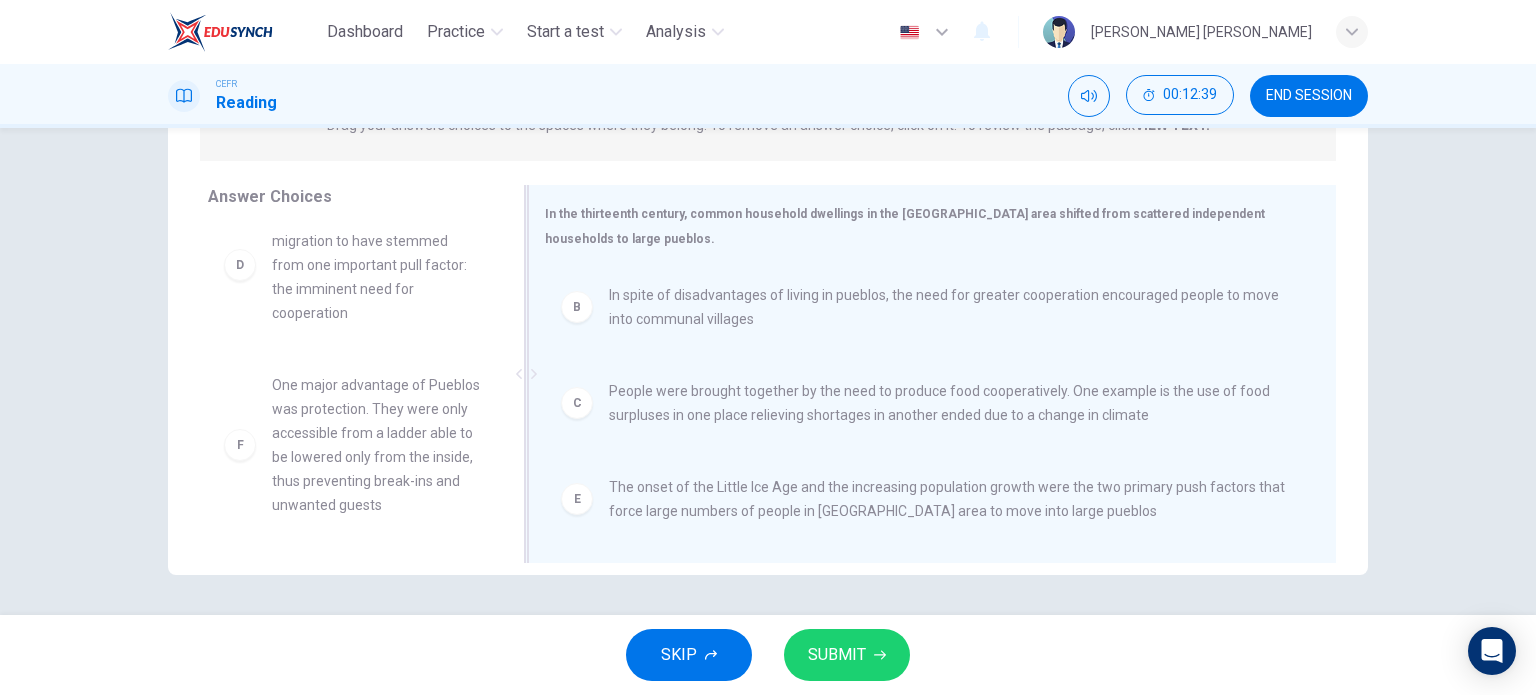 scroll, scrollTop: 180, scrollLeft: 0, axis: vertical 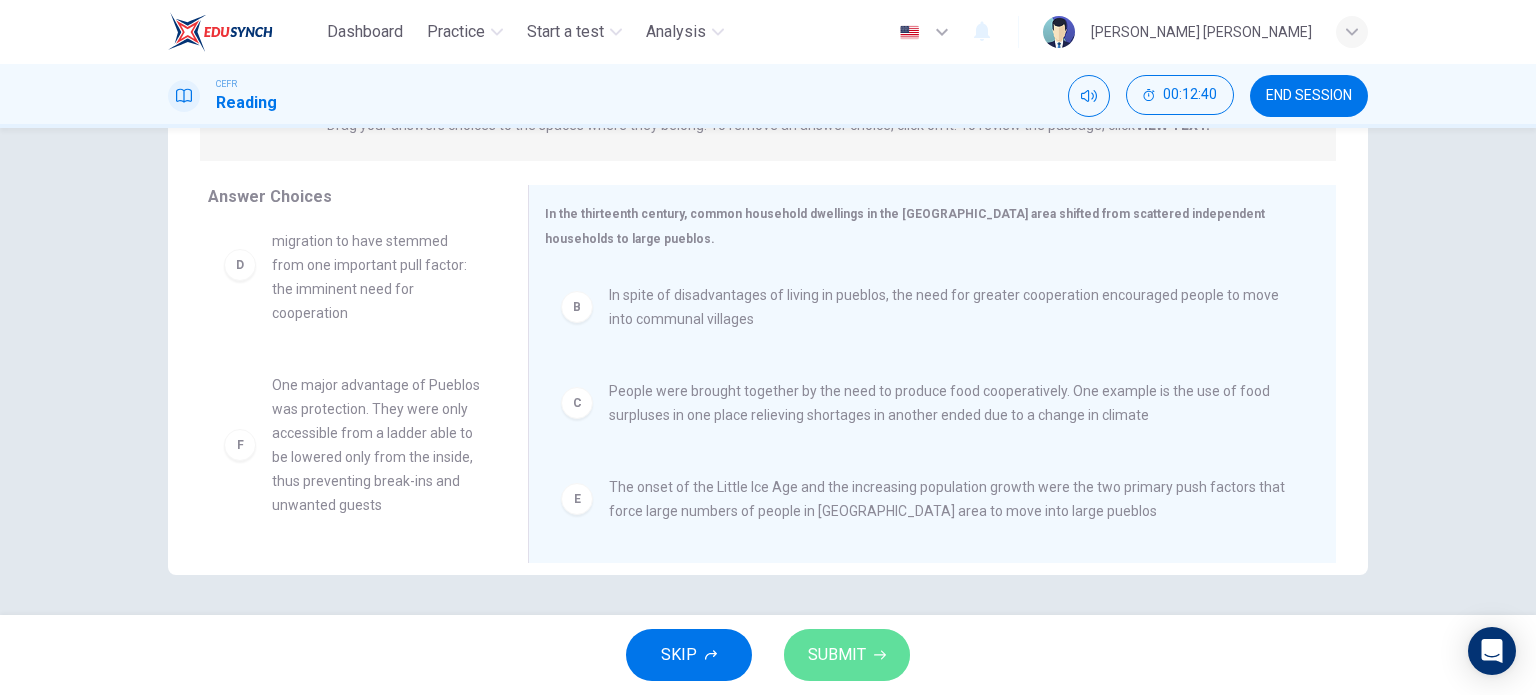 click on "SUBMIT" at bounding box center (847, 655) 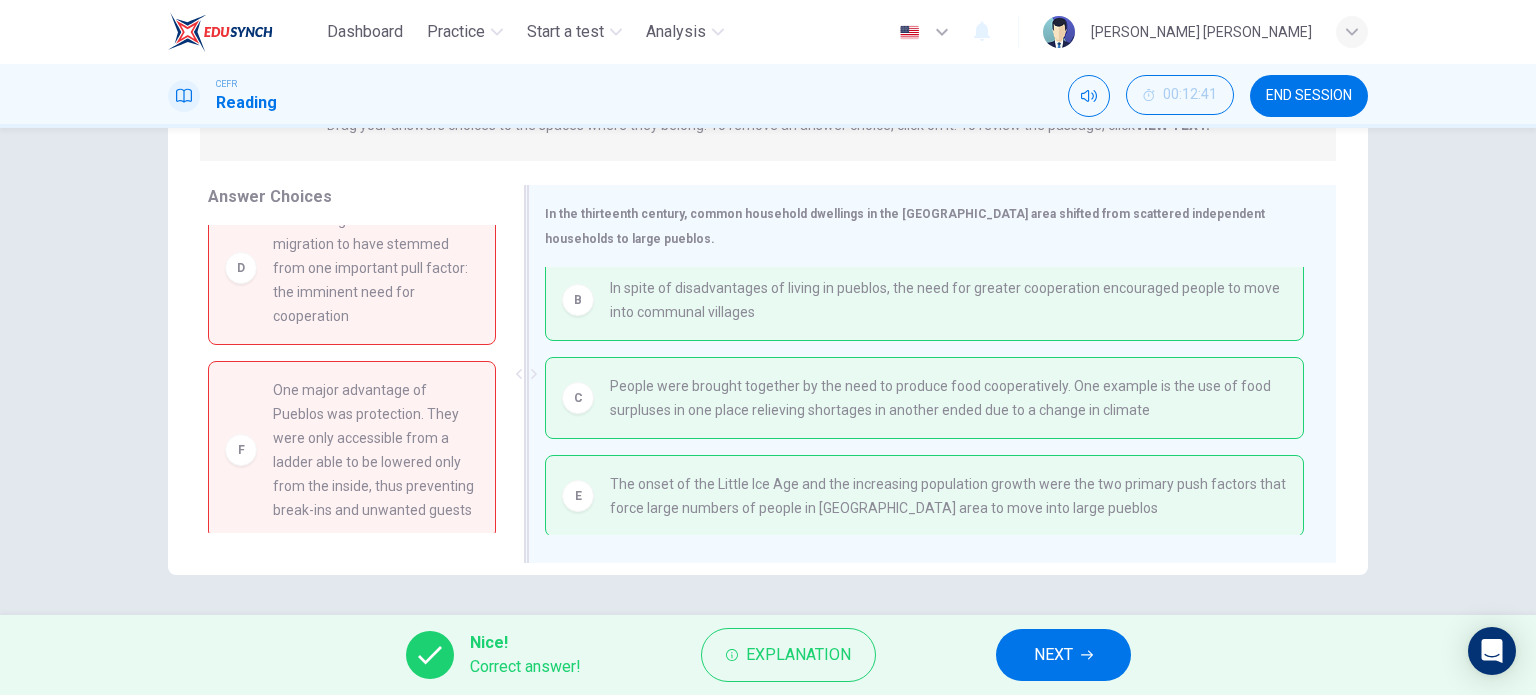 scroll, scrollTop: 8, scrollLeft: 0, axis: vertical 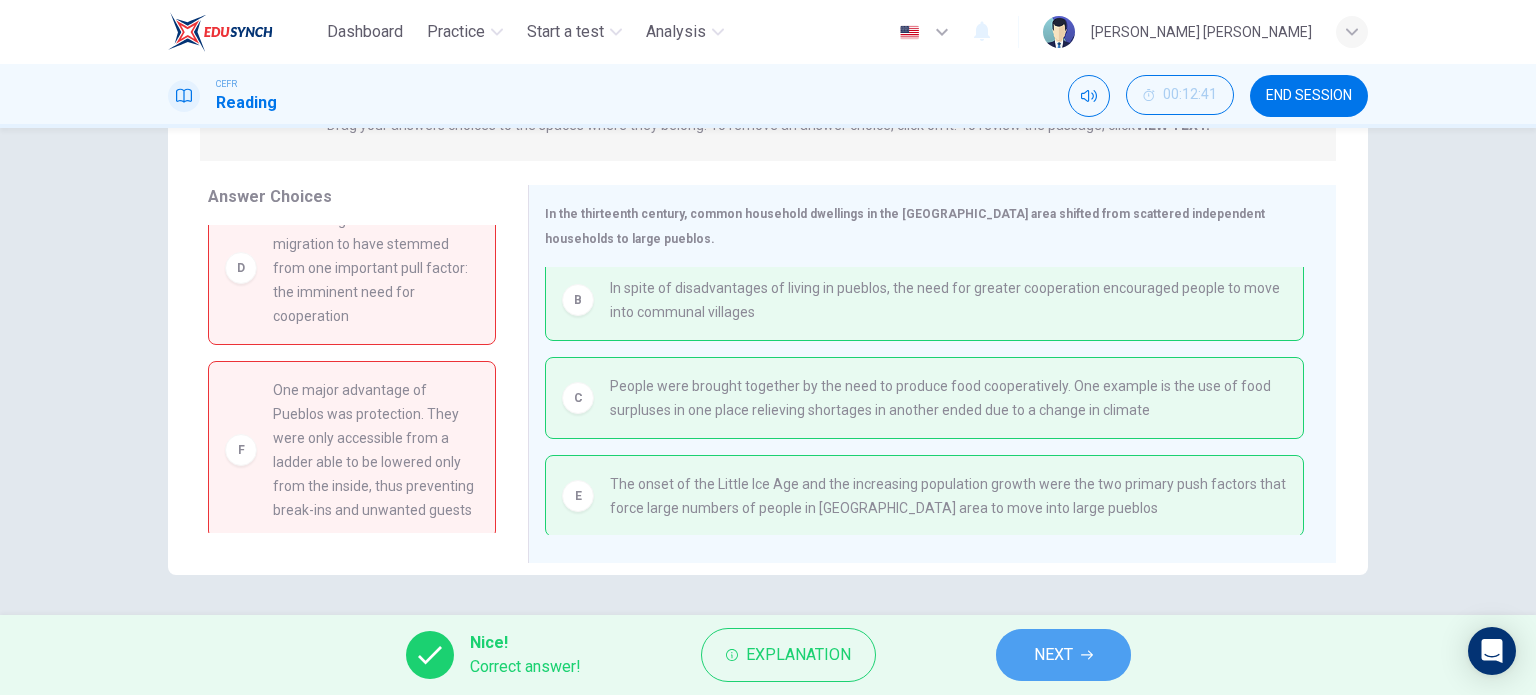 click on "NEXT" at bounding box center (1063, 655) 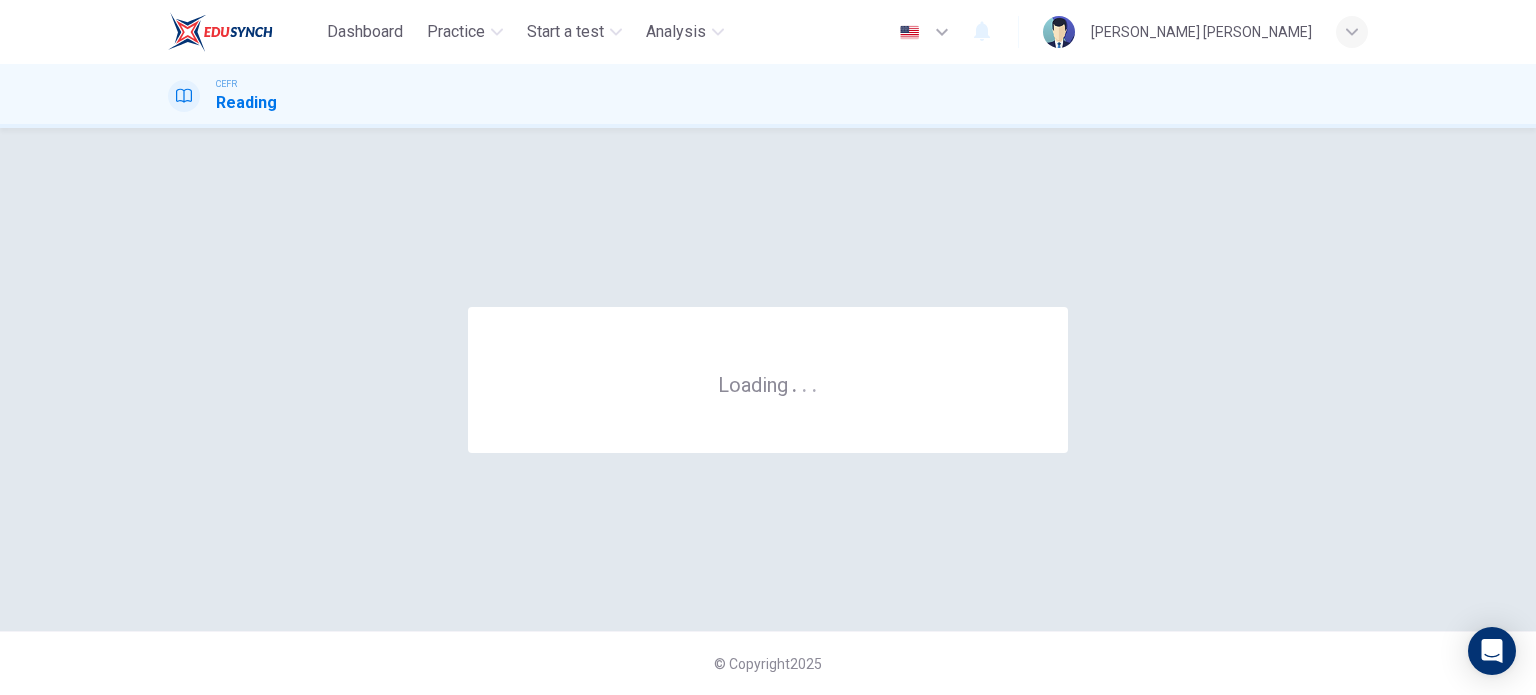 scroll, scrollTop: 0, scrollLeft: 0, axis: both 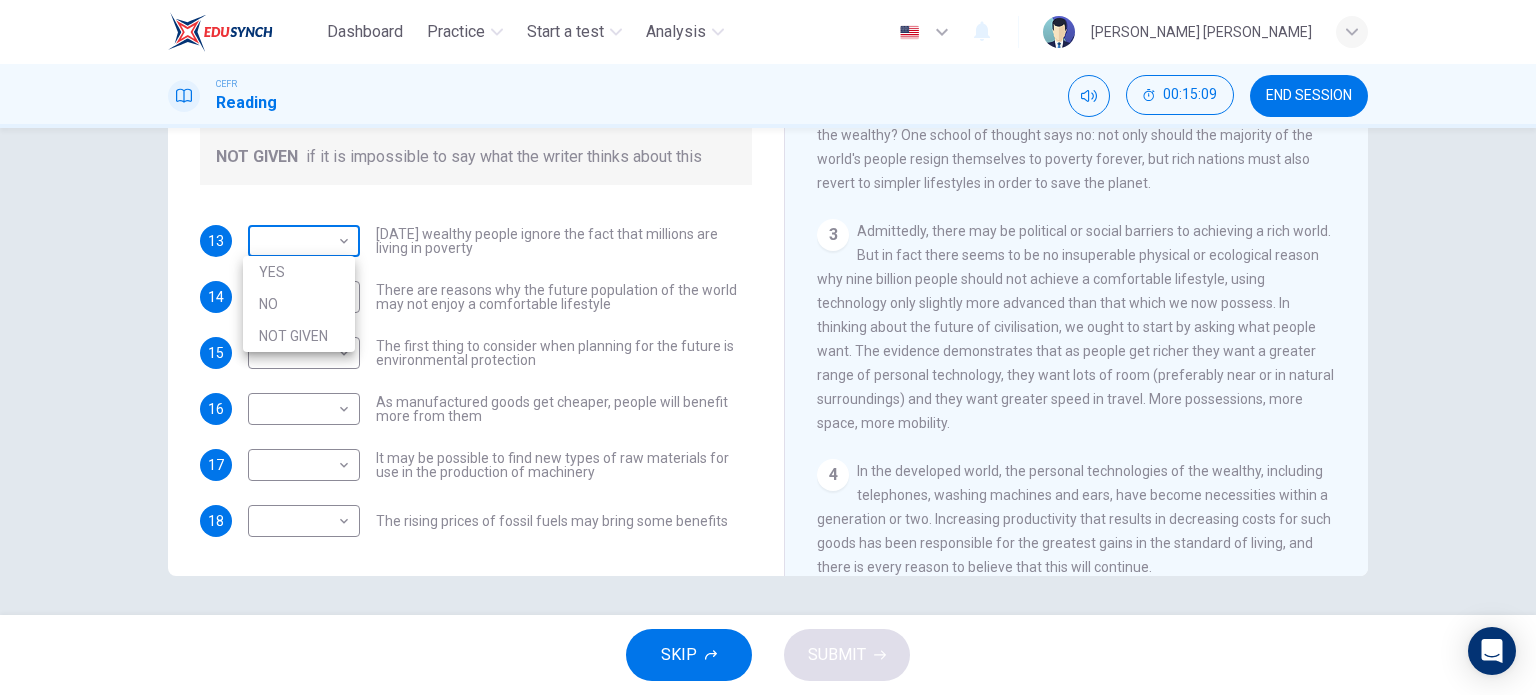 click on "Dashboard Practice Start a test Analysis English en ​ [PERSON_NAME] BATRISYA BINTI [PERSON_NAME] CEFR Reading 00:15:09 END SESSION Questions 13 - 18 Do the following statements reflect the claims of the writer in the Reading Passage?
In the boxes below, write YES if the statement agrees with the views of the writer NO if the statement contradicts the views of the writer NOT GIVEN if it is impossible to say what the writer thinks about this 13 ​ ​ [DATE] wealthy people ignore the fact that millions are living in poverty 14 ​ ​ There are reasons why the future population of the world may not enjoy a comfortable lifestyle 15 ​ ​ The first thing to consider when planning for the future is environmental protection 16 ​ ​ As manufactured goods get cheaper, people will benefit more from them 17 ​ ​ It may be possible to find new types of raw materials for use in the production of machinery 18 ​ ​ The rising prices of fossil fuels may bring some benefits Worldly Wealth CLICK TO ZOOM 1 2 3 4" at bounding box center [768, 347] 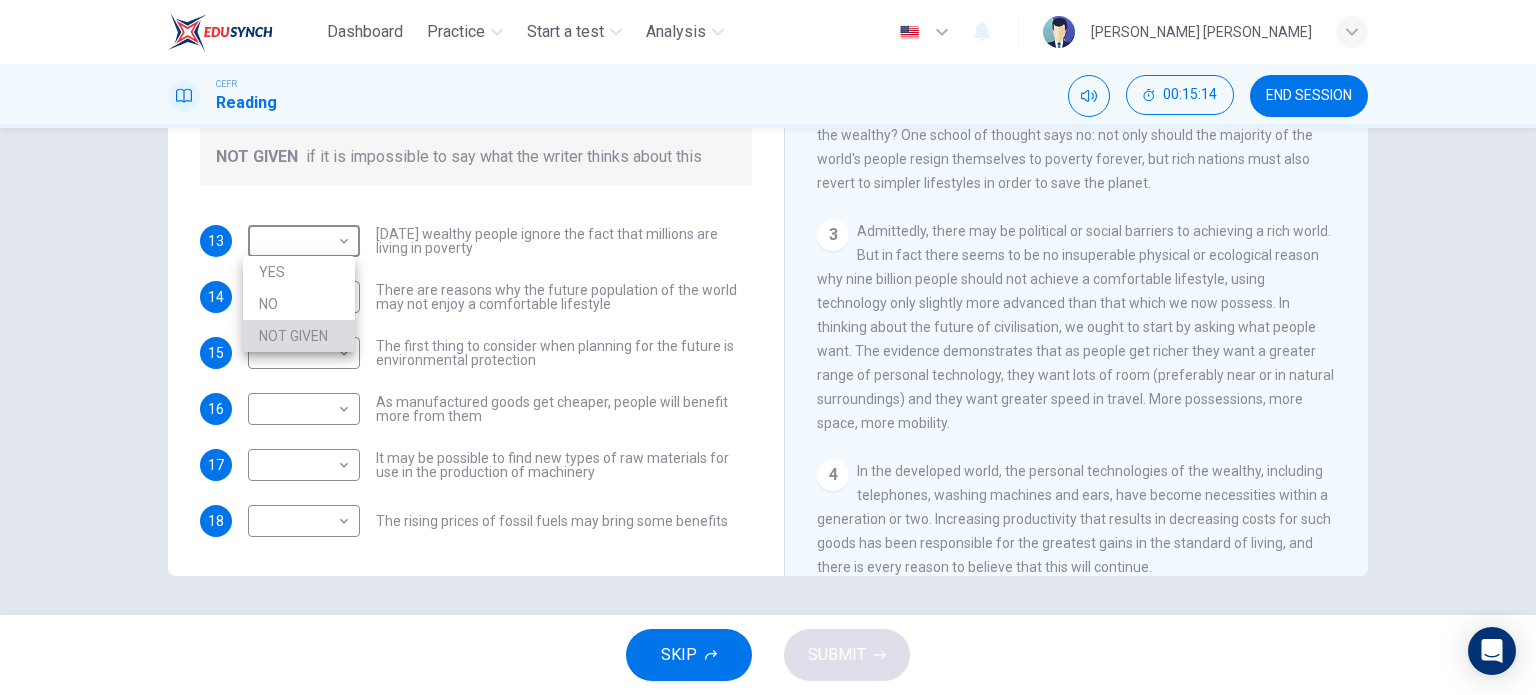 click on "NOT GIVEN" at bounding box center [299, 336] 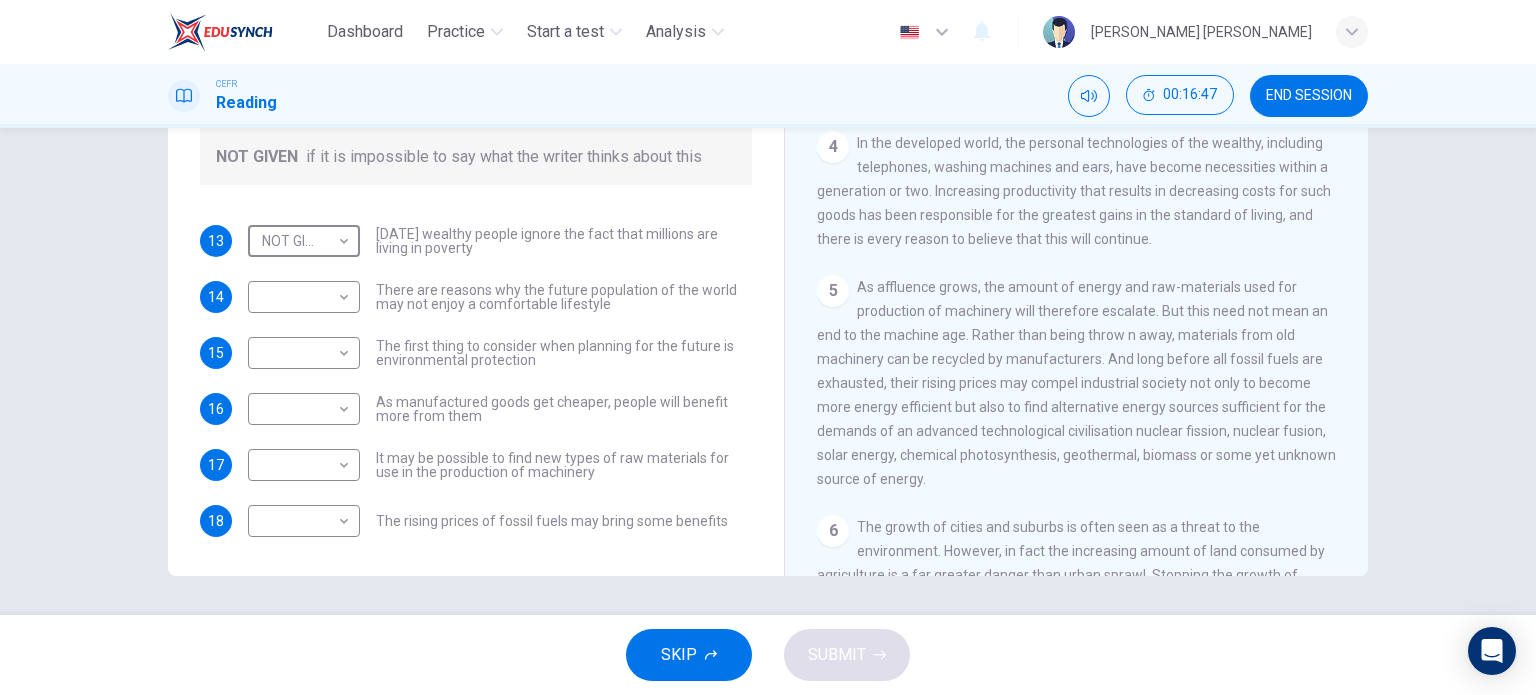 scroll, scrollTop: 718, scrollLeft: 0, axis: vertical 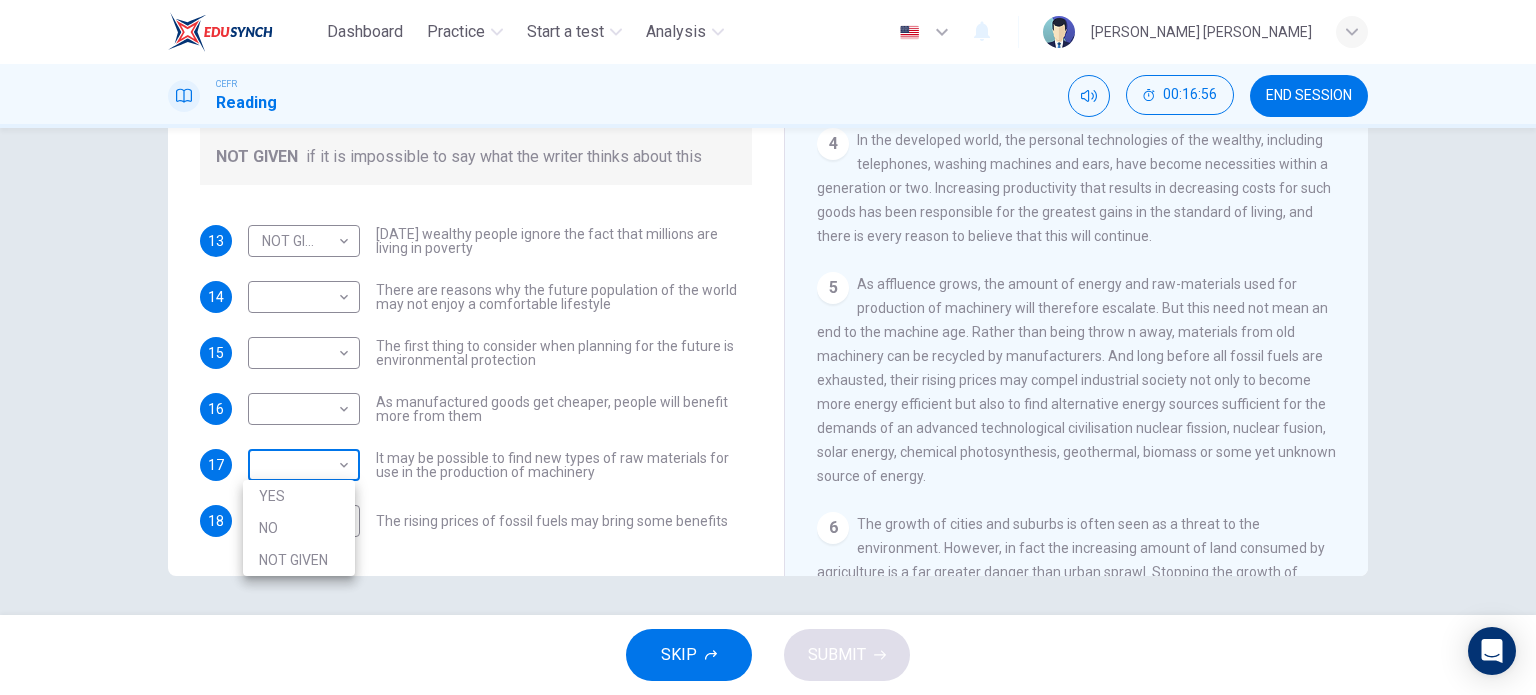 click on "Dashboard Practice Start a test Analysis English en ​ [PERSON_NAME] BATRISYA BINTI [PERSON_NAME] CEFR Reading 00:16:56 END SESSION Questions 13 - 18 Do the following statements reflect the claims of the writer in the Reading Passage?
In the boxes below, write YES if the statement agrees with the views of the writer NO if the statement contradicts the views of the writer NOT GIVEN if it is impossible to say what the writer thinks about this 13 NOT GIVEN NOT GIVEN ​ [DATE] wealthy people ignore the fact that millions are living in poverty 14 ​ ​ There are reasons why the future population of the world may not enjoy a comfortable lifestyle 15 ​ ​ The first thing to consider when planning for the future is environmental protection 16 ​ ​ As manufactured goods get cheaper, people will benefit more from them 17 ​ ​ It may be possible to find new types of raw materials for use in the production of machinery 18 ​ ​ The rising prices of fossil fuels may bring some benefits Worldly Wealth 1 2 3" at bounding box center [768, 347] 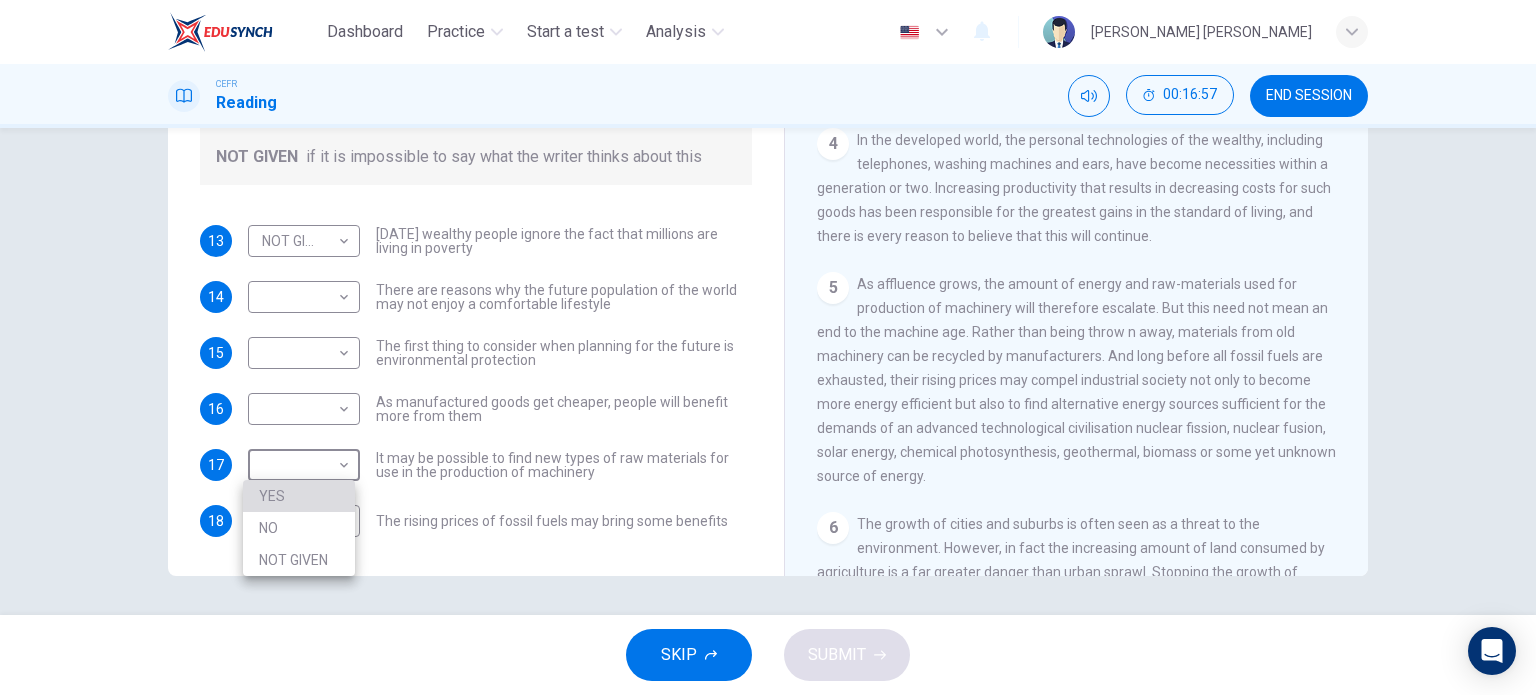 click on "YES" at bounding box center (299, 496) 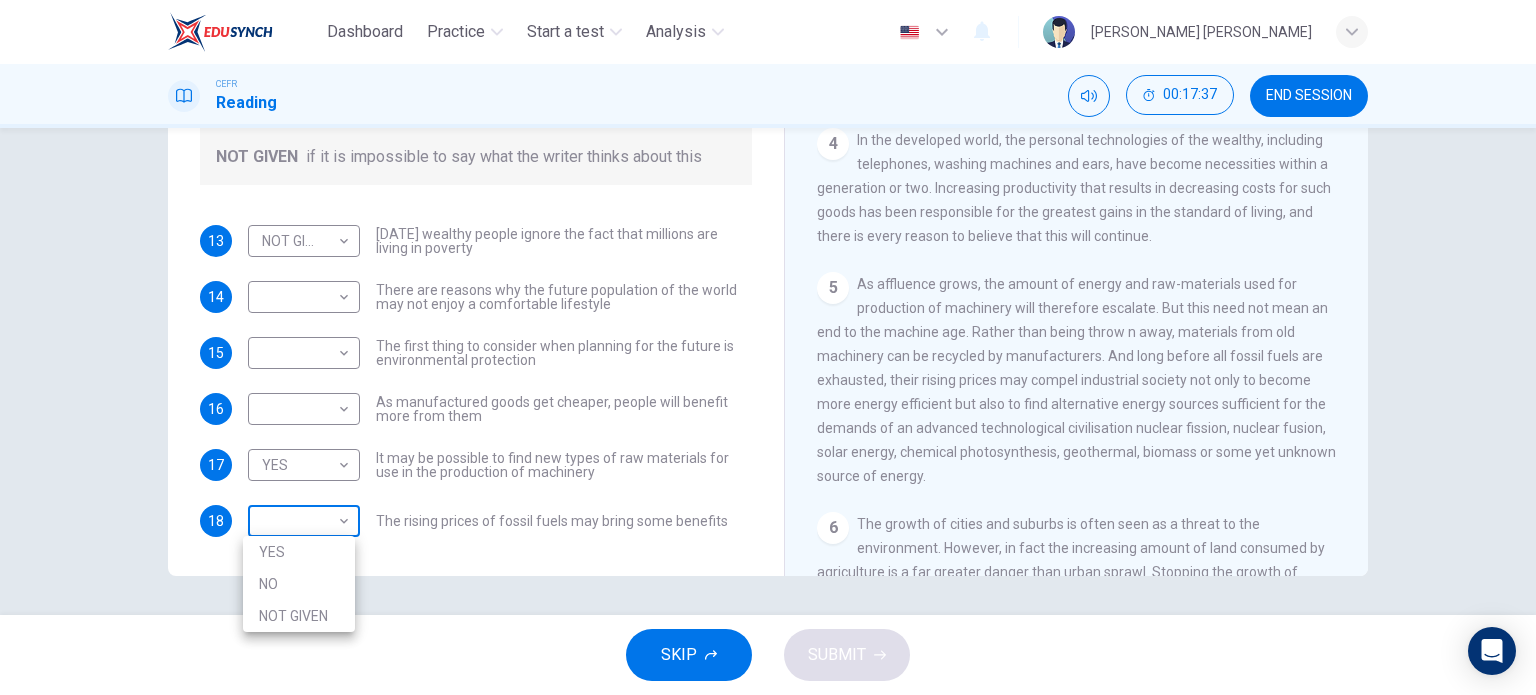 click on "Dashboard Practice Start a test Analysis English en ​ [PERSON_NAME] [PERSON_NAME] CEFR Reading 00:17:37 END SESSION Questions 13 - 18 Do the following statements reflect the claims of the writer in the Reading Passage?
In the boxes below, write YES if the statement agrees with the views of the writer NO if the statement contradicts the views of the writer NOT GIVEN if it is impossible to say what the writer thinks about this 13 NOT GIVEN NOT GIVEN ​ [DATE] wealthy people ignore the fact that millions are living in poverty 14 ​ ​ There are reasons why the future population of the world may not enjoy a comfortable lifestyle 15 ​ ​ The first thing to consider when planning for the future is environmental protection 16 ​ ​ As manufactured goods get cheaper, people will benefit more from them 17 YES YES ​ It may be possible to find new types of raw materials for use in the production of machinery 18 ​ ​ The rising prices of fossil fuels may bring some benefits Worldly Wealth 1" at bounding box center (768, 347) 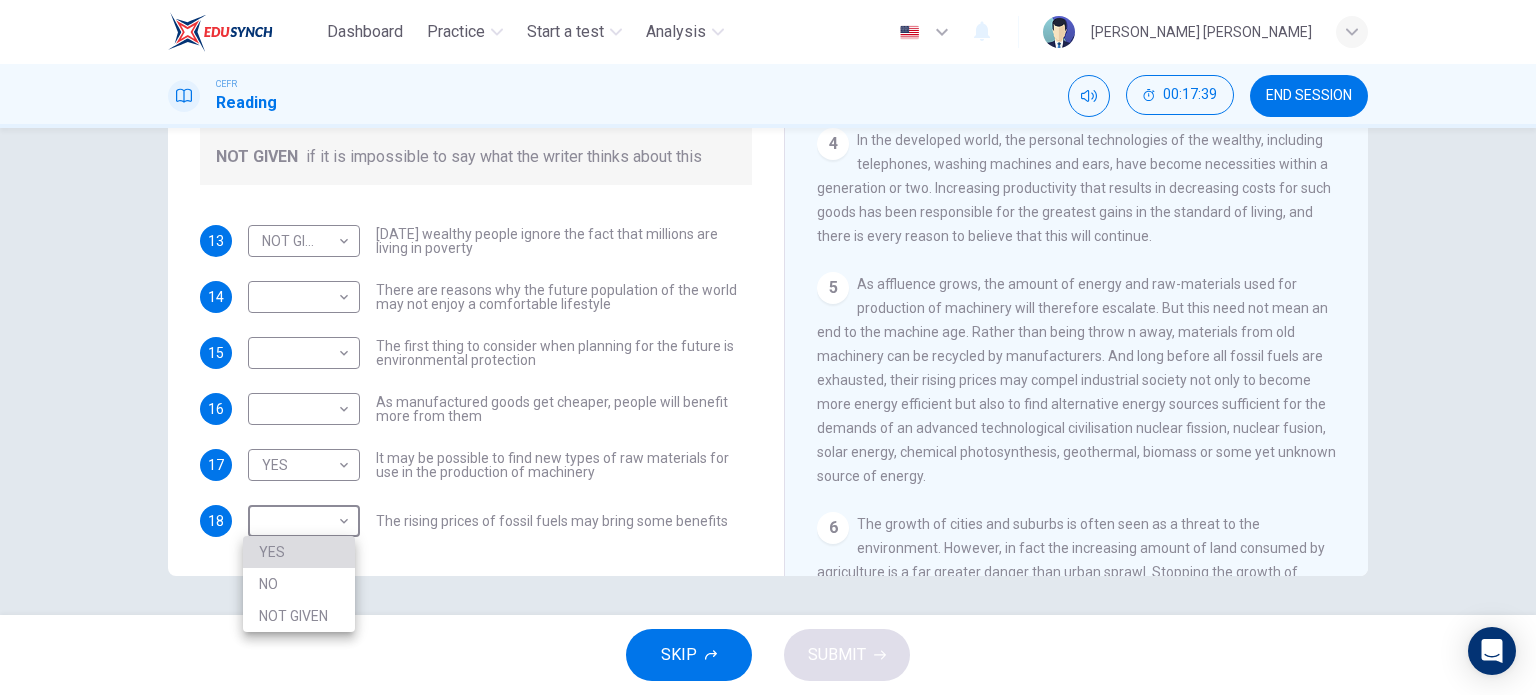 click on "YES" at bounding box center [299, 552] 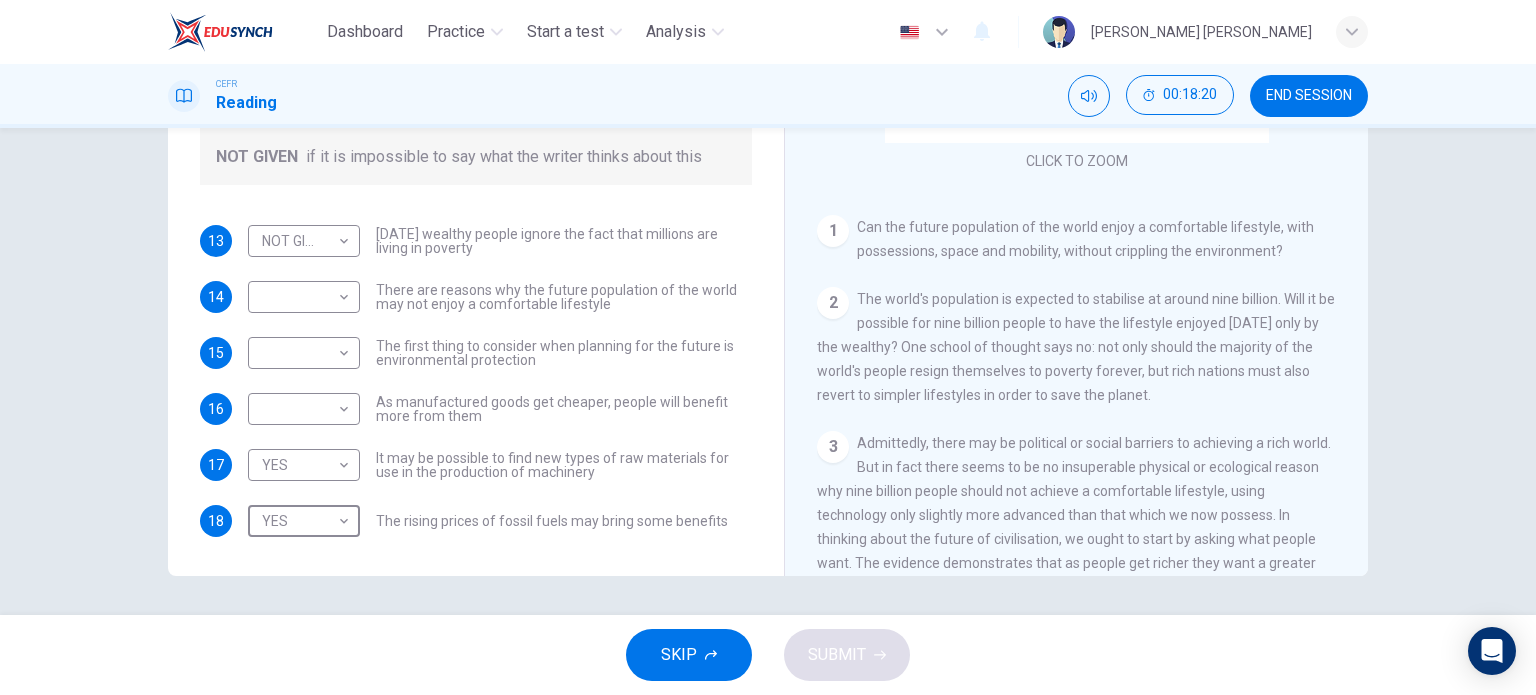 scroll, scrollTop: 176, scrollLeft: 0, axis: vertical 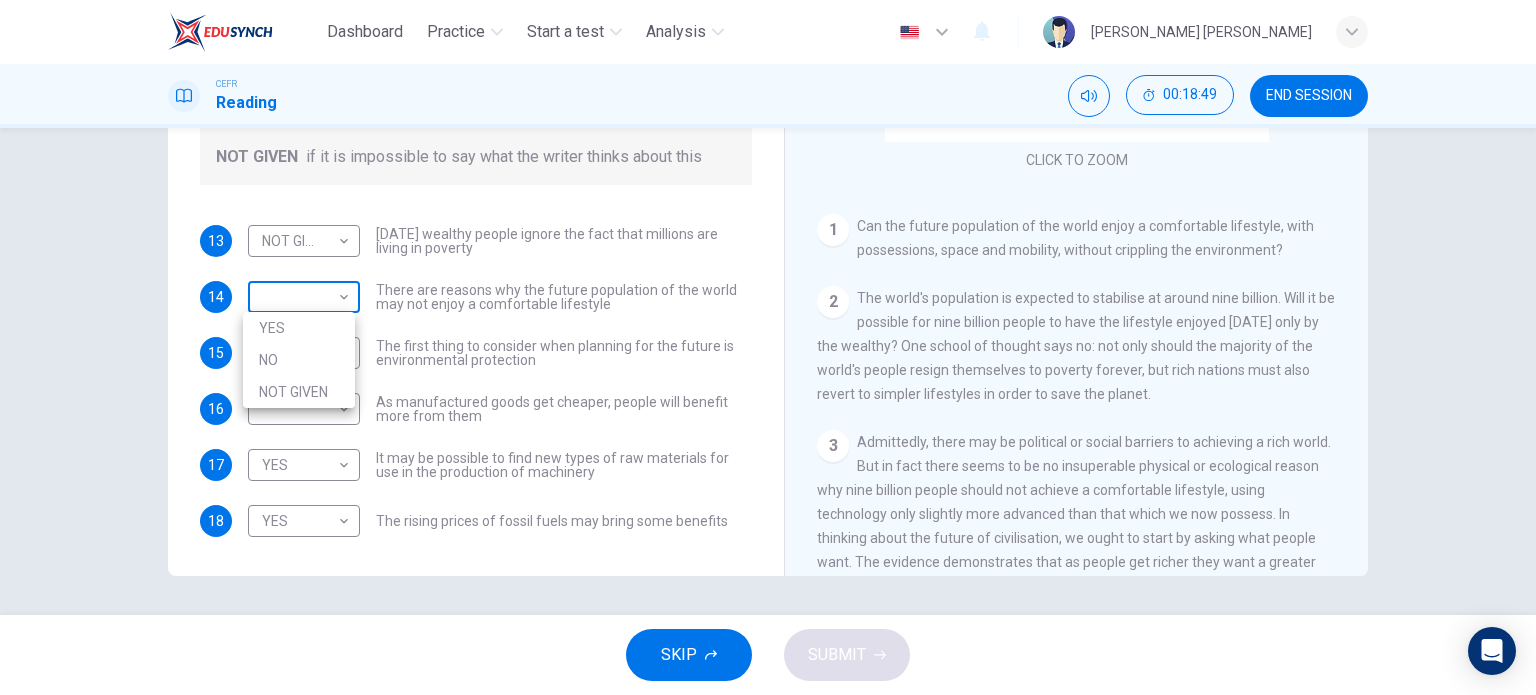 click on "Dashboard Practice Start a test Analysis English en ​ [PERSON_NAME] BATRISYA BINTI [PERSON_NAME] CEFR Reading 00:18:49 END SESSION Questions 13 - 18 Do the following statements reflect the claims of the writer in the Reading Passage?
In the boxes below, write YES if the statement agrees with the views of the writer NO if the statement contradicts the views of the writer NOT GIVEN if it is impossible to say what the writer thinks about this 13 NOT GIVEN NOT GIVEN ​ [DATE] wealthy people ignore the fact that millions are living in poverty 14 ​ ​ There are reasons why the future population of the world may not enjoy a comfortable lifestyle 15 ​ ​ The first thing to consider when planning for the future is environmental protection 16 ​ ​ As manufactured goods get cheaper, people will benefit more from them 17 YES YES ​ It may be possible to find new types of raw materials for use in the production of machinery 18 YES YES ​ The rising prices of fossil fuels may bring some benefits CLICK TO ZOOM" at bounding box center (768, 347) 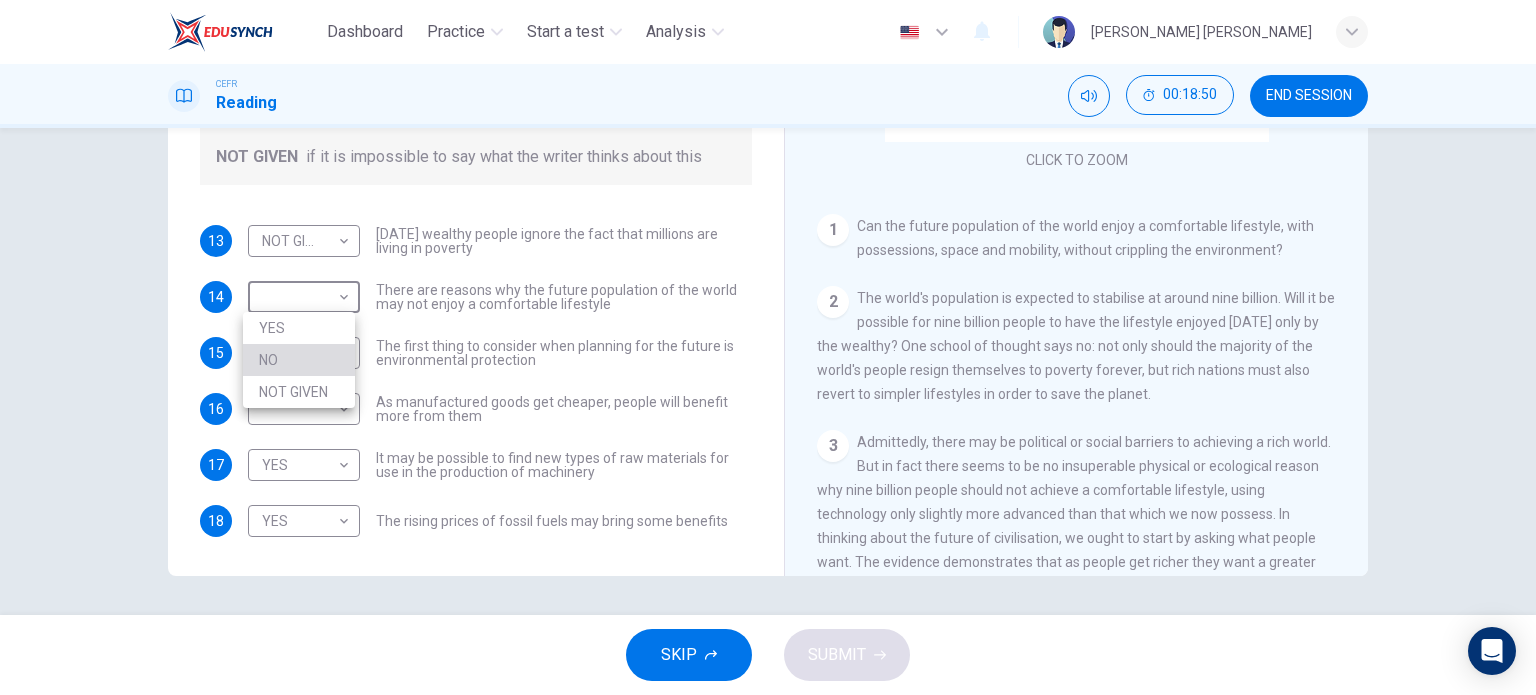 click on "NO" at bounding box center (299, 360) 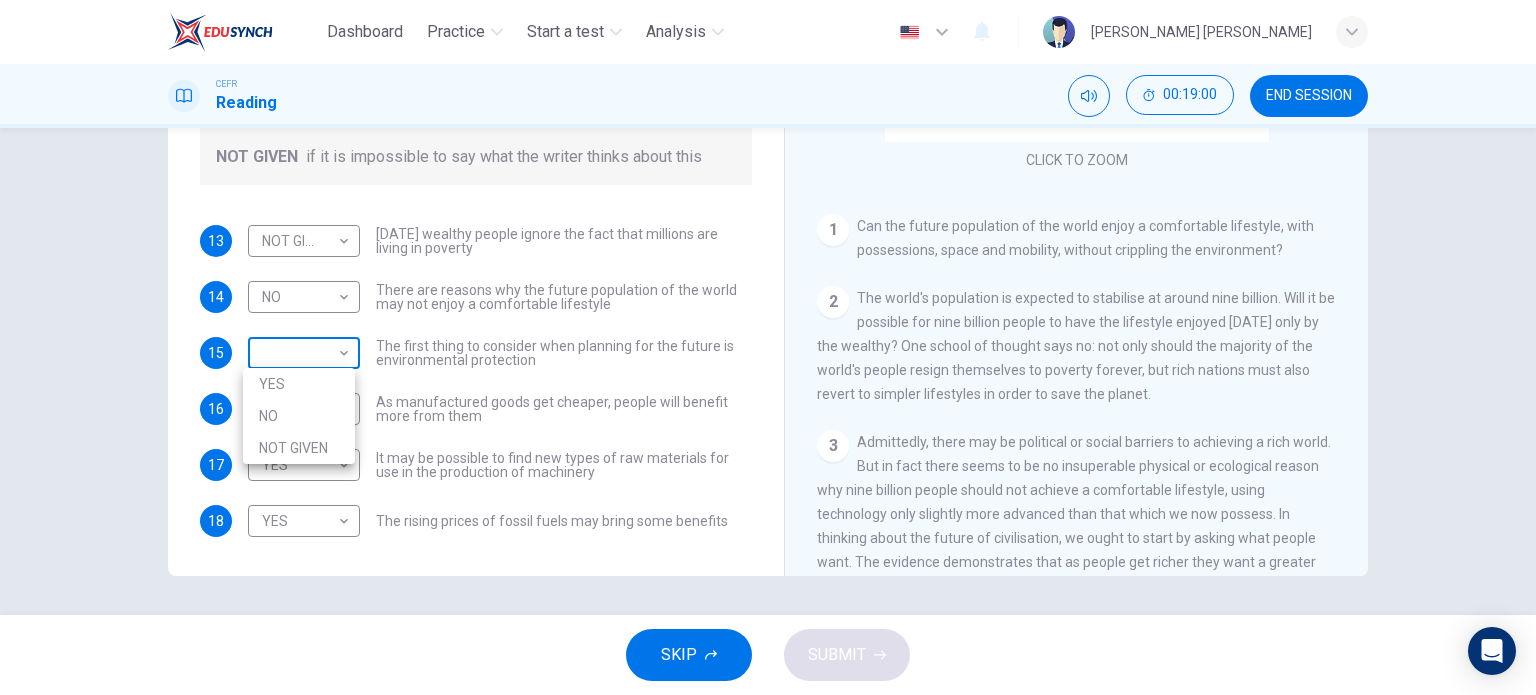click on "Dashboard Practice Start a test Analysis English en ​ [PERSON_NAME] BATRISYA BINTI [PERSON_NAME] CEFR Reading 00:19:00 END SESSION Questions 13 - 18 Do the following statements reflect the claims of the writer in the Reading Passage?
In the boxes below, write YES if the statement agrees with the views of the writer NO if the statement contradicts the views of the writer NOT GIVEN if it is impossible to say what the writer thinks about this 13 NOT GIVEN NOT GIVEN ​ [DATE] wealthy people ignore the fact that millions are living in poverty 14 NO NO ​ There are reasons why the future population of the world may not enjoy a comfortable lifestyle 15 ​ ​ The first thing to consider when planning for the future is environmental protection 16 ​ ​ As manufactured goods get cheaper, people will benefit more from them 17 YES YES ​ It may be possible to find new types of raw materials for use in the production of machinery 18 YES YES ​ The rising prices of fossil fuels may bring some benefits 1 2 3 4 5 6" at bounding box center (768, 347) 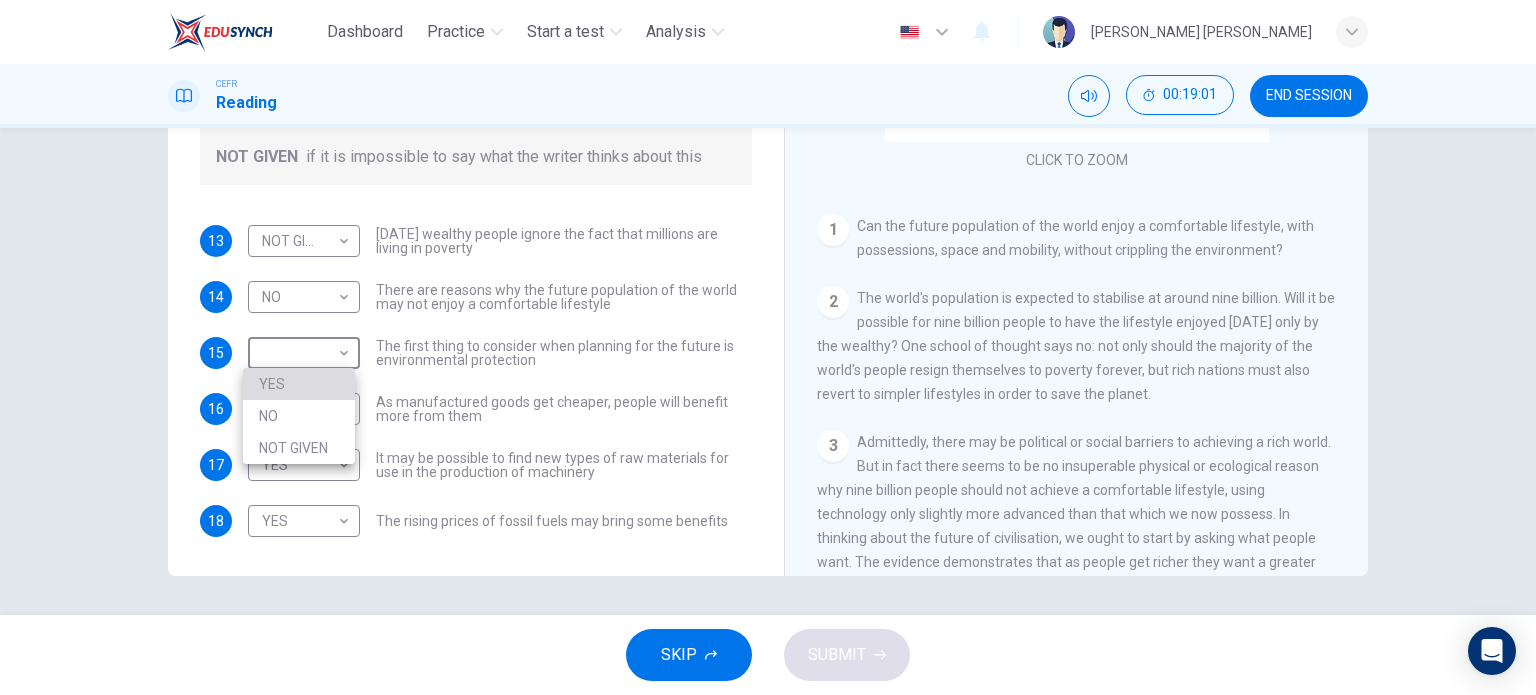 click on "YES" at bounding box center [299, 384] 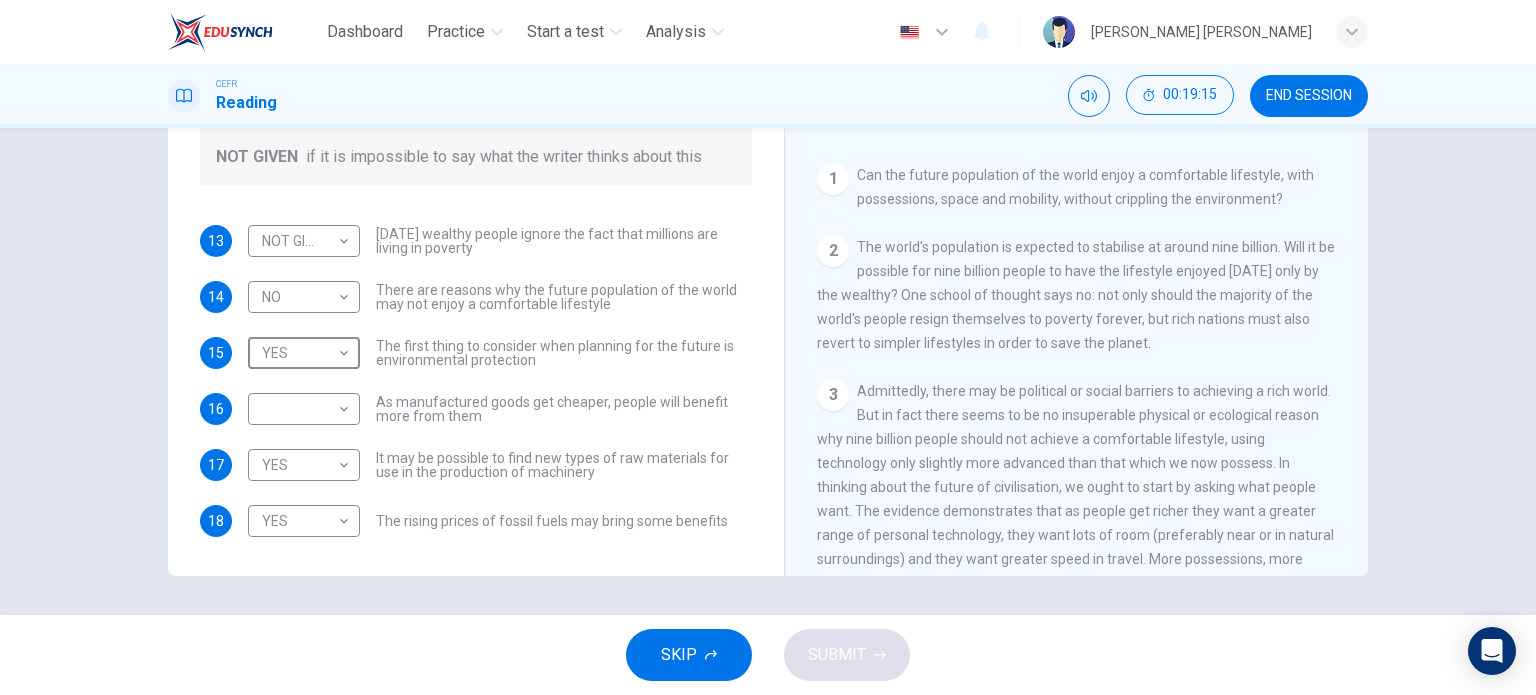 scroll, scrollTop: 243, scrollLeft: 0, axis: vertical 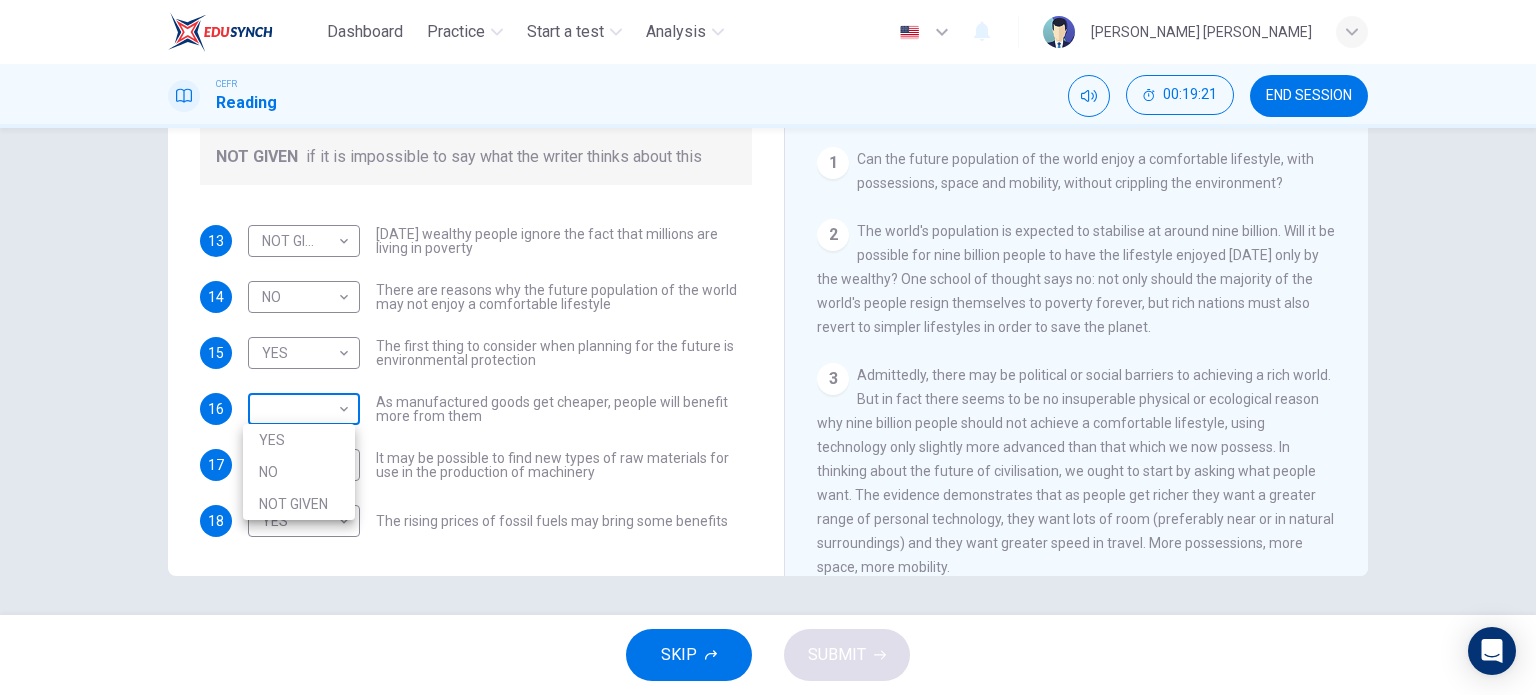 click on "Dashboard Practice Start a test Analysis English en ​ [PERSON_NAME] BATRISYA BINTI [PERSON_NAME] CEFR Reading 00:19:21 END SESSION Questions 13 - 18 Do the following statements reflect the claims of the writer in the Reading Passage?
In the boxes below, write YES if the statement agrees with the views of the writer NO if the statement contradicts the views of the writer NOT GIVEN if it is impossible to say what the writer thinks about this 13 NOT GIVEN NOT GIVEN ​ [DATE] wealthy people ignore the fact that millions are living in poverty 14 NO NO ​ There are reasons why the future population of the world may not enjoy a comfortable lifestyle 15 YES YES ​ The first thing to consider when planning for the future is environmental protection 16 ​ ​ As manufactured goods get cheaper, people will benefit more from them 17 YES YES ​ It may be possible to find new types of raw materials for use in the production of machinery 18 YES YES ​ The rising prices of fossil fuels may bring some benefits 1 2 3 4" at bounding box center (768, 347) 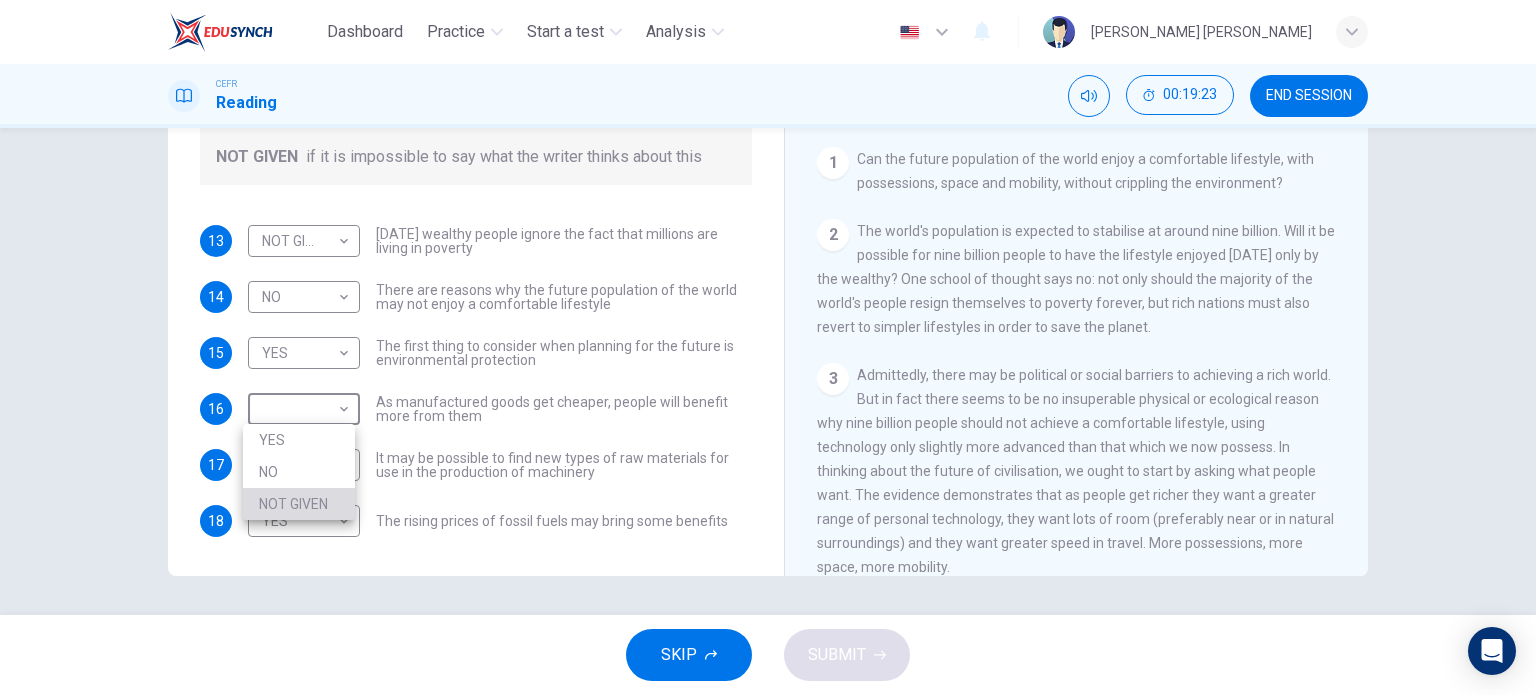 click on "NOT GIVEN" at bounding box center (299, 504) 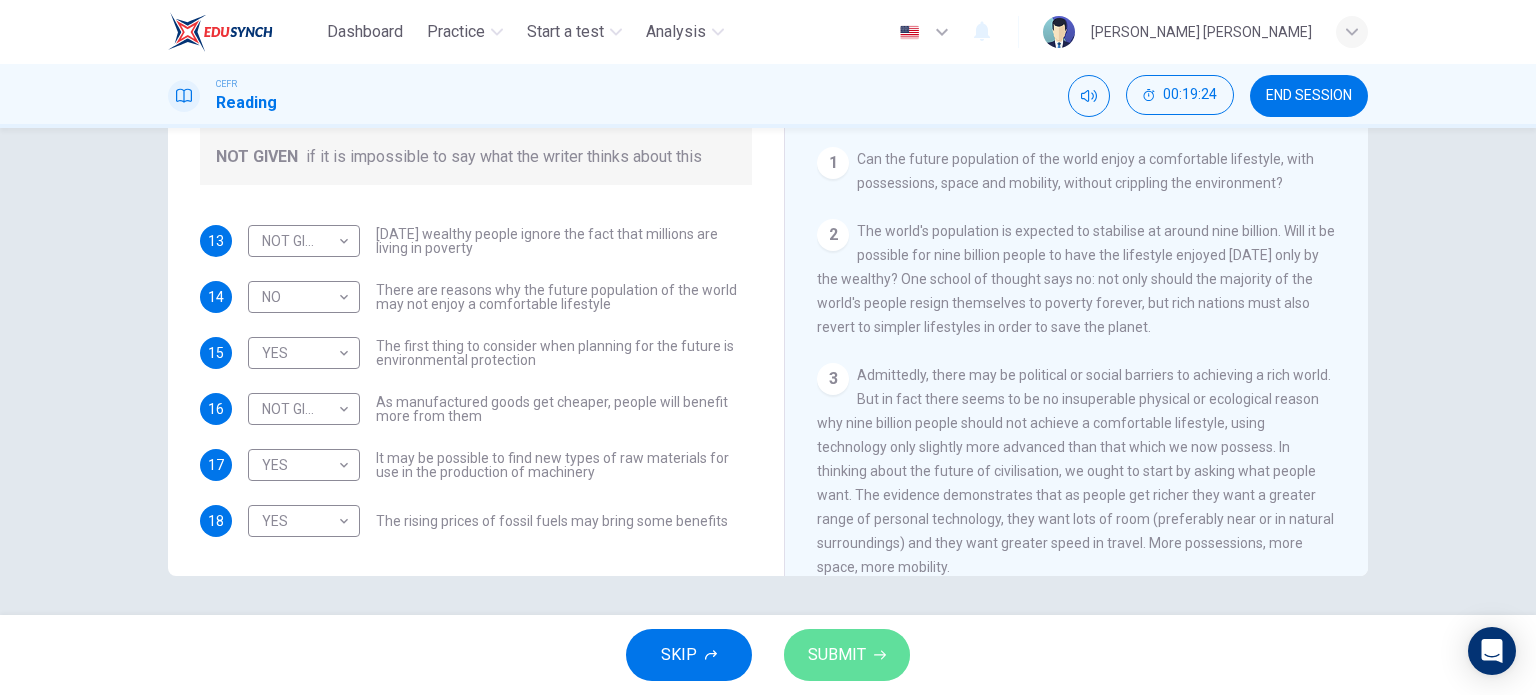 click on "SUBMIT" at bounding box center [837, 655] 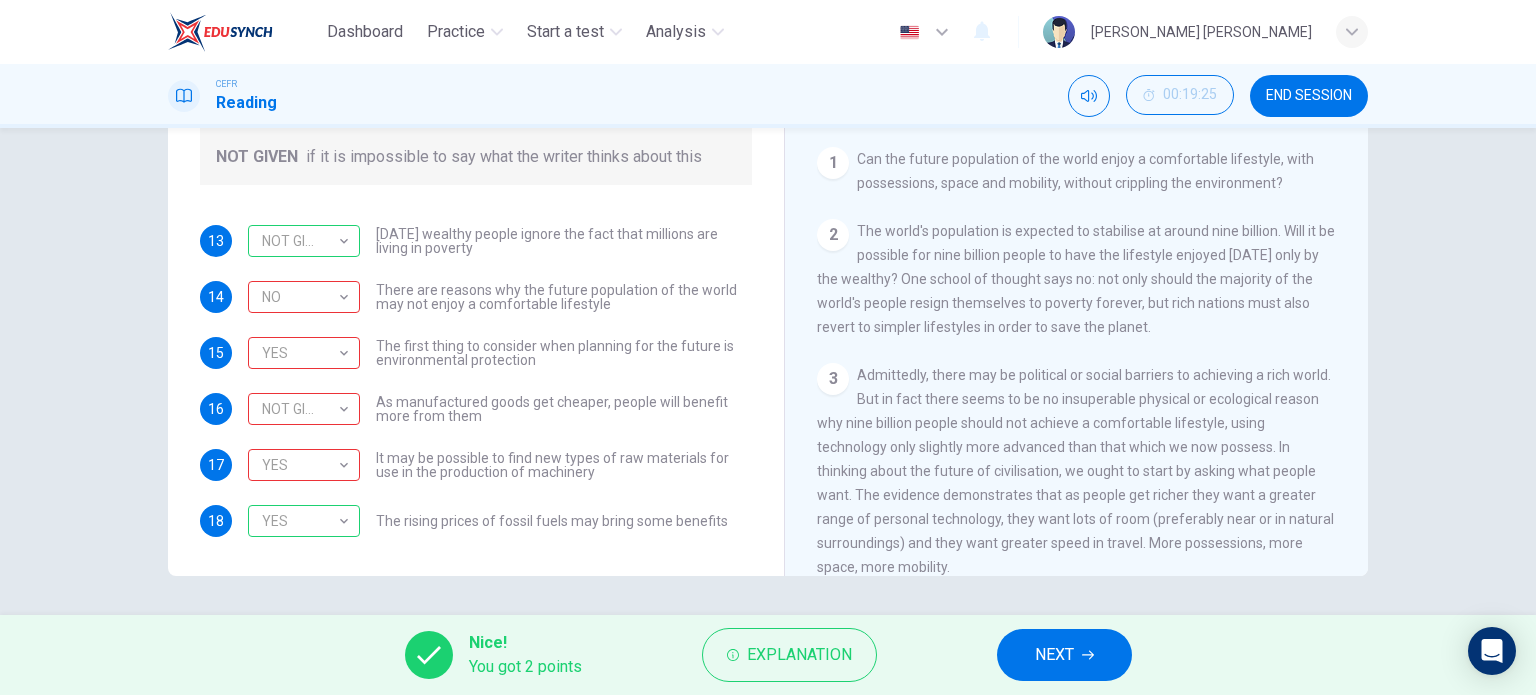 scroll, scrollTop: 288, scrollLeft: 0, axis: vertical 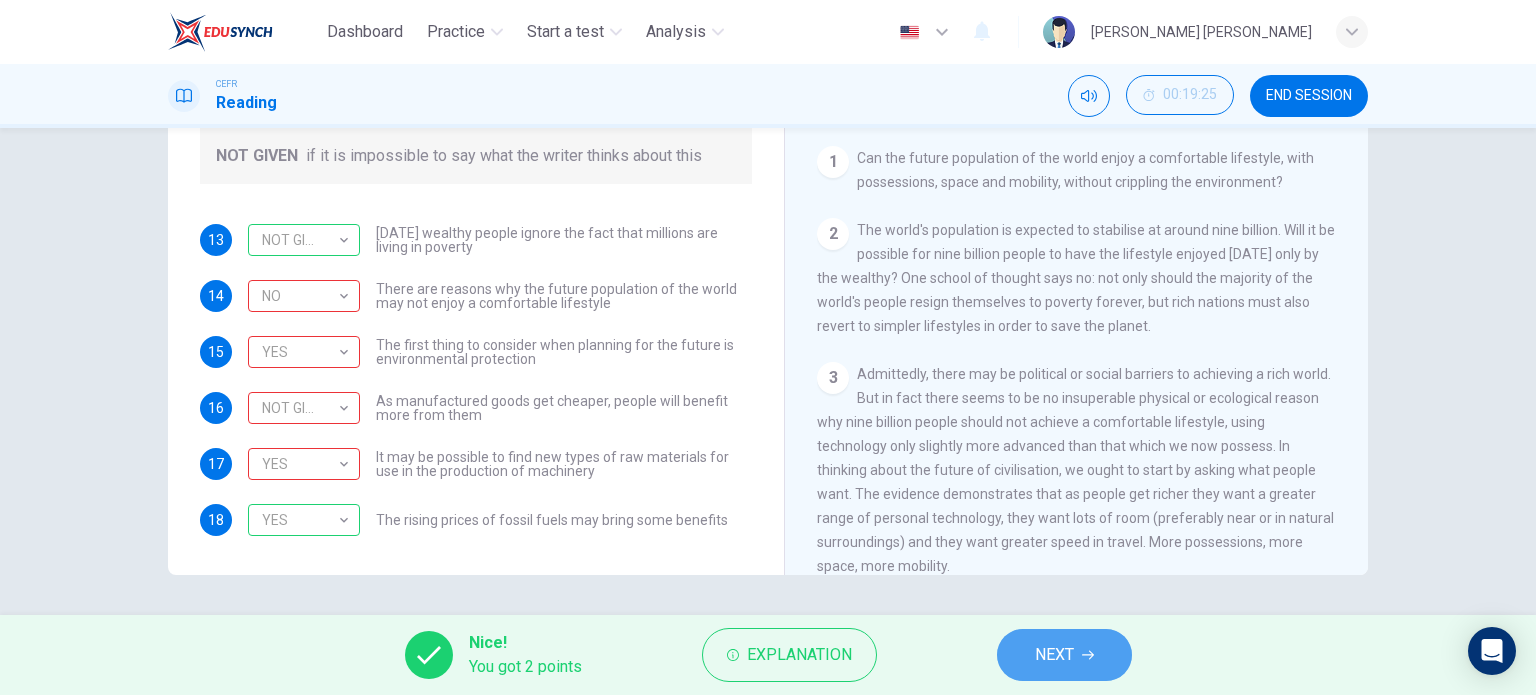 click on "NEXT" at bounding box center (1054, 655) 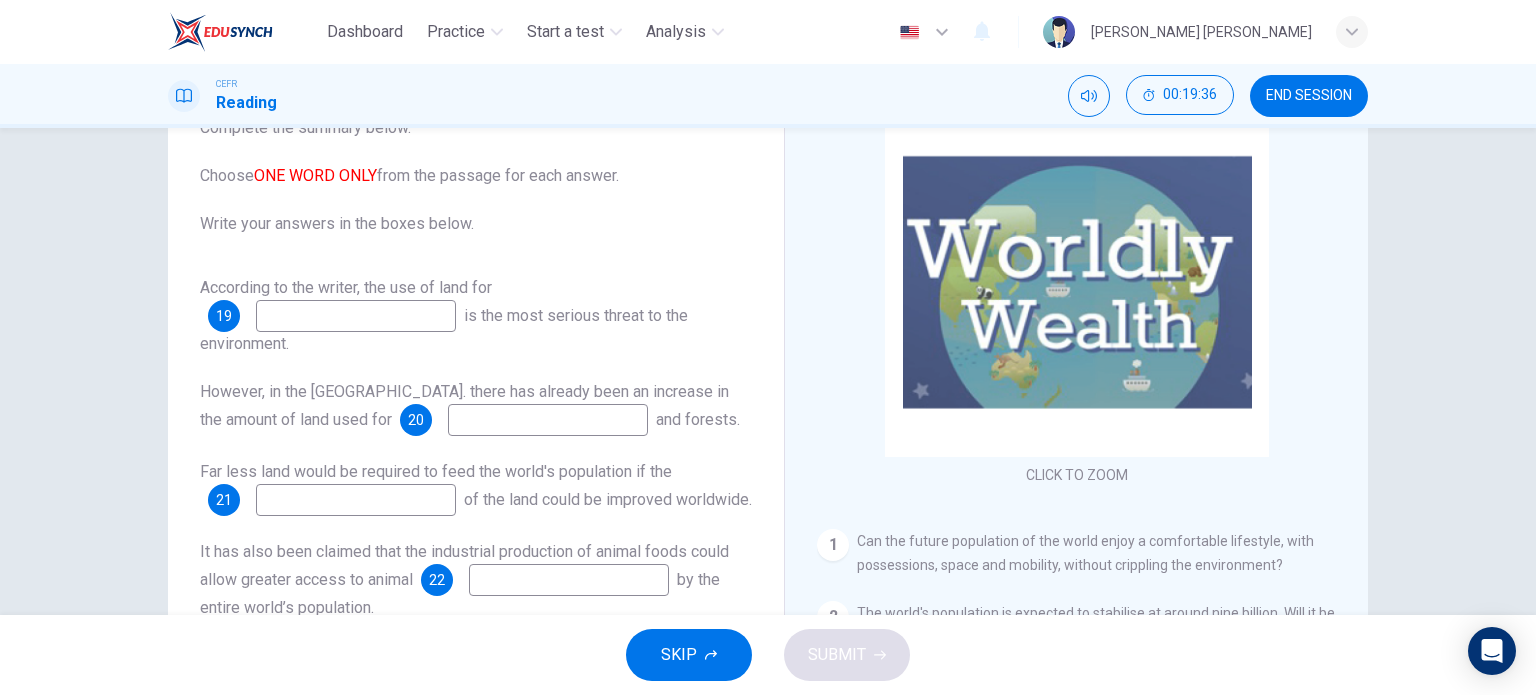 scroll, scrollTop: 150, scrollLeft: 0, axis: vertical 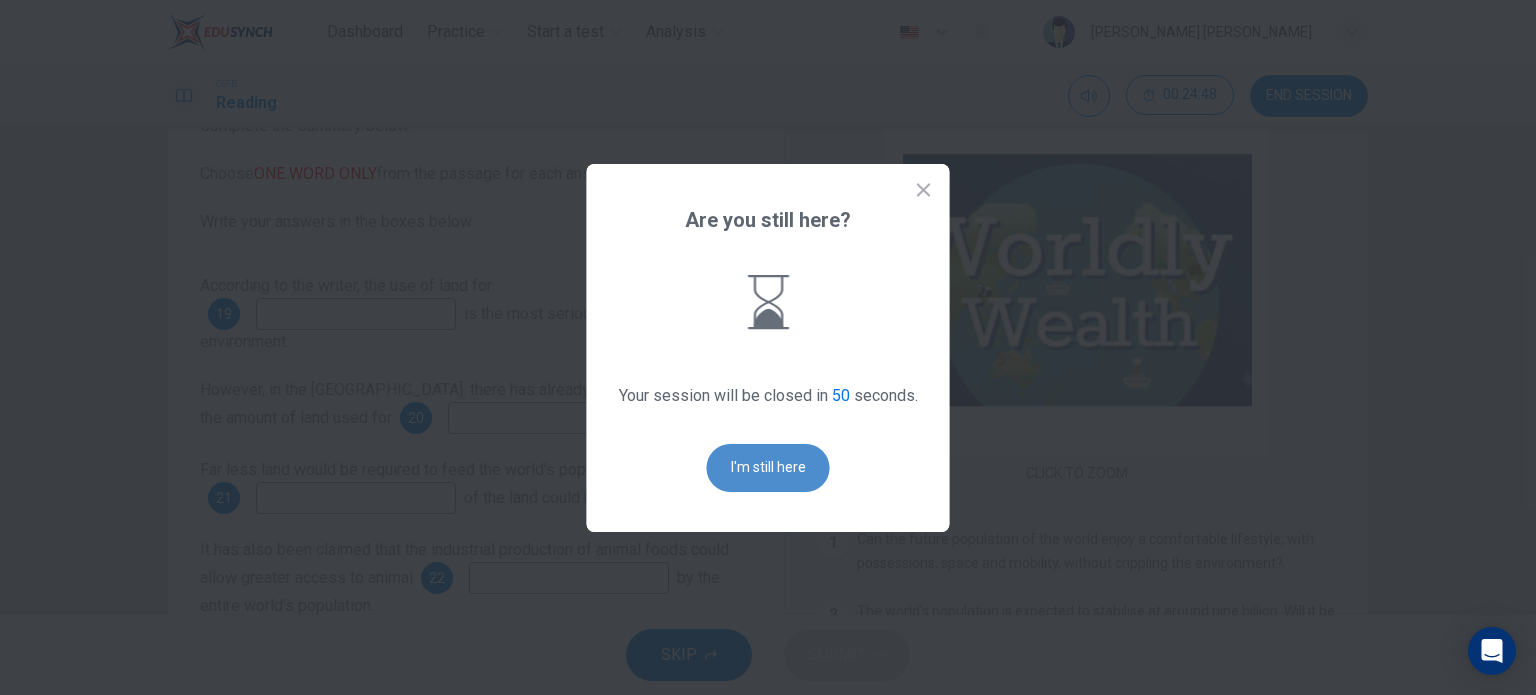 click on "I'm still here" at bounding box center [768, 468] 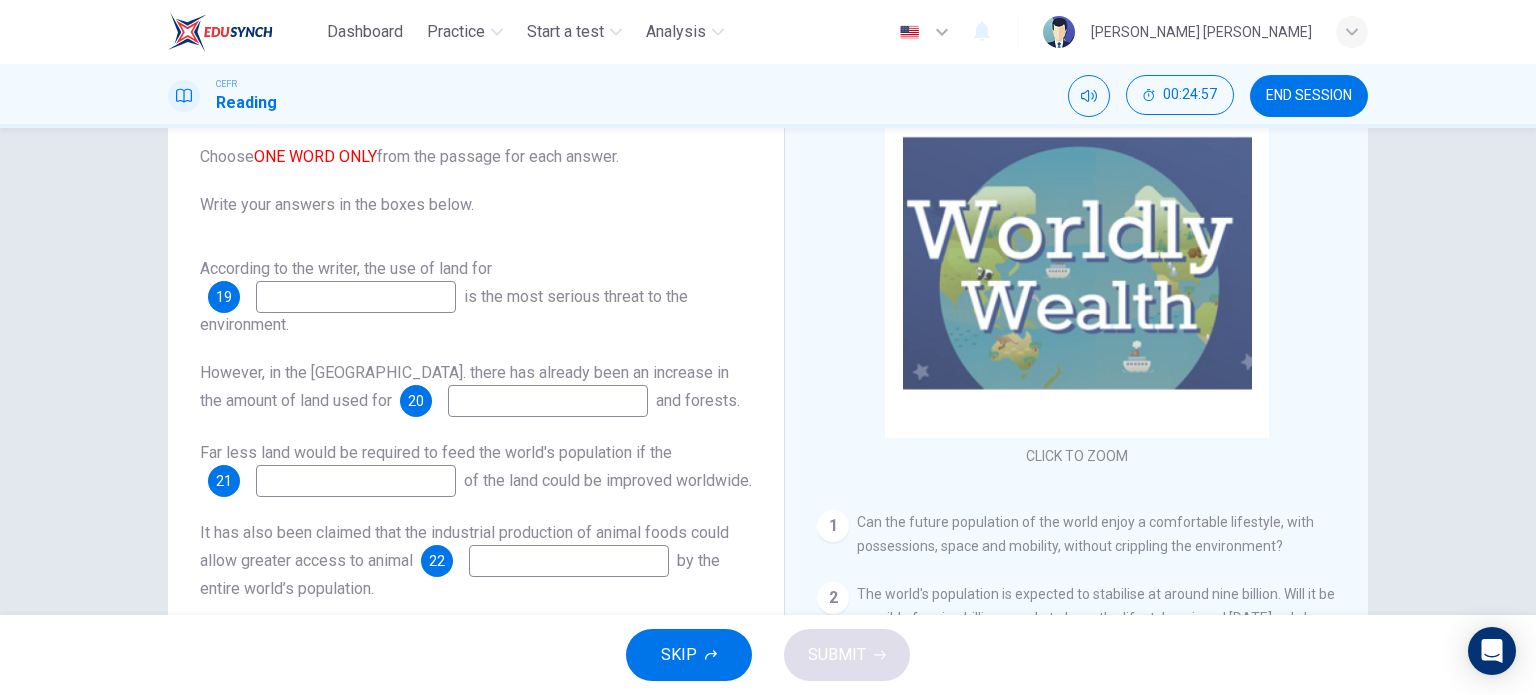 scroll, scrollTop: 168, scrollLeft: 0, axis: vertical 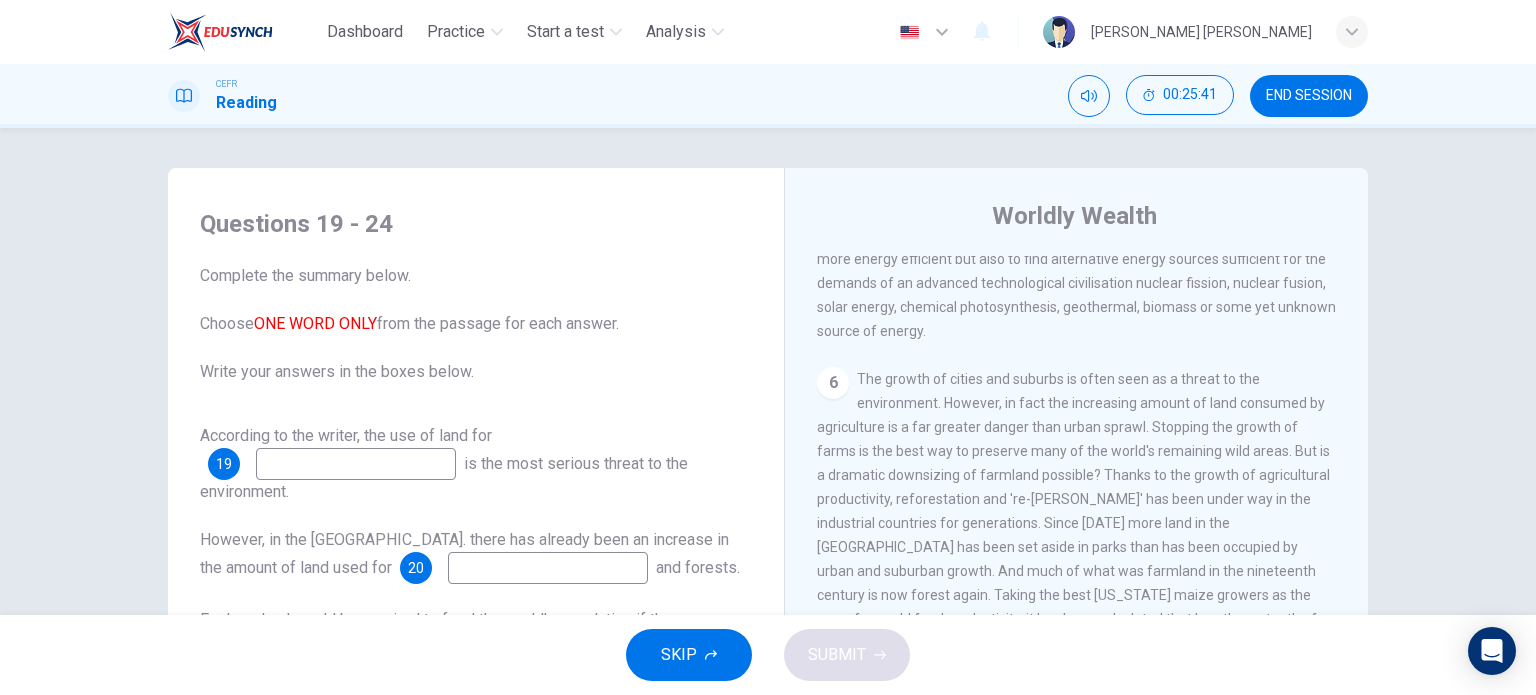 click at bounding box center [356, 464] 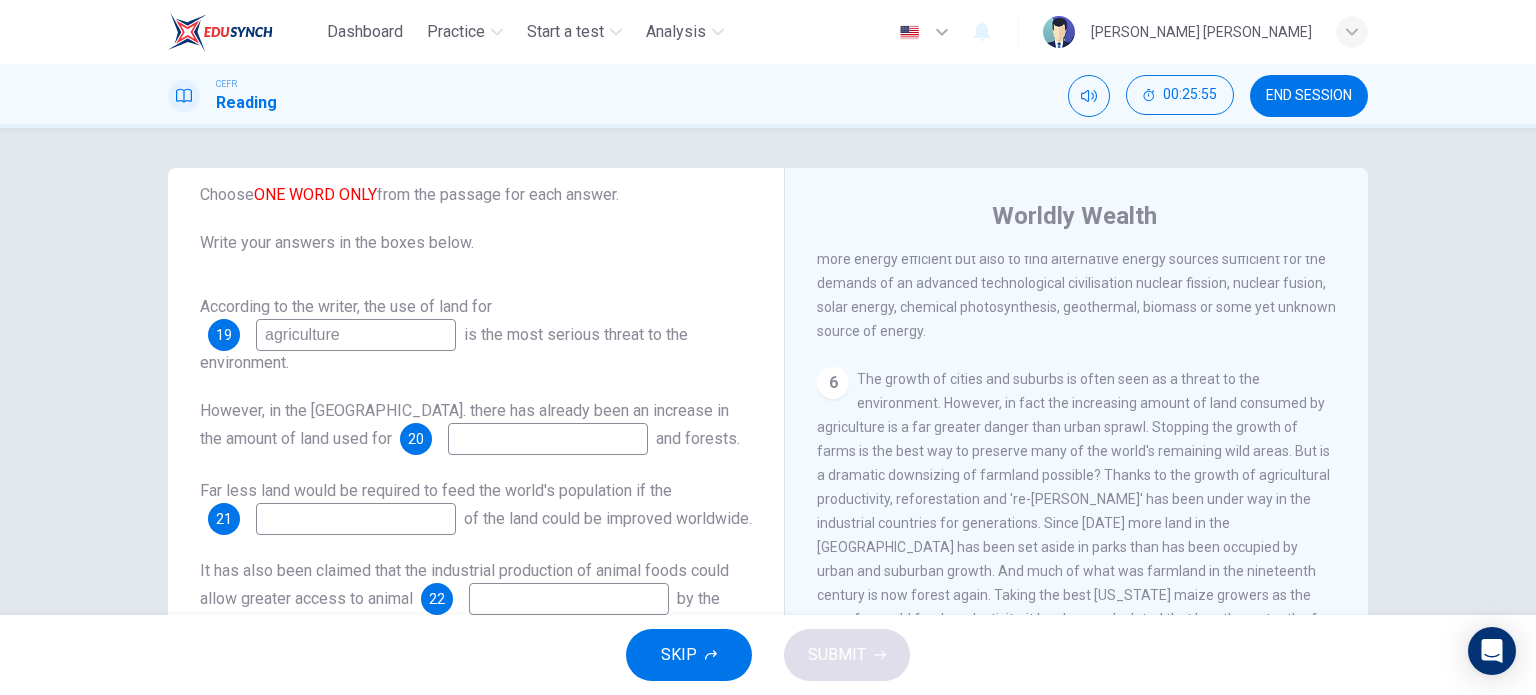 scroll, scrollTop: 134, scrollLeft: 0, axis: vertical 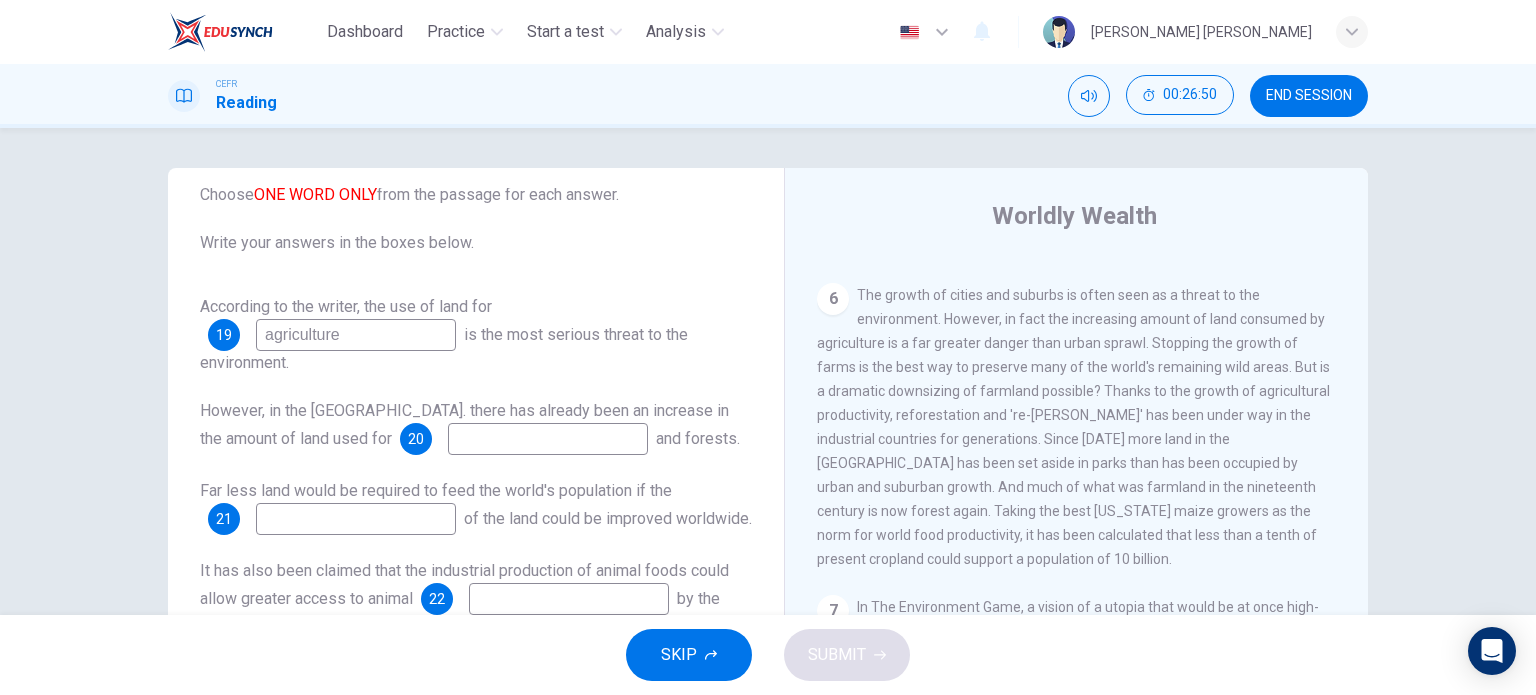 type on "agriculture" 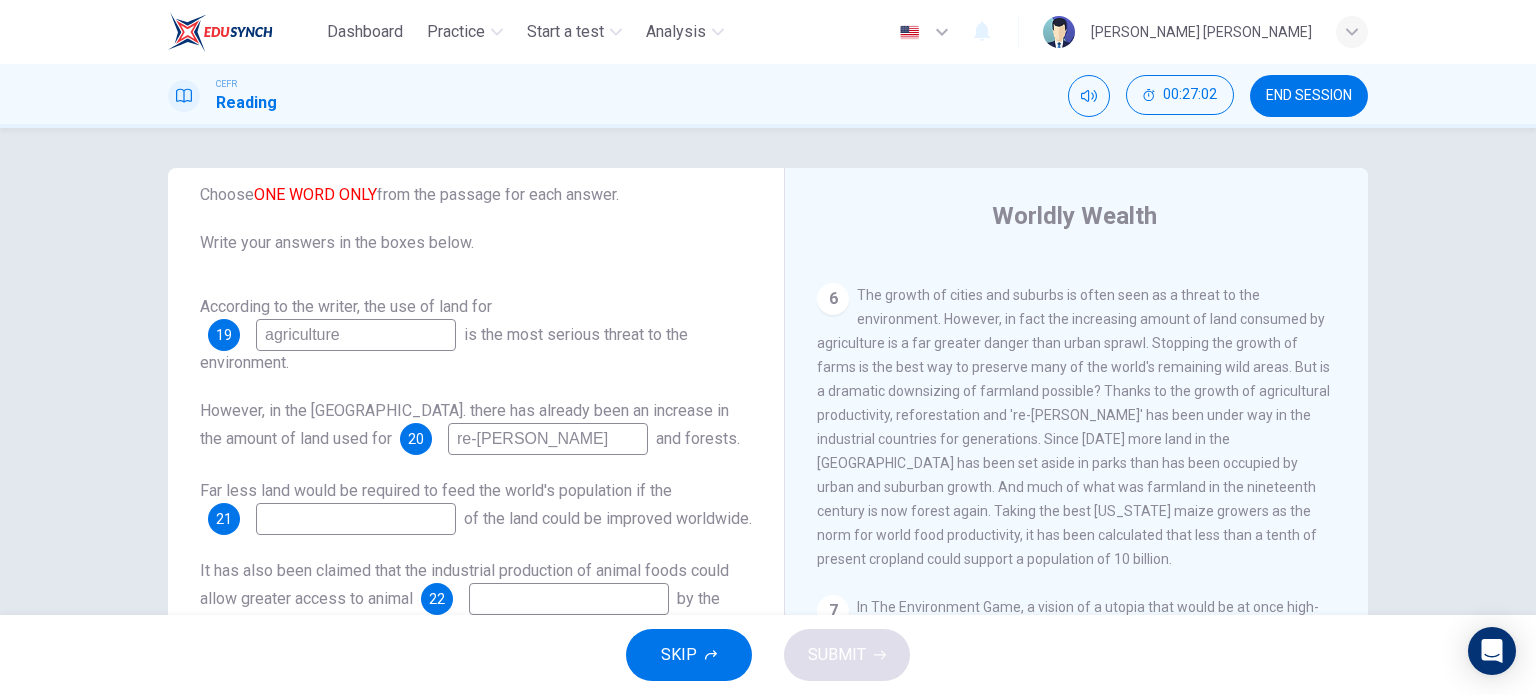 scroll, scrollTop: 152, scrollLeft: 0, axis: vertical 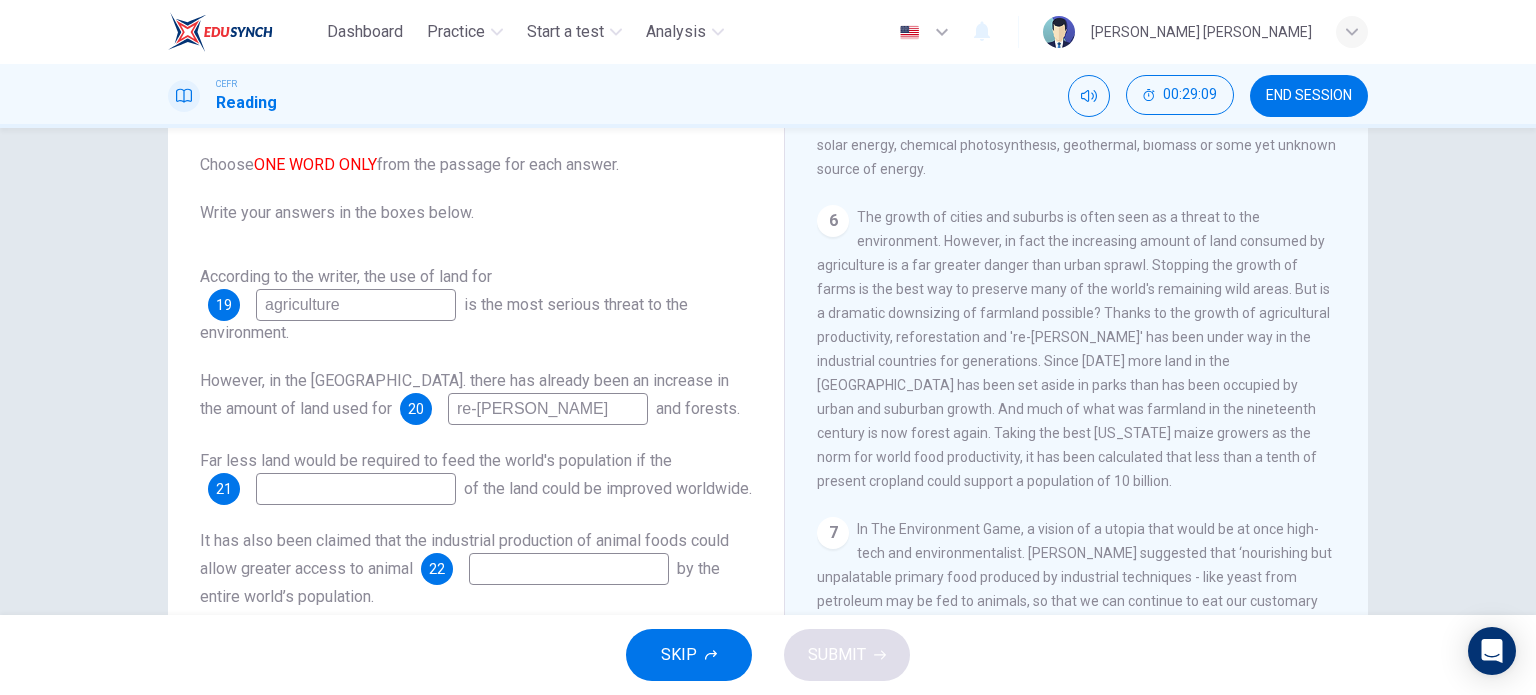 type on "re-[PERSON_NAME]" 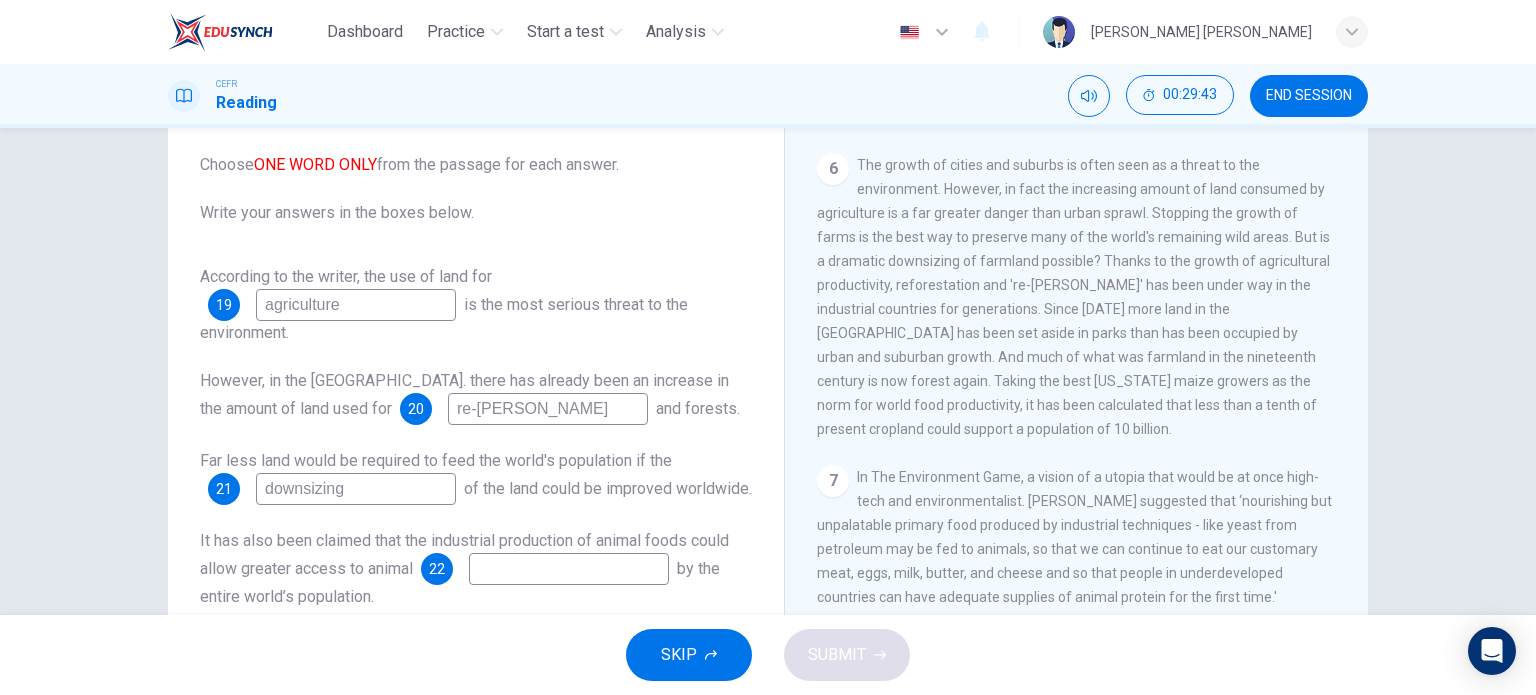 scroll, scrollTop: 1248, scrollLeft: 0, axis: vertical 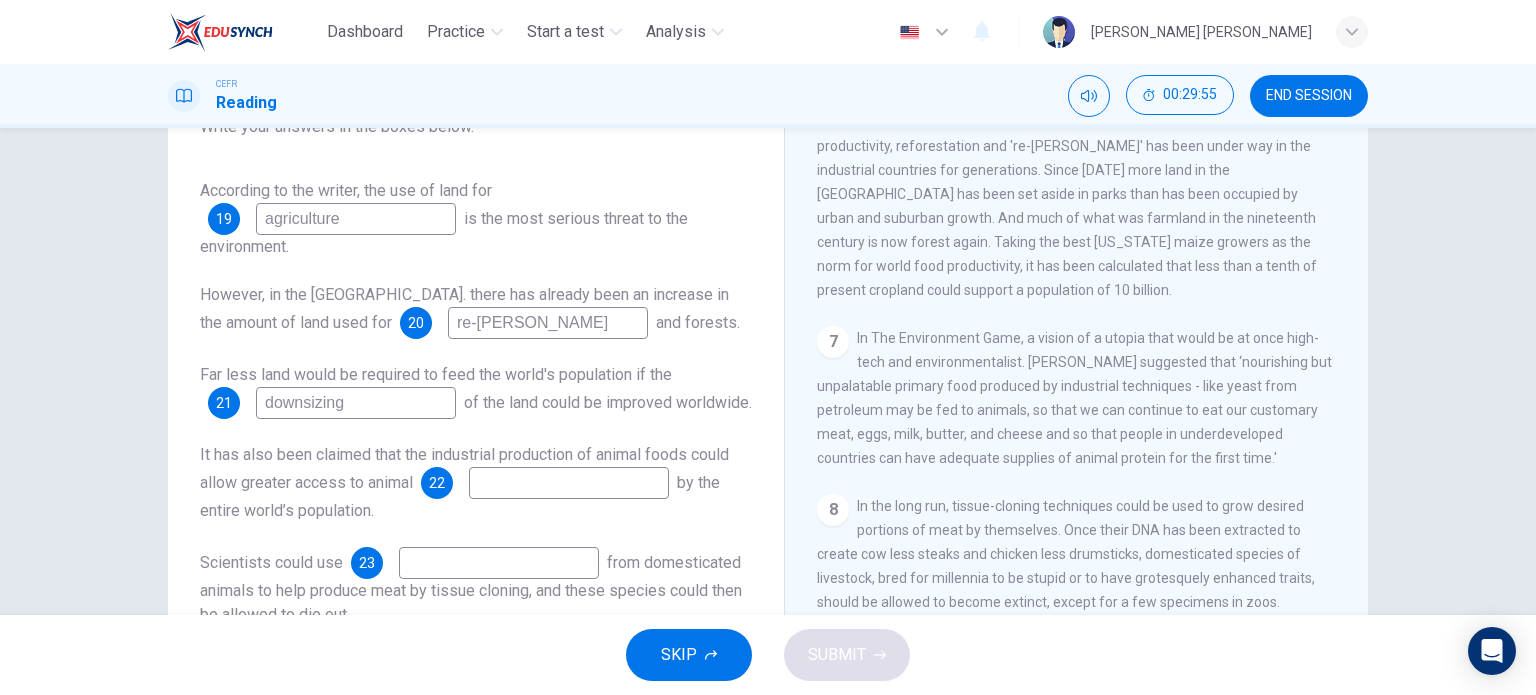 type on "downsizing" 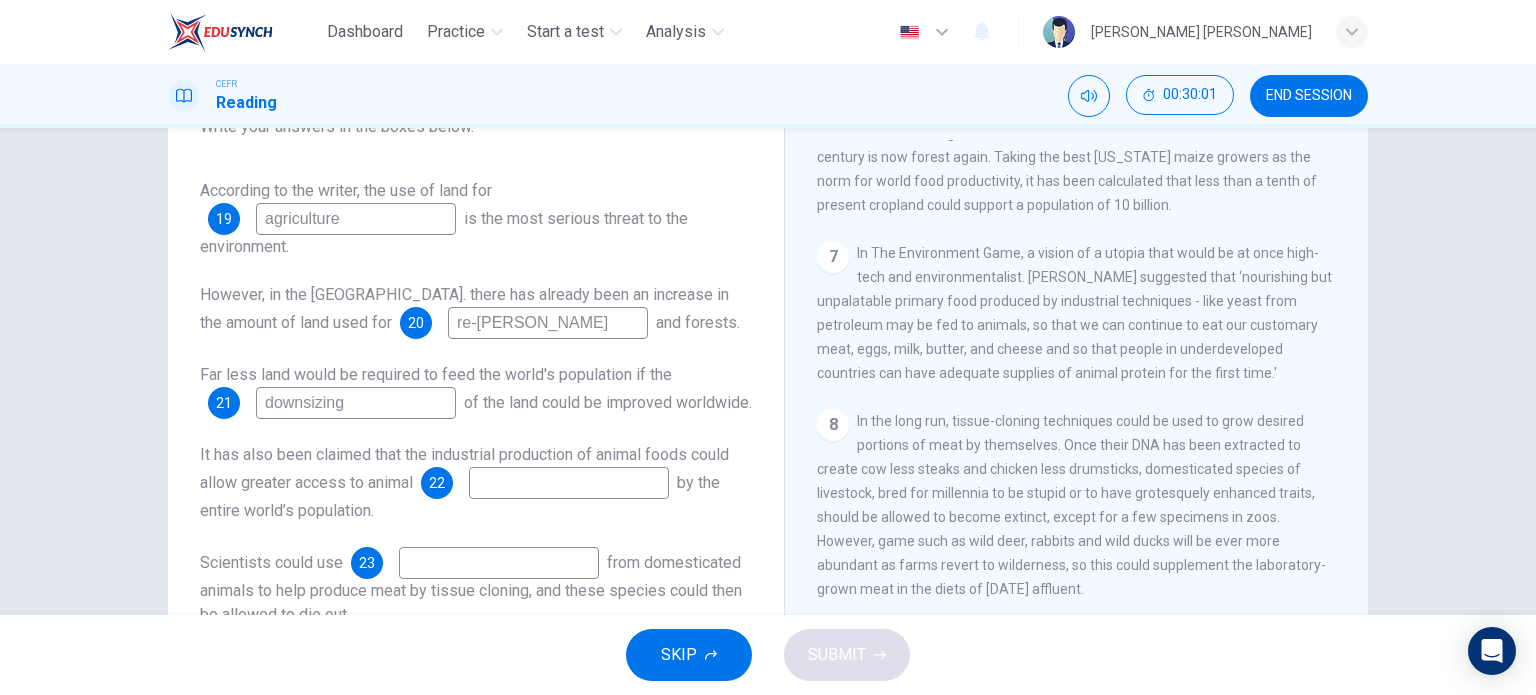 scroll, scrollTop: 1479, scrollLeft: 0, axis: vertical 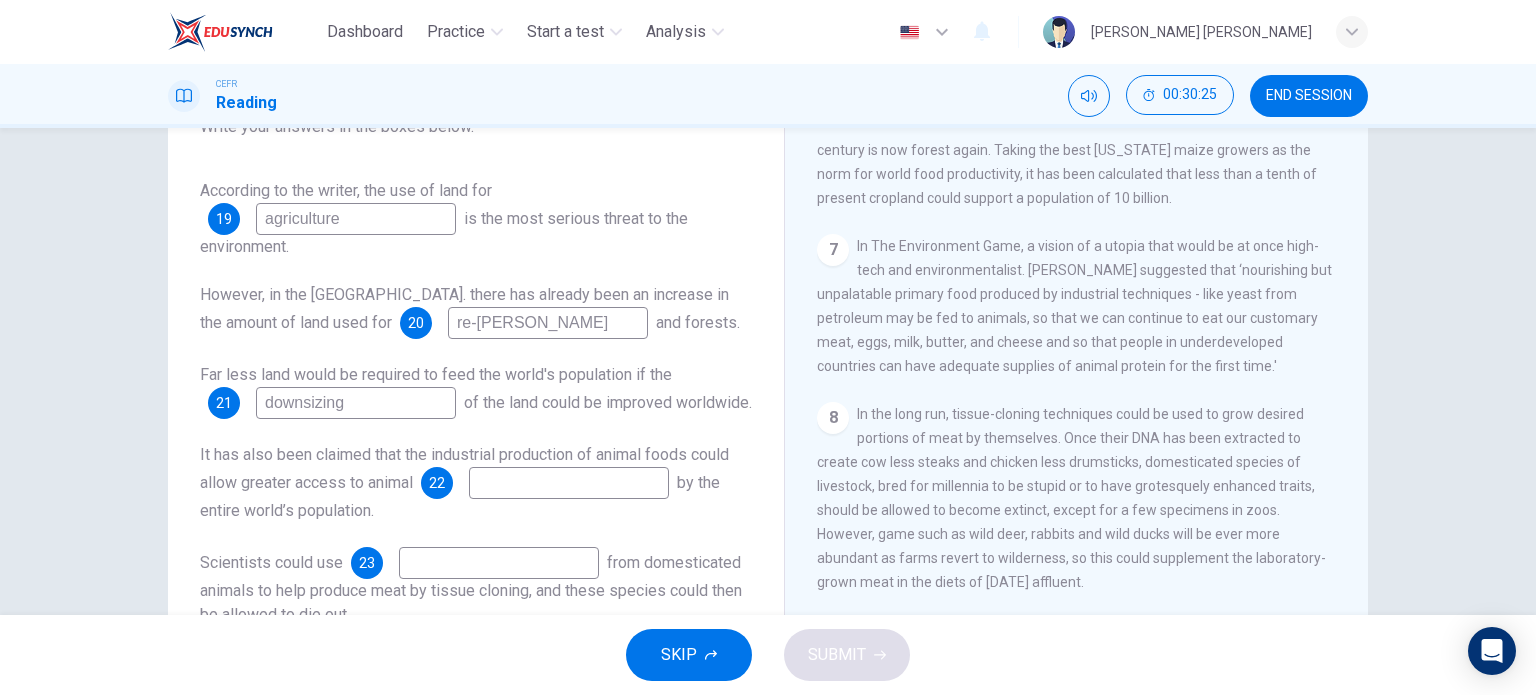 click at bounding box center (569, 483) 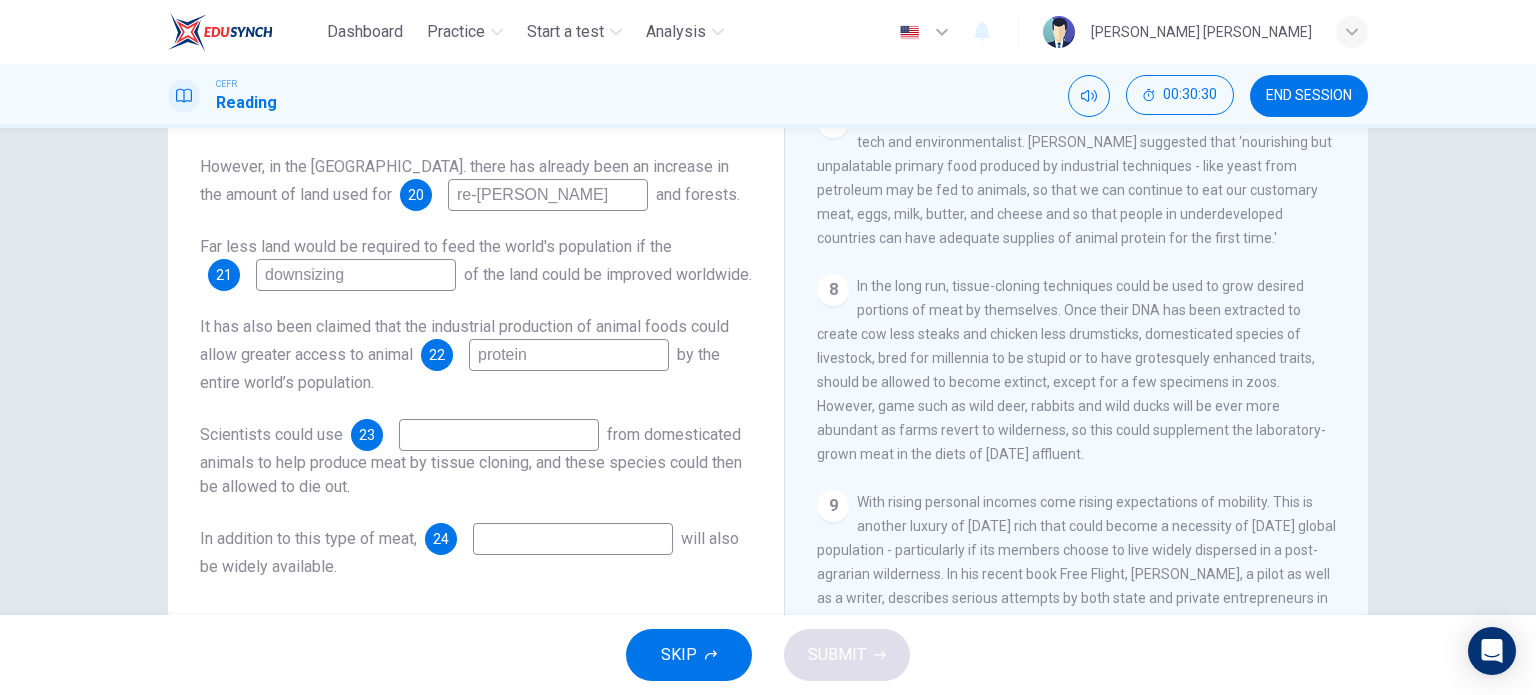 scroll, scrollTop: 248, scrollLeft: 0, axis: vertical 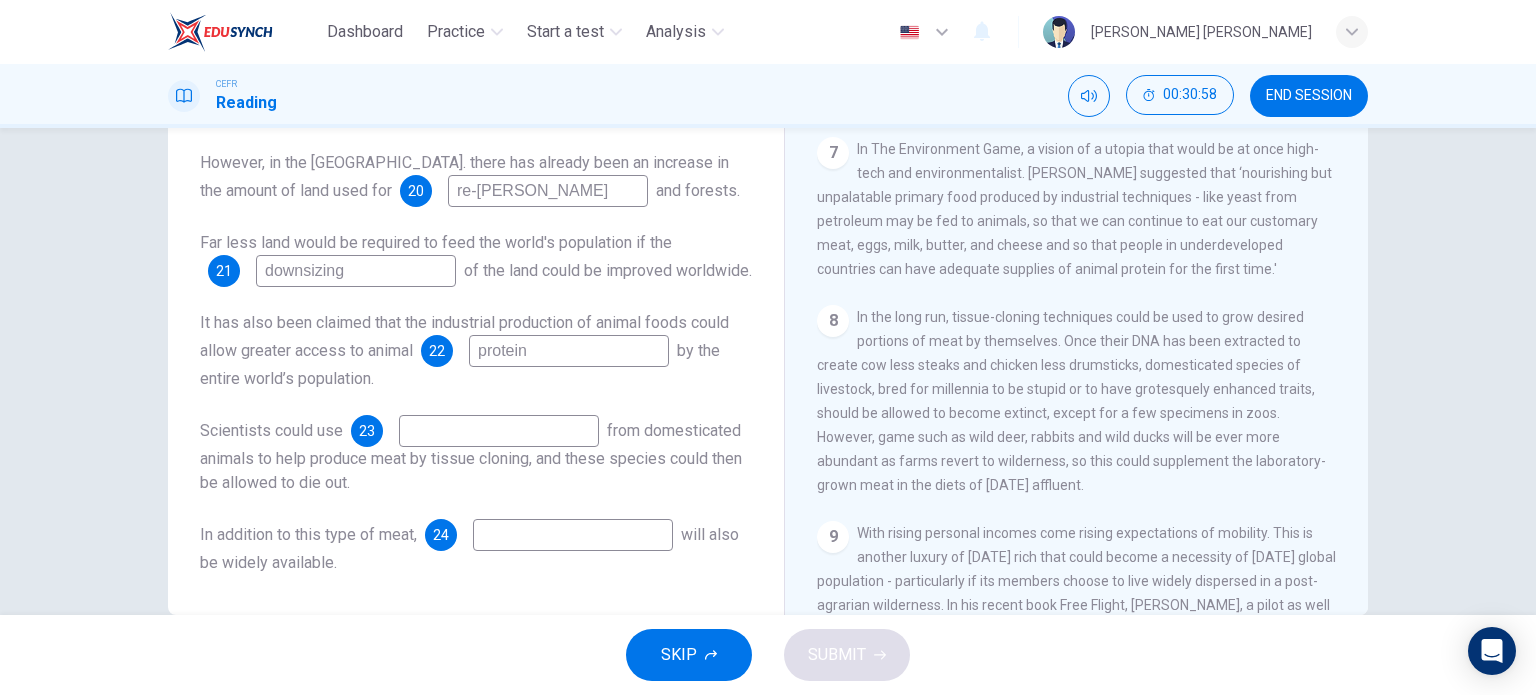 type on "protein" 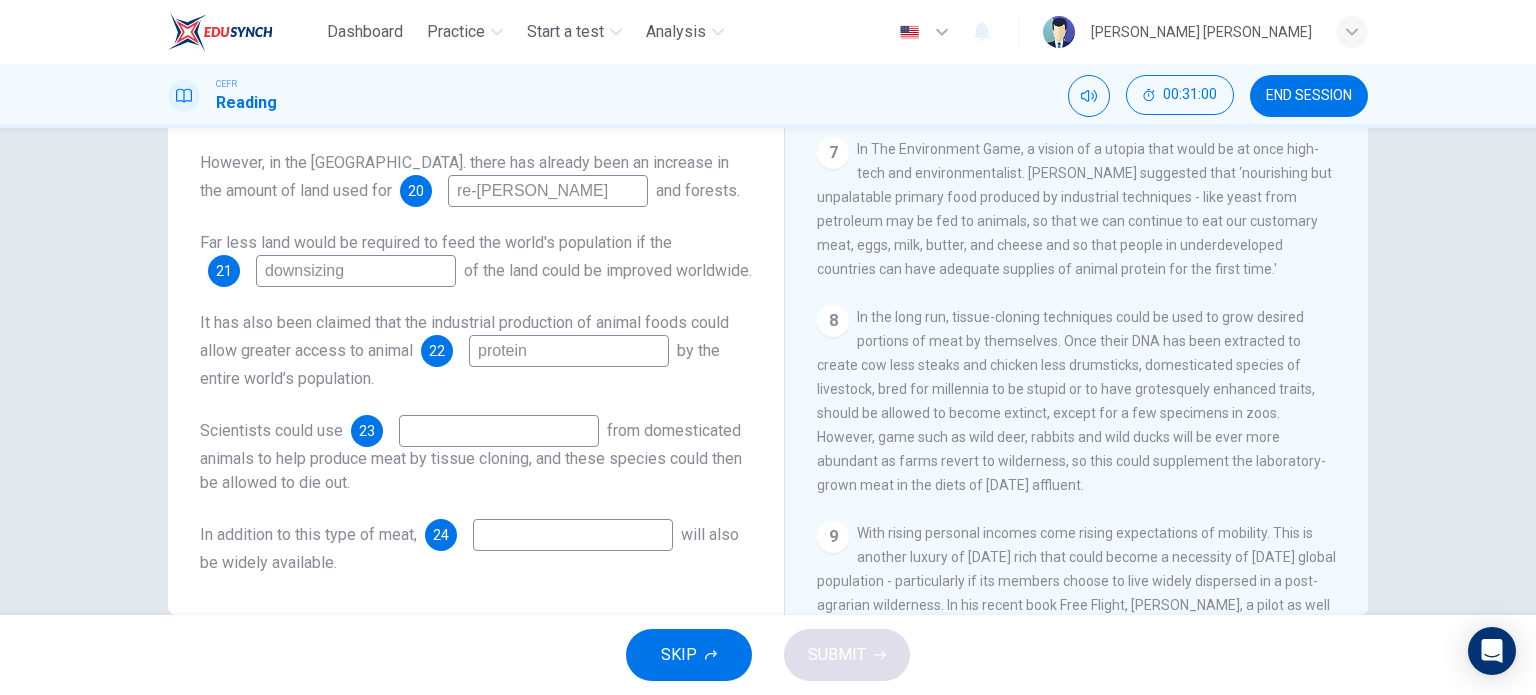 click on "8 In the long run, tissue-cloning techniques could be used to grow desired portions of meat by themselves. Once their DNA has been extracted to create cow less steaks and chicken less drumsticks, domesticated species of livestock, bred for millennia to be stupid or to have grotesquely enhanced traits, should be allowed to become extinct, except for a few specimens in zoos. However,
game such as wild deer, rabbits and wild ducks will be ever more abundant as farms revert to wilderness, so this could supplement the laboratory-grown meat in the diets of [DATE] affluent." at bounding box center [1077, 401] 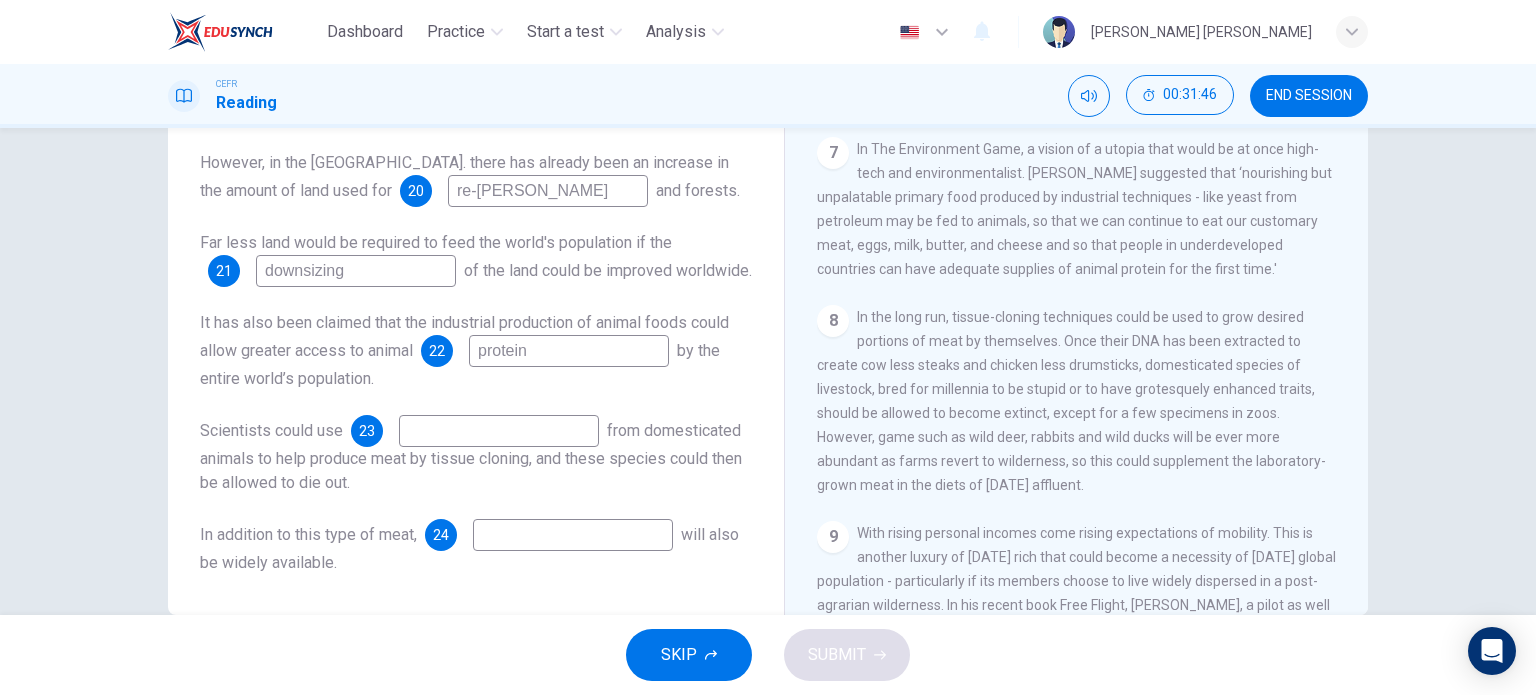 click at bounding box center (499, 431) 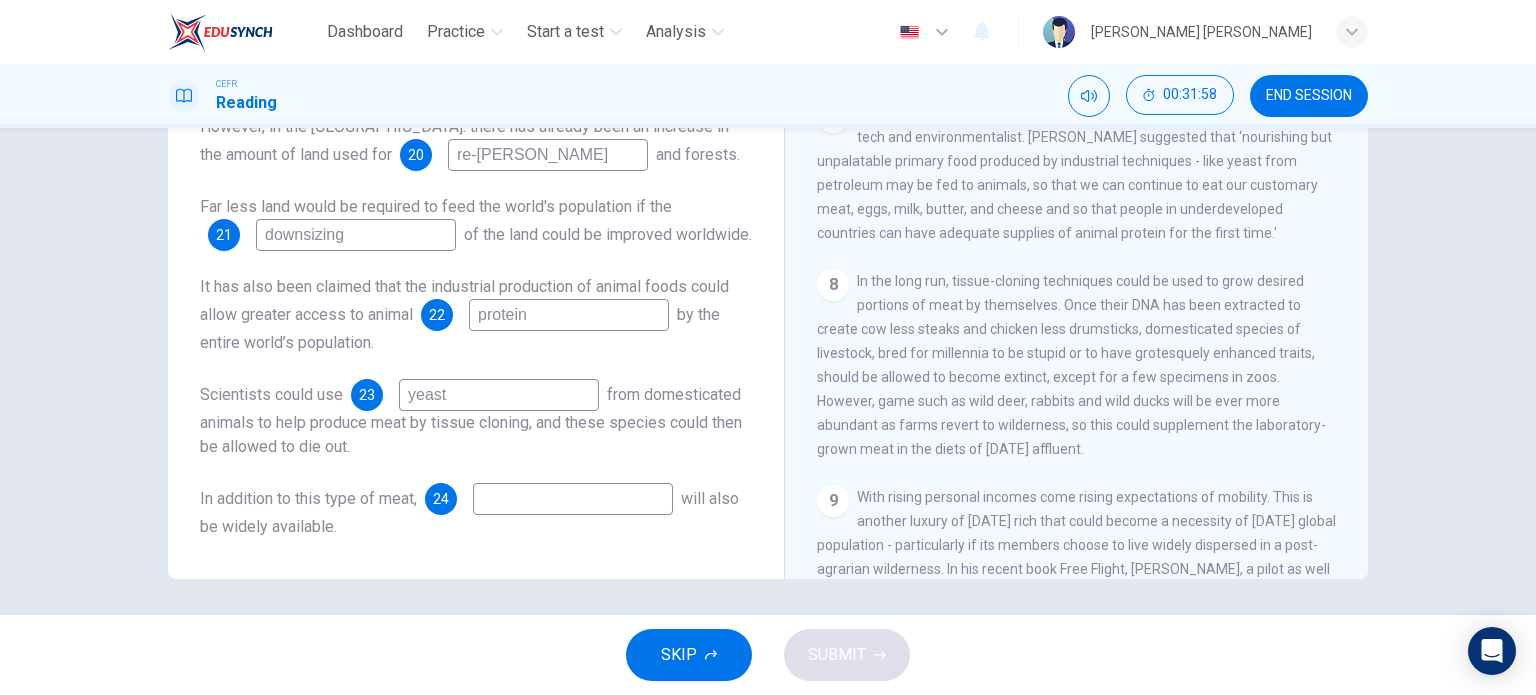 scroll, scrollTop: 288, scrollLeft: 0, axis: vertical 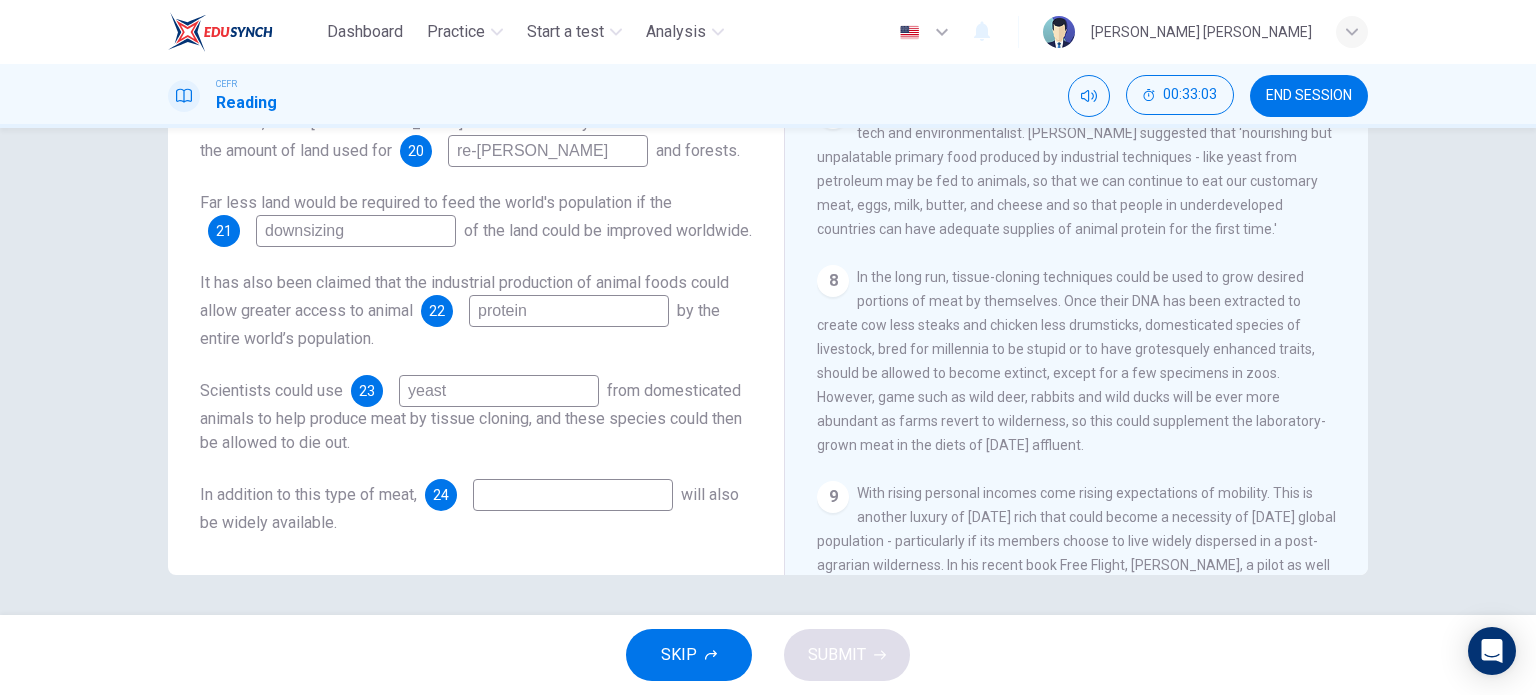 type on "yeast" 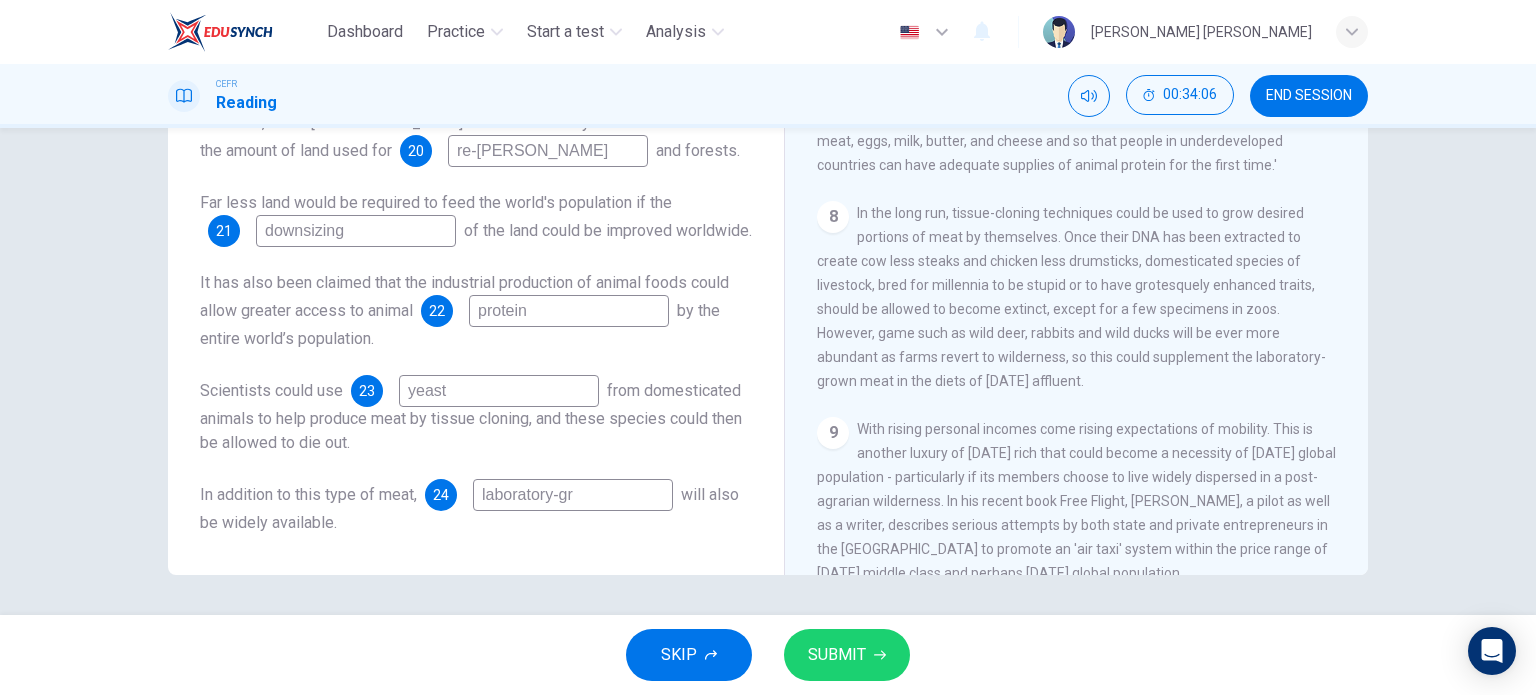 scroll, scrollTop: 1508, scrollLeft: 0, axis: vertical 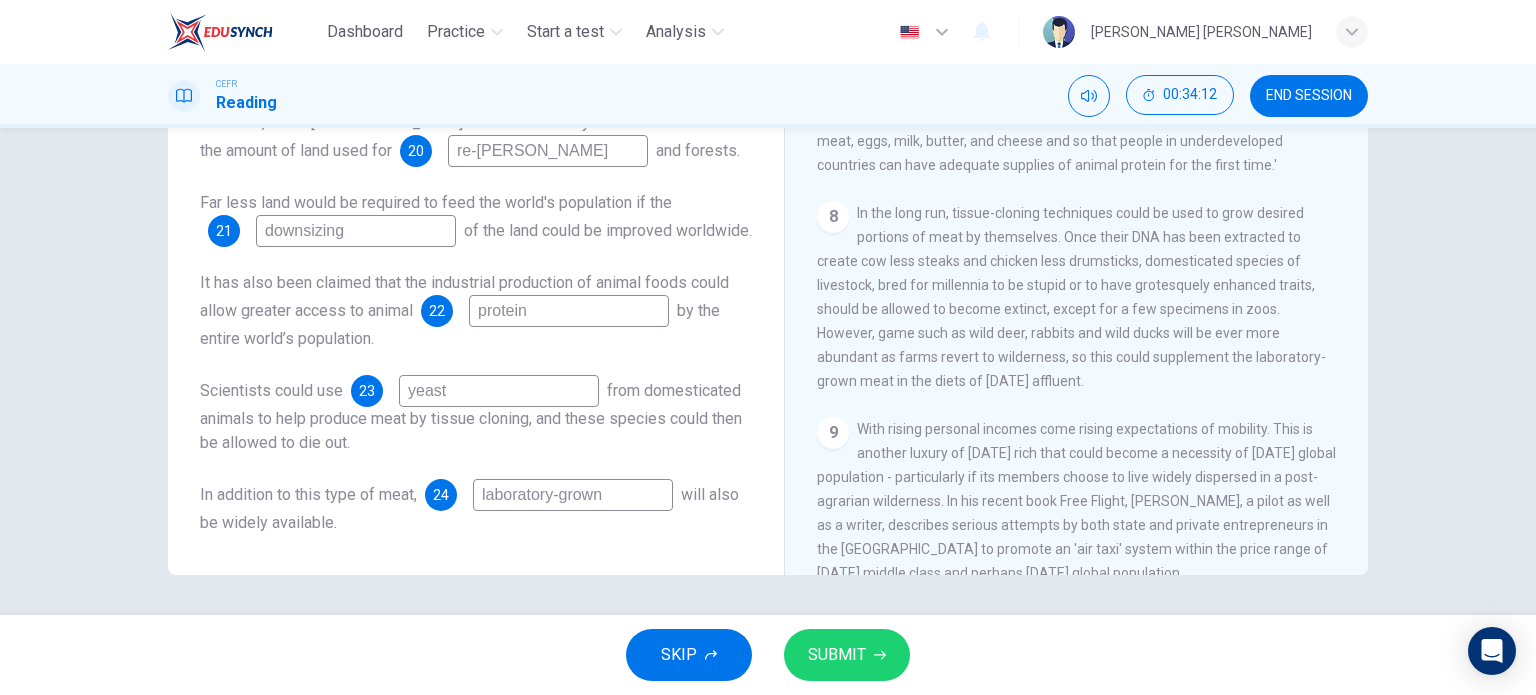 type on "laboratory-grown" 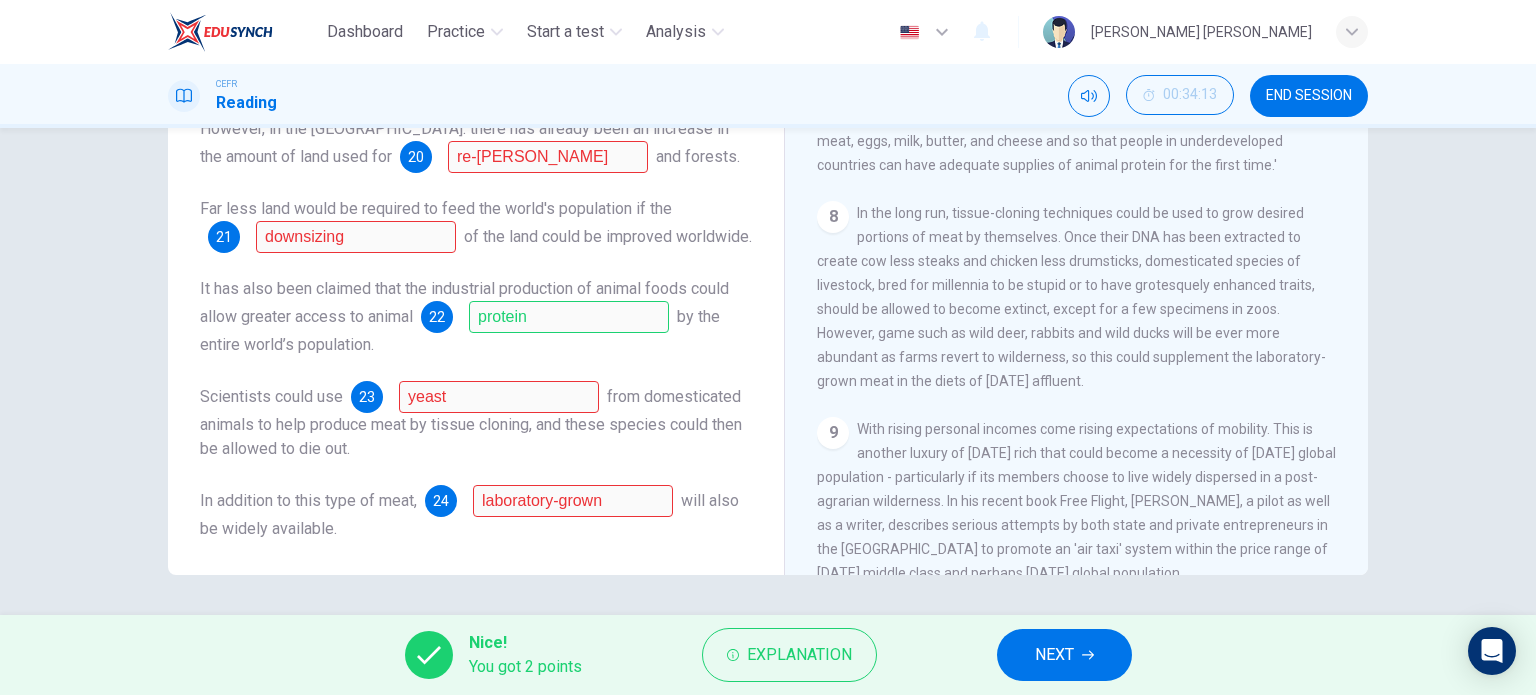 scroll, scrollTop: 112, scrollLeft: 0, axis: vertical 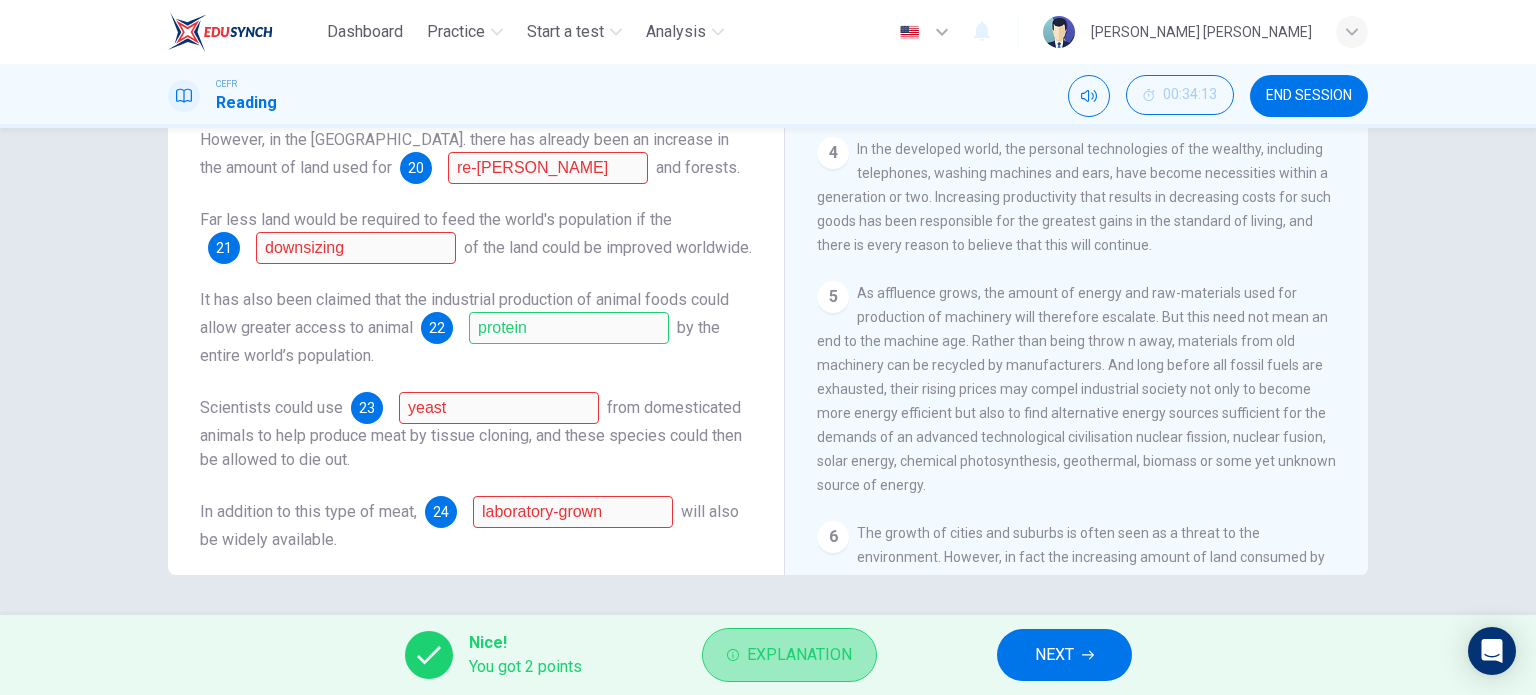 click on "Explanation" at bounding box center [799, 655] 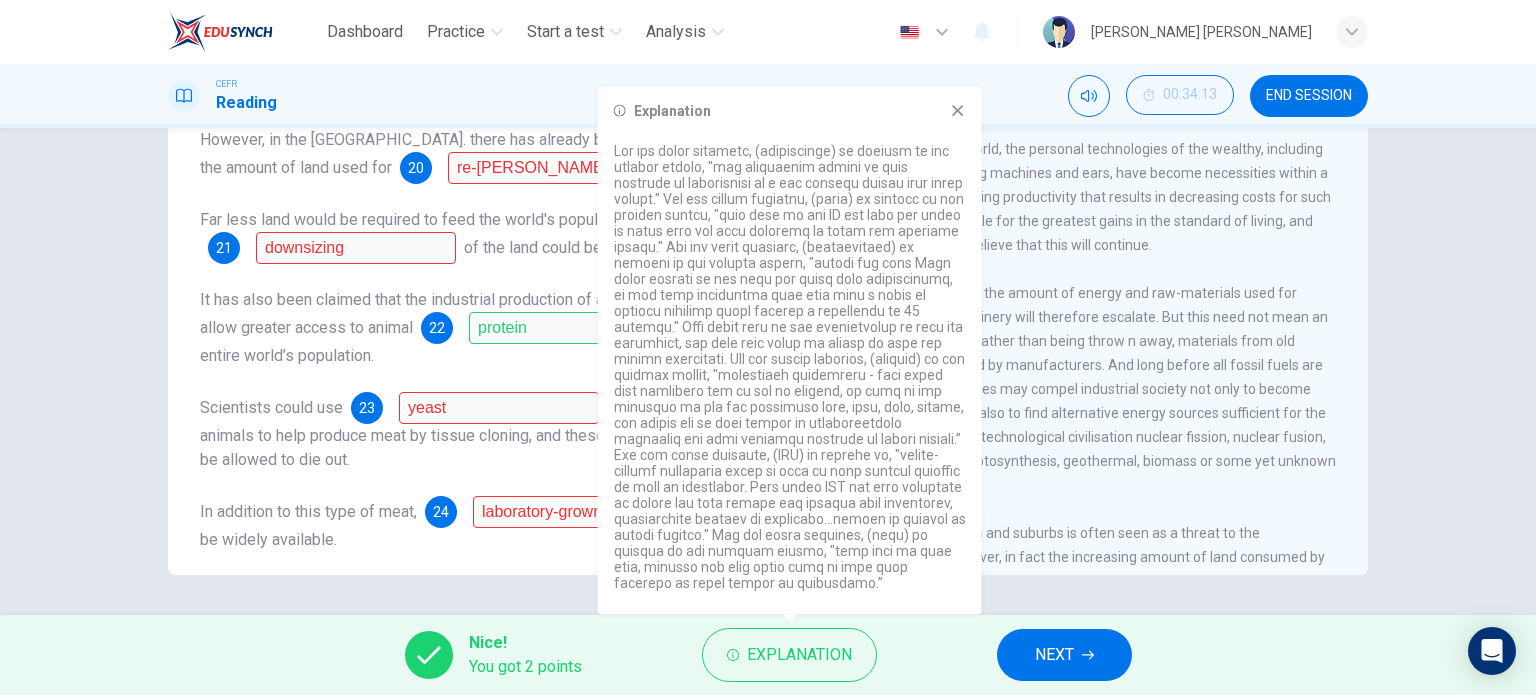 scroll, scrollTop: 0, scrollLeft: 0, axis: both 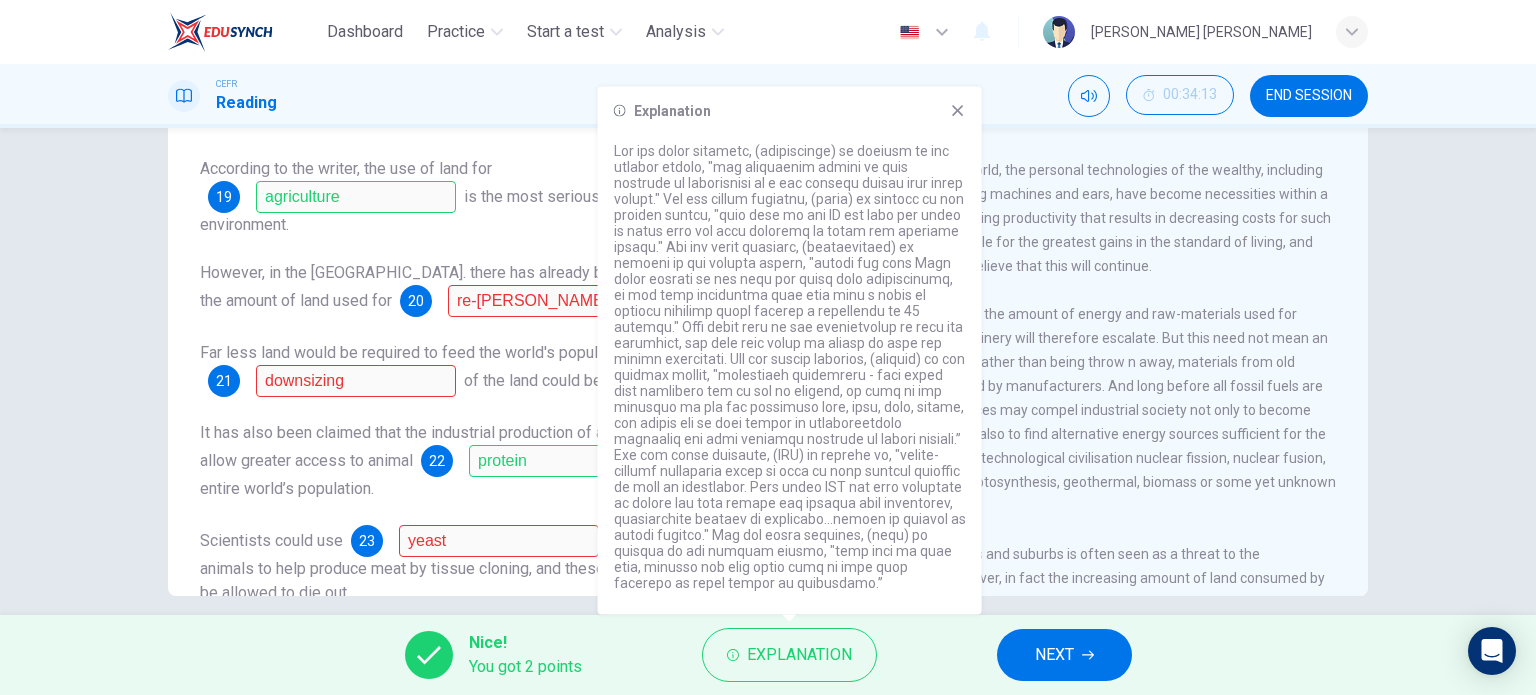 click on "Far less land would be required to feed the world's population if the" at bounding box center (436, 352) 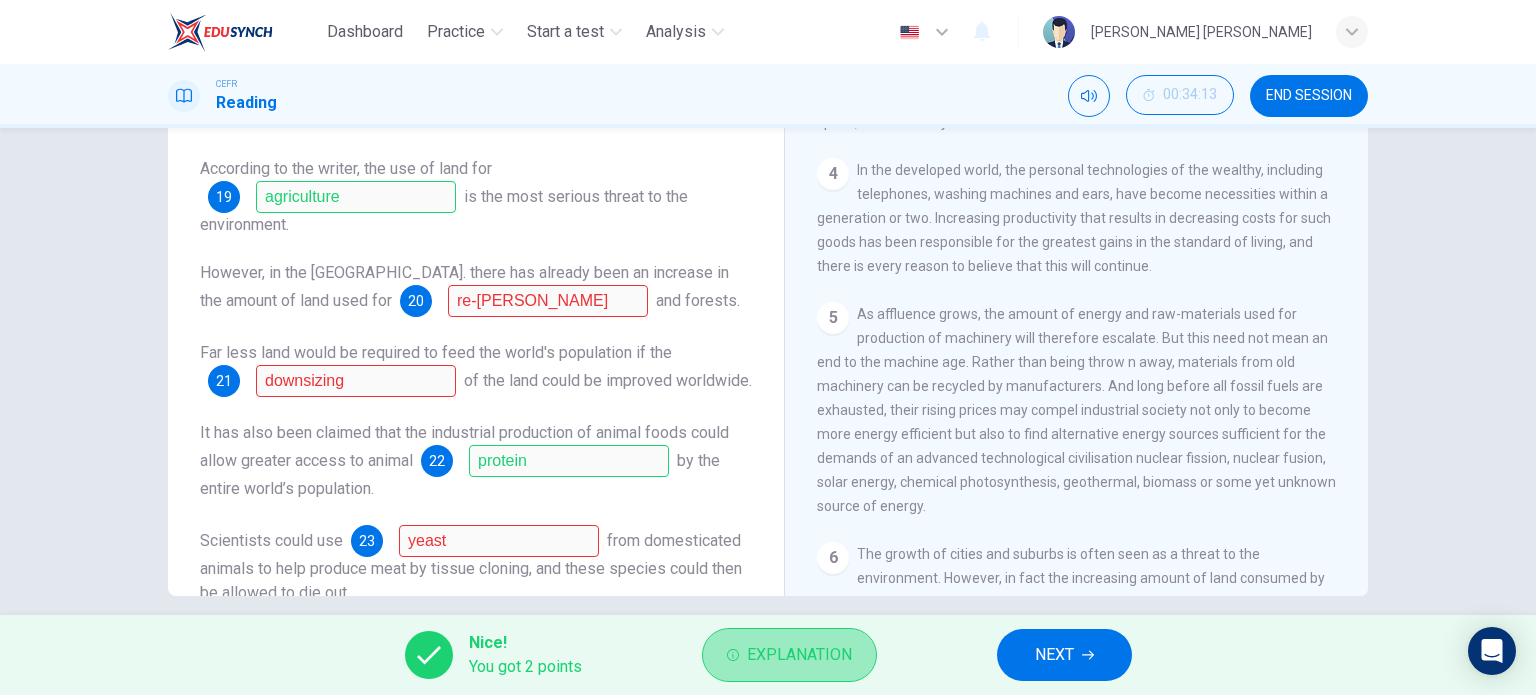click on "Explanation" at bounding box center [799, 655] 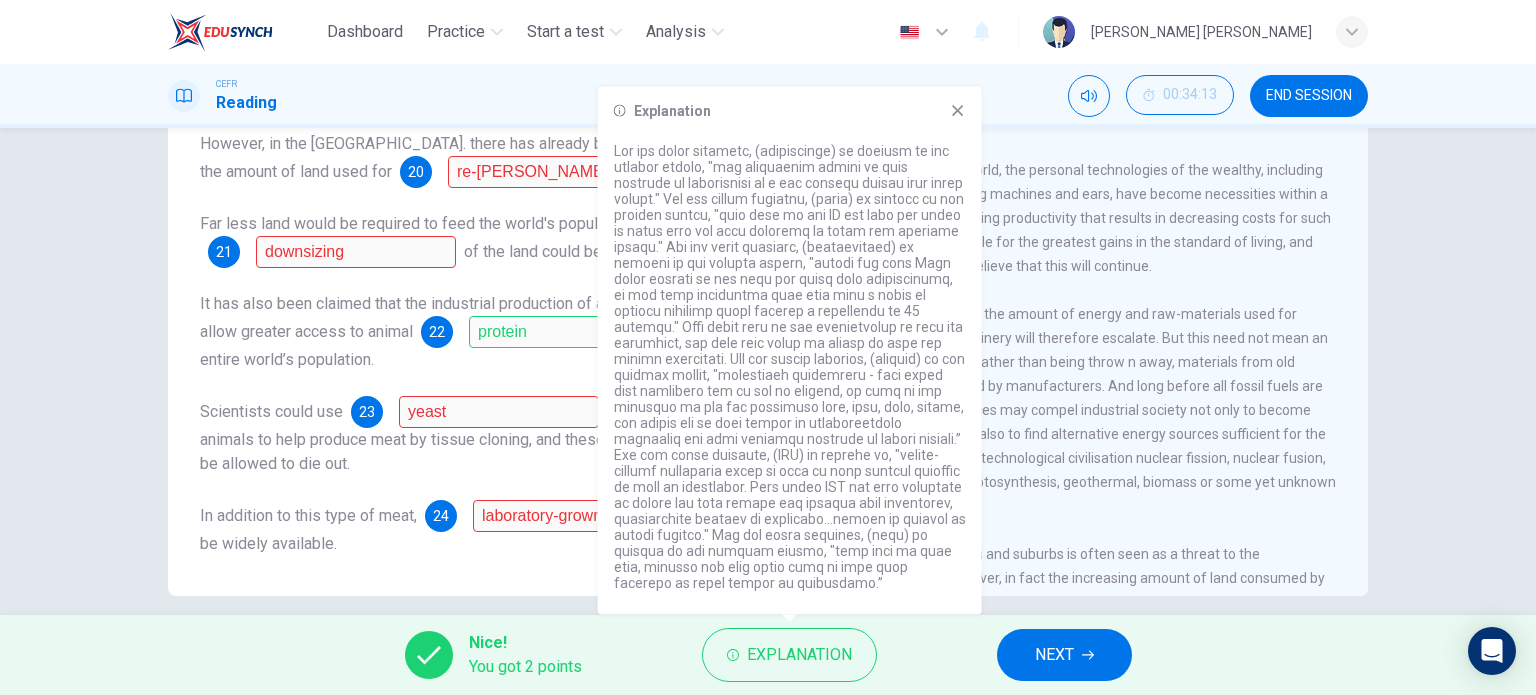 scroll, scrollTop: 152, scrollLeft: 0, axis: vertical 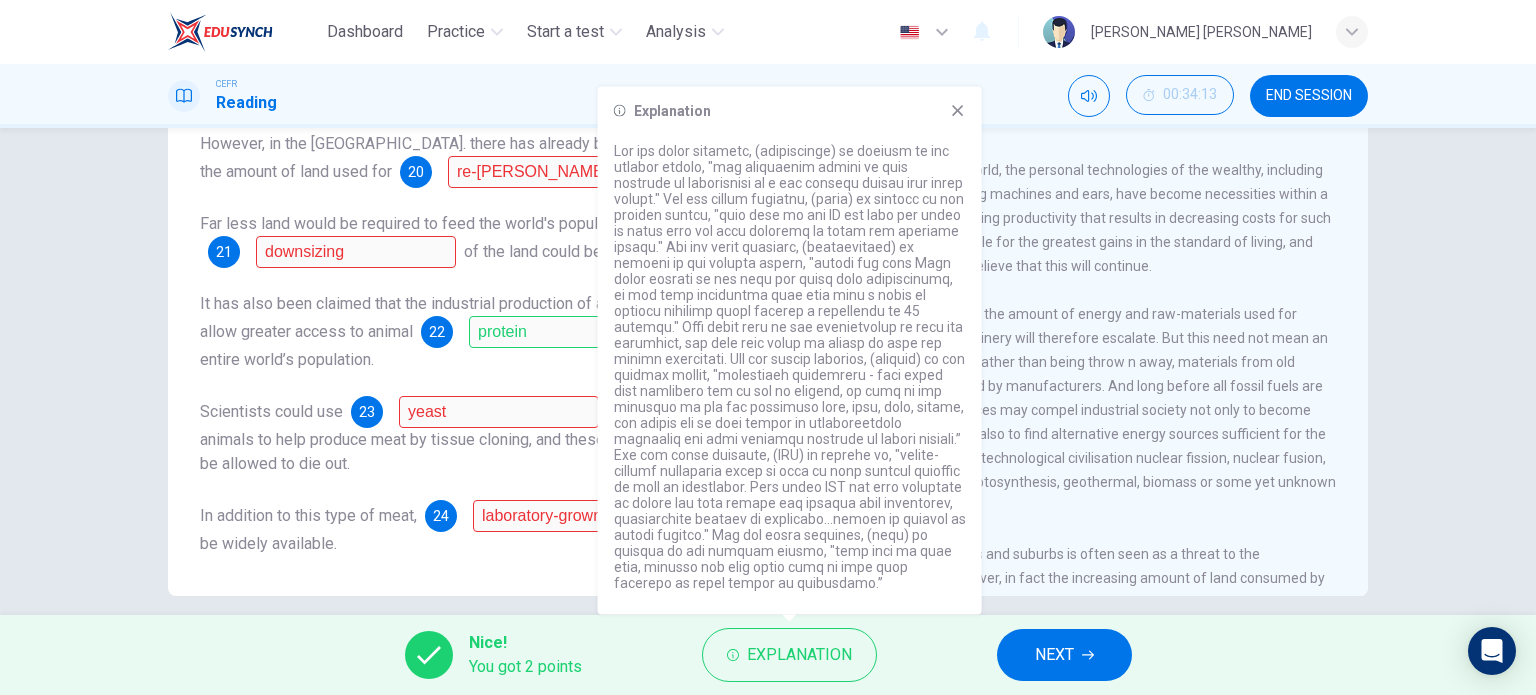 click on "As affluence grows, the amount of energy and raw-materials used for production of machinery will therefore escalate. But this need not mean an end to the machine age. Rather than being throw n away, materials from old machinery can be recycled by manufacturers. And long before all fossil fuels are exhausted, their rising prices may compel industrial society not only to become more energy efficient but also to find alternative energy sources sufficient for the demands of an advanced technological civilisation nuclear fission, nuclear fusion, solar energy, chemical photosynthesis, geothermal, biomass or some yet unknown source of energy." at bounding box center (1076, 410) 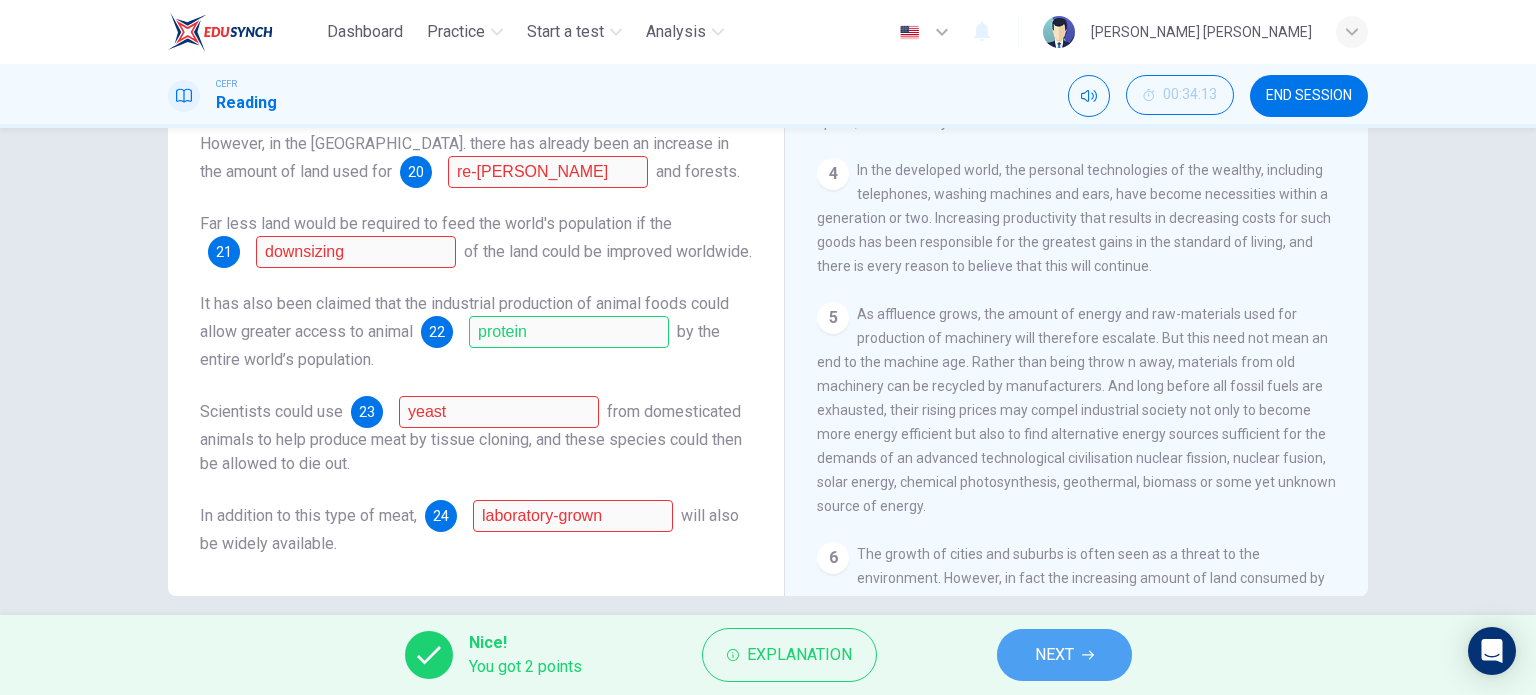 click on "NEXT" at bounding box center (1064, 655) 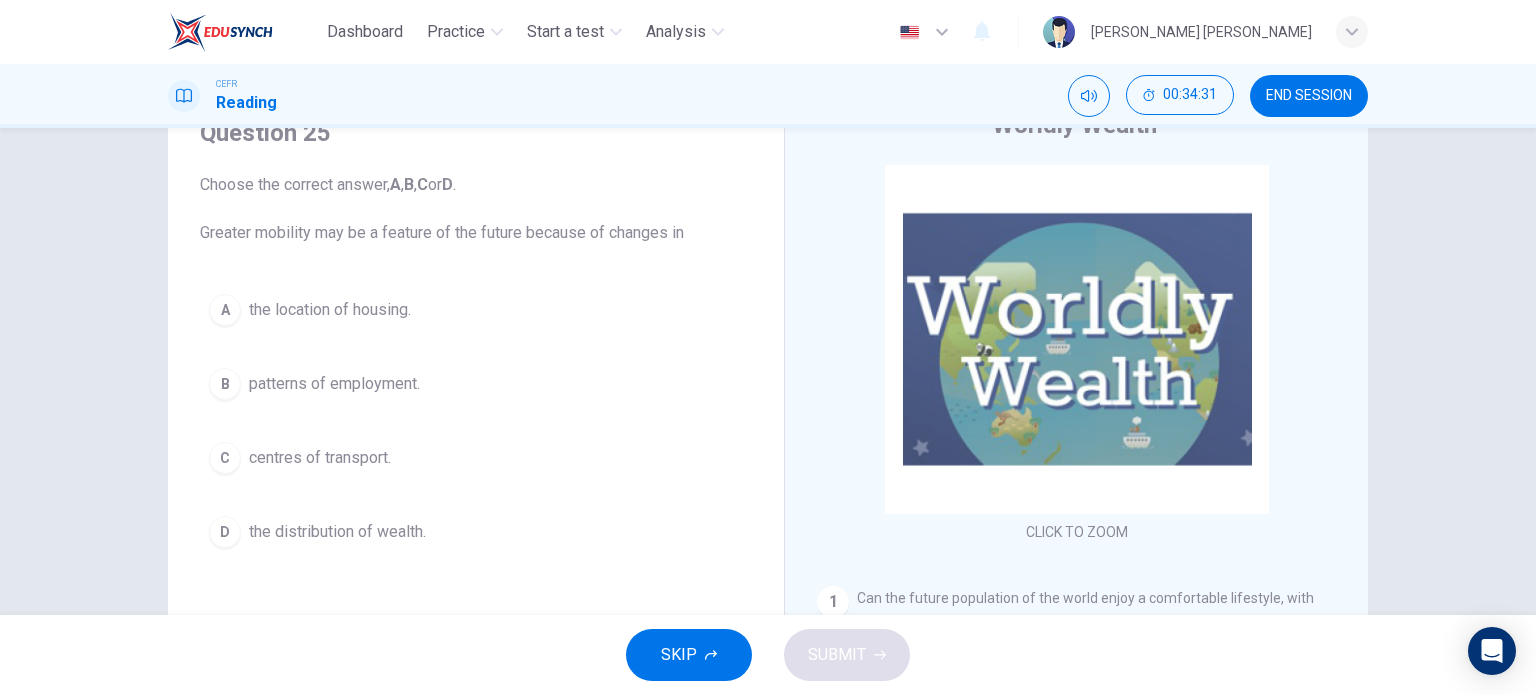 scroll, scrollTop: 99, scrollLeft: 0, axis: vertical 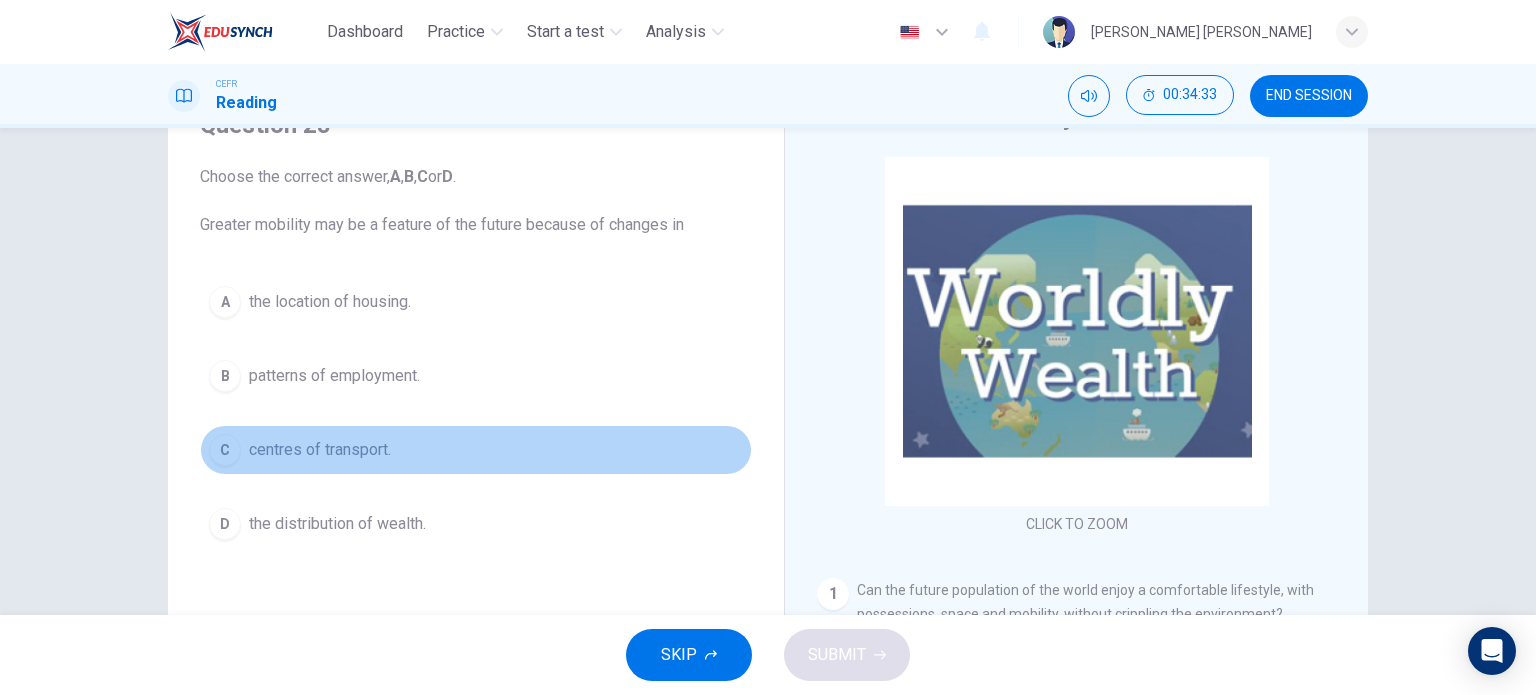 click on "centres of transport." at bounding box center [320, 450] 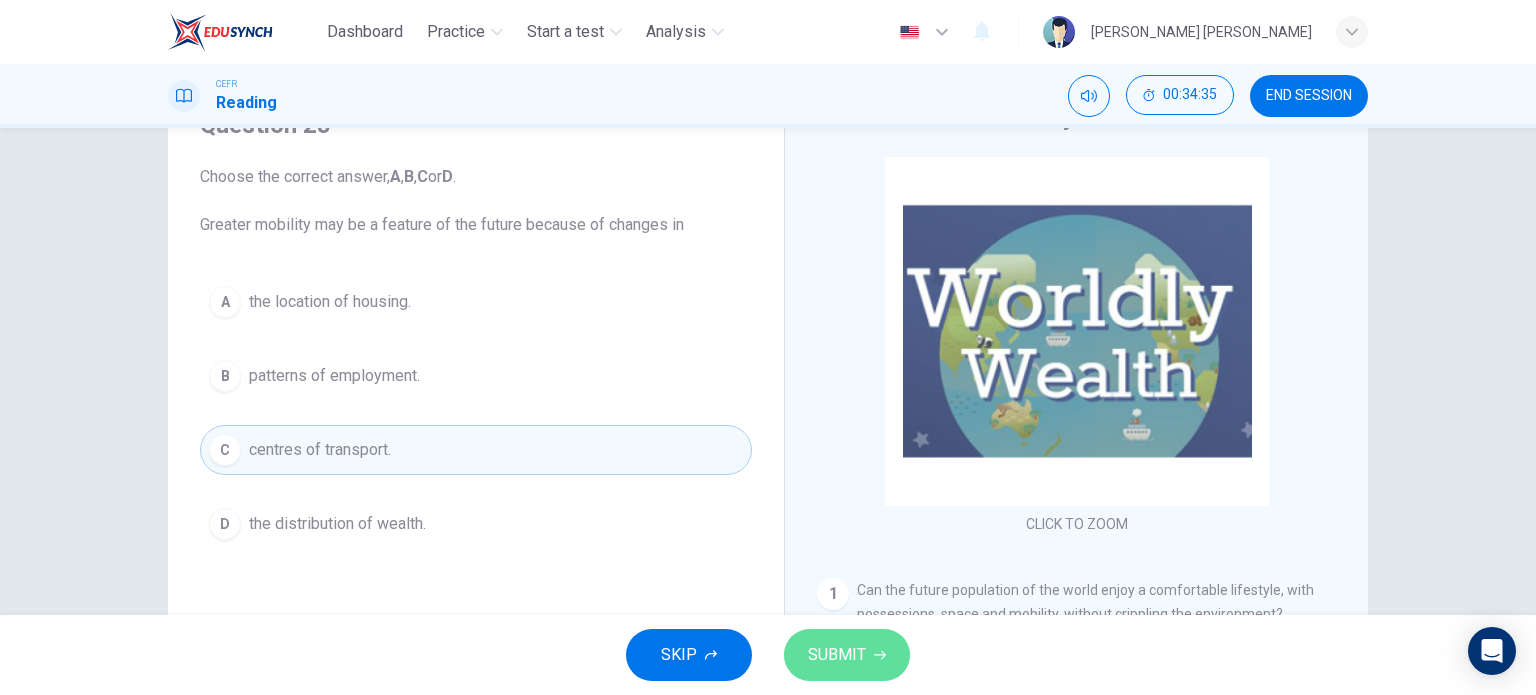 click on "SUBMIT" at bounding box center [837, 655] 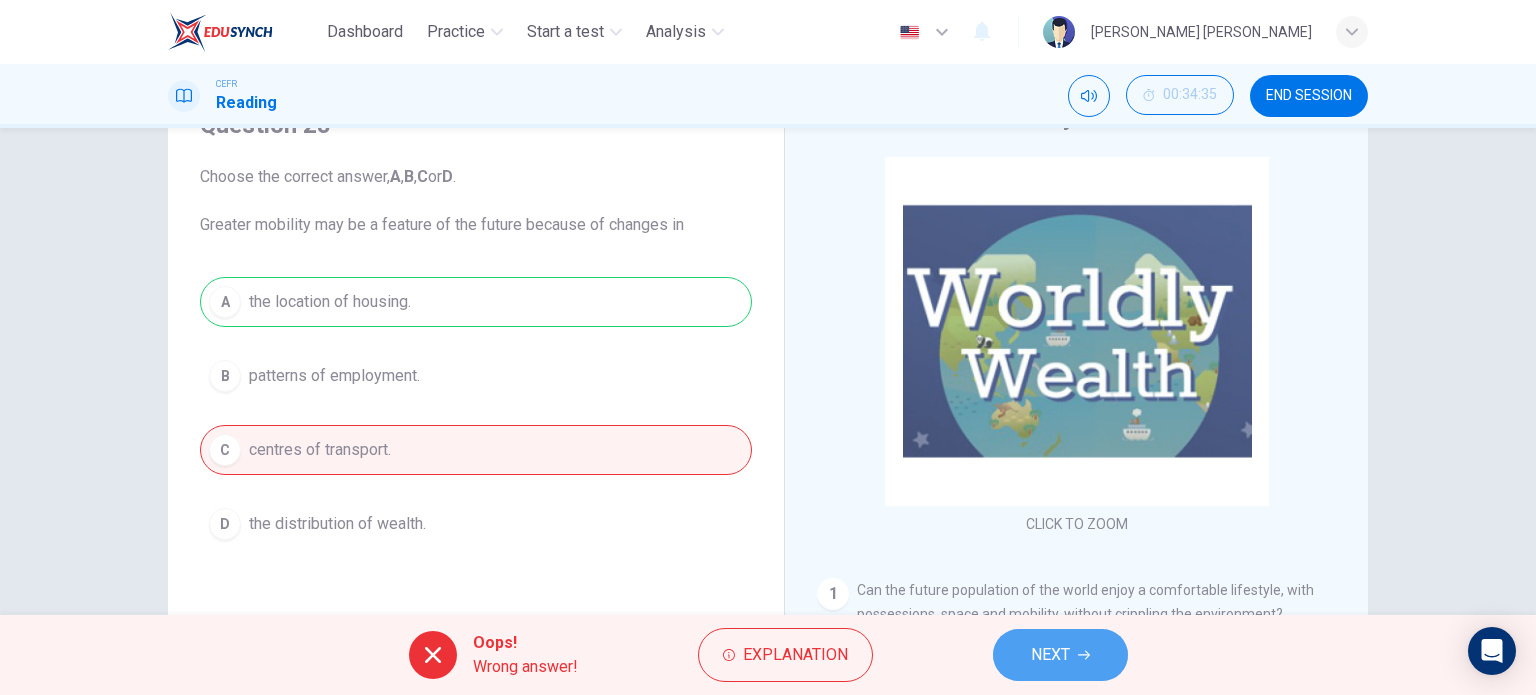 click on "NEXT" at bounding box center [1060, 655] 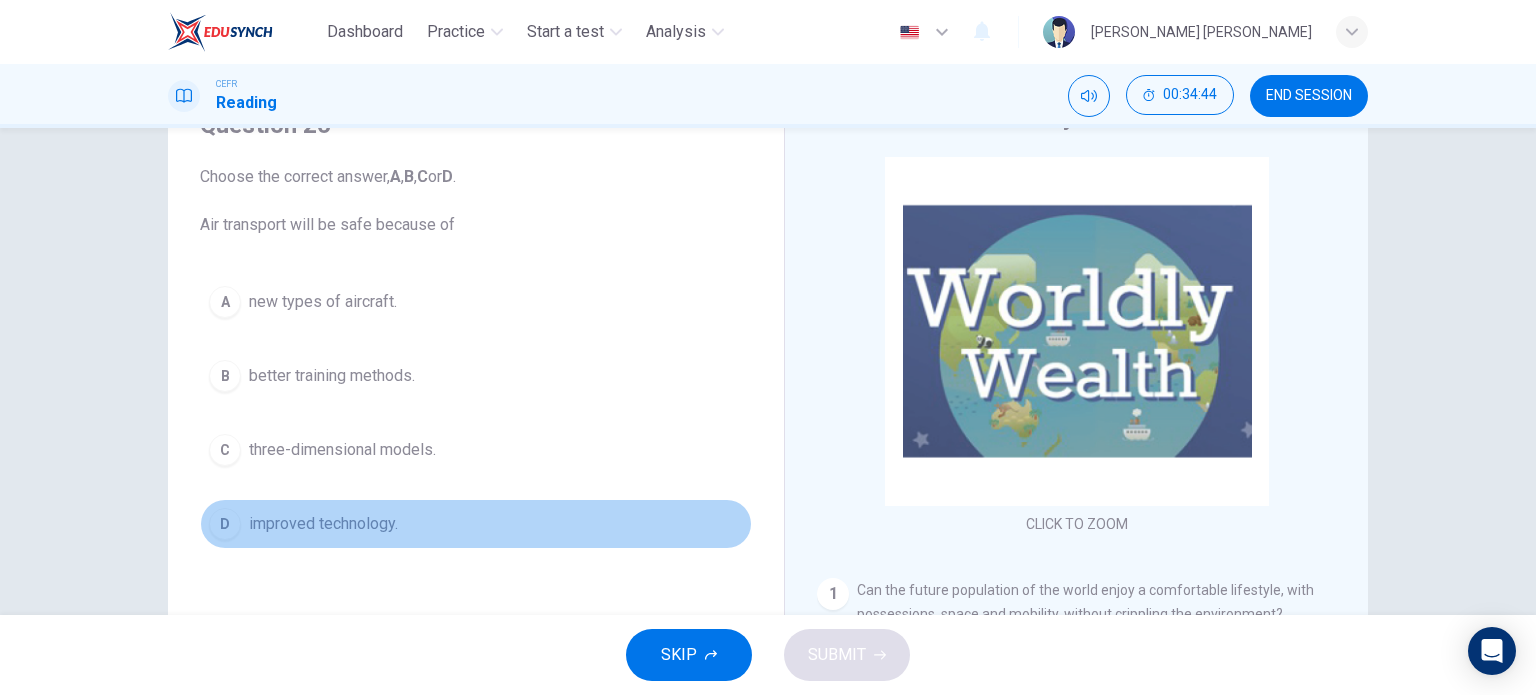 click on "improved technology." at bounding box center [323, 524] 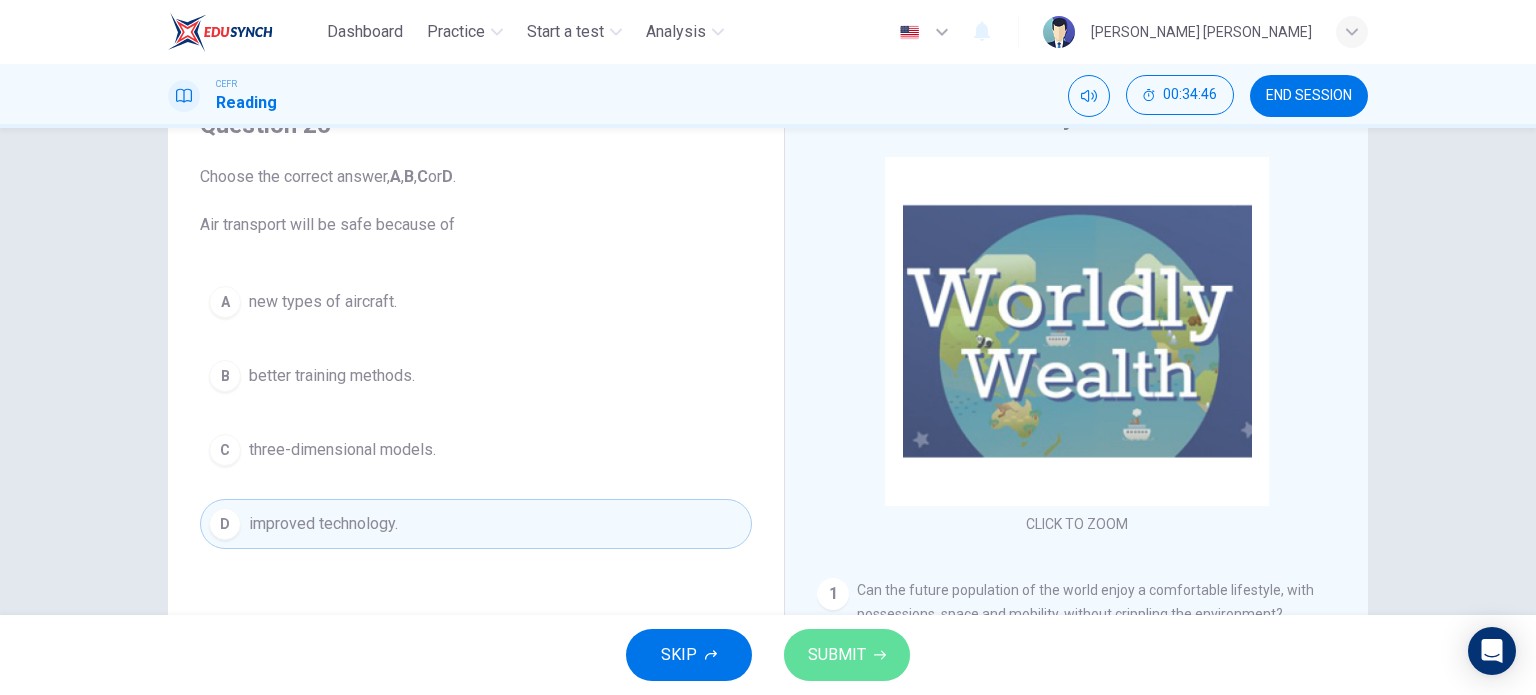 click on "SUBMIT" at bounding box center [837, 655] 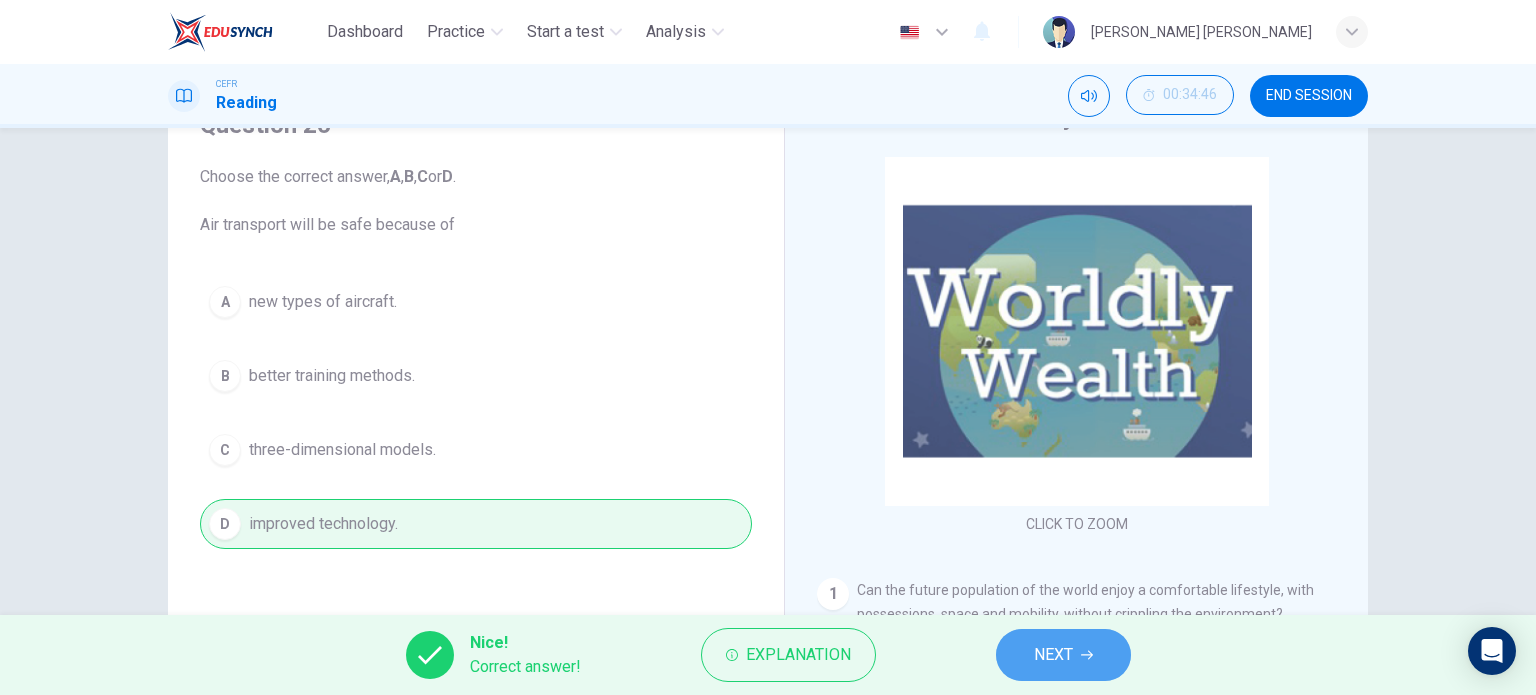 click on "NEXT" at bounding box center (1063, 655) 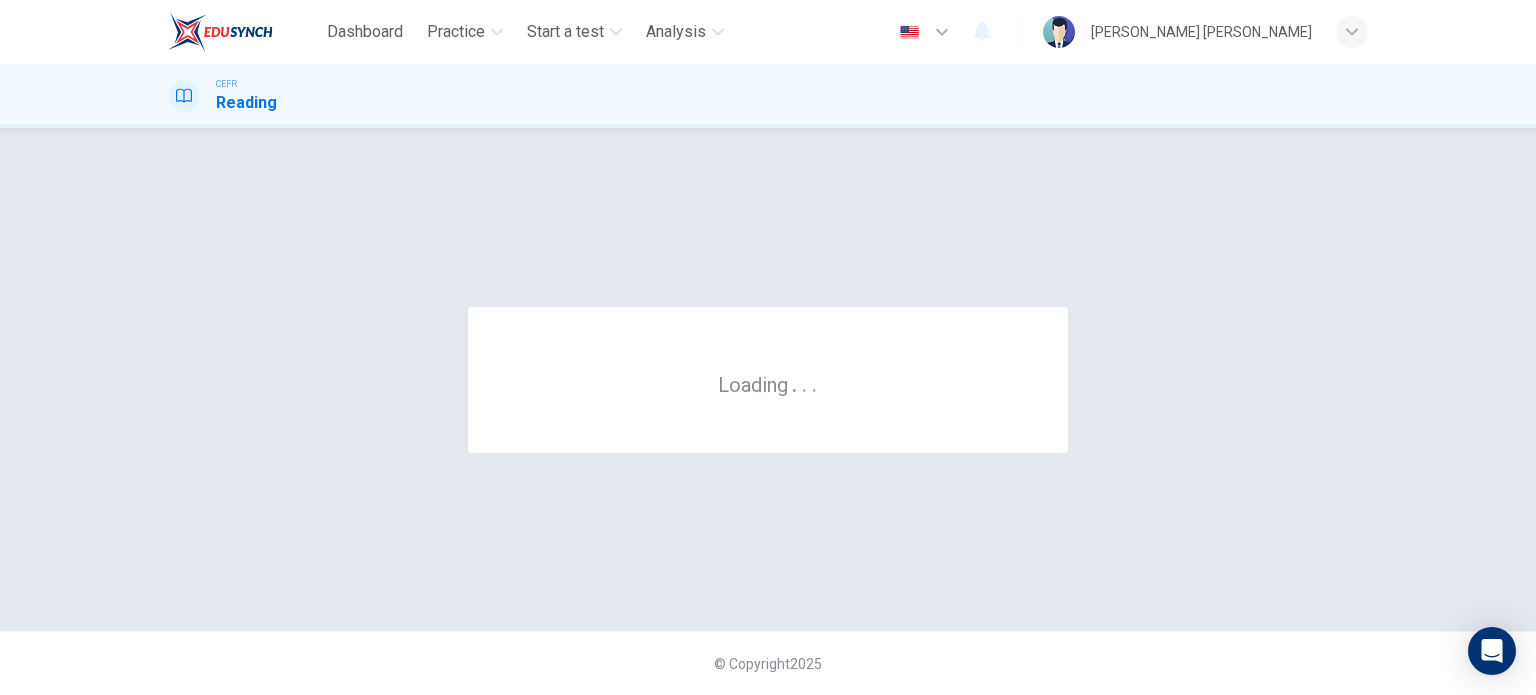 scroll, scrollTop: 0, scrollLeft: 0, axis: both 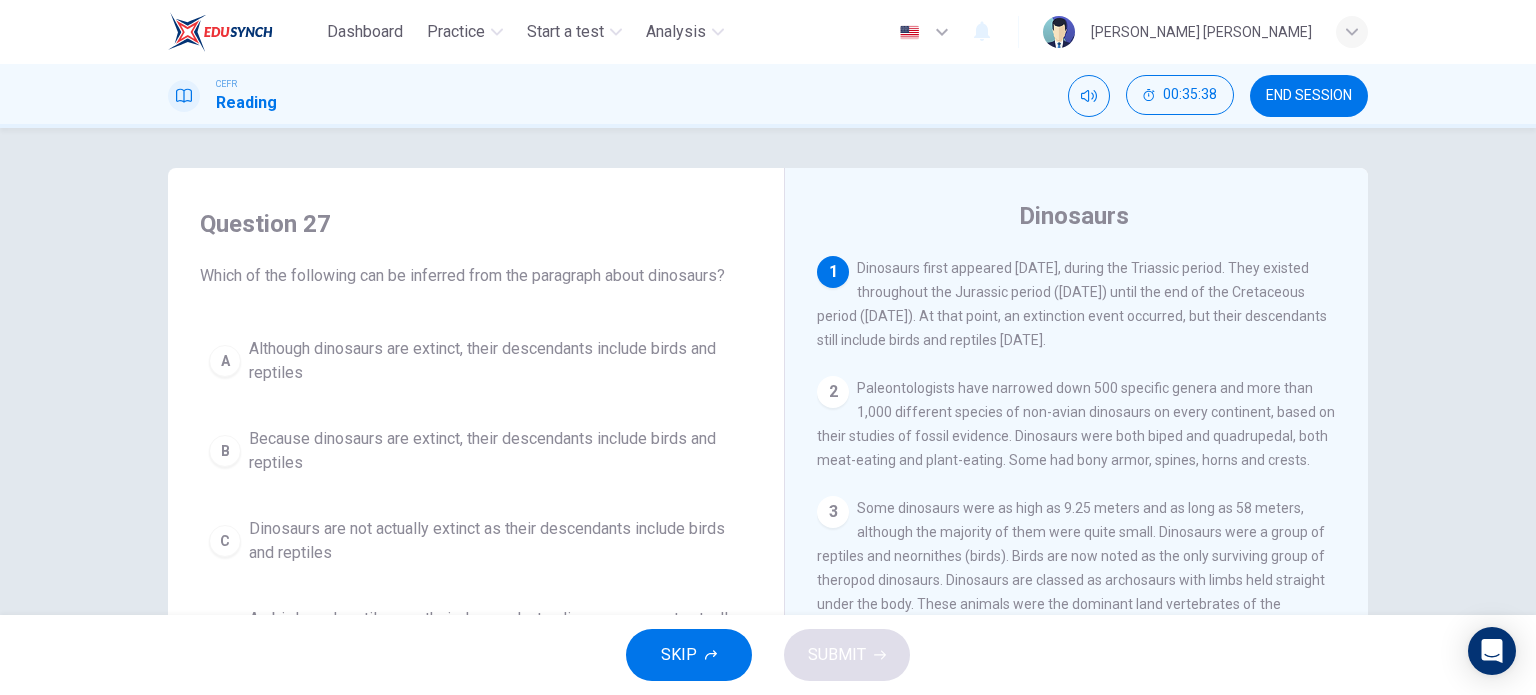 click on "END SESSION" at bounding box center (1309, 96) 